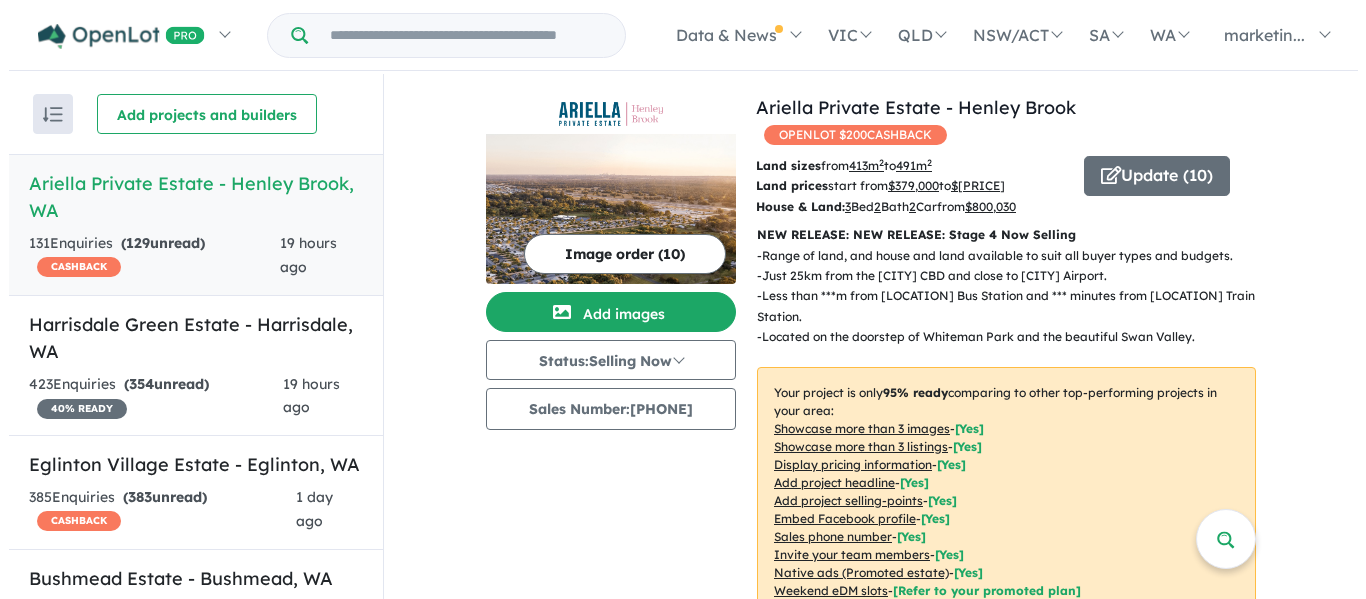 scroll, scrollTop: 0, scrollLeft: 0, axis: both 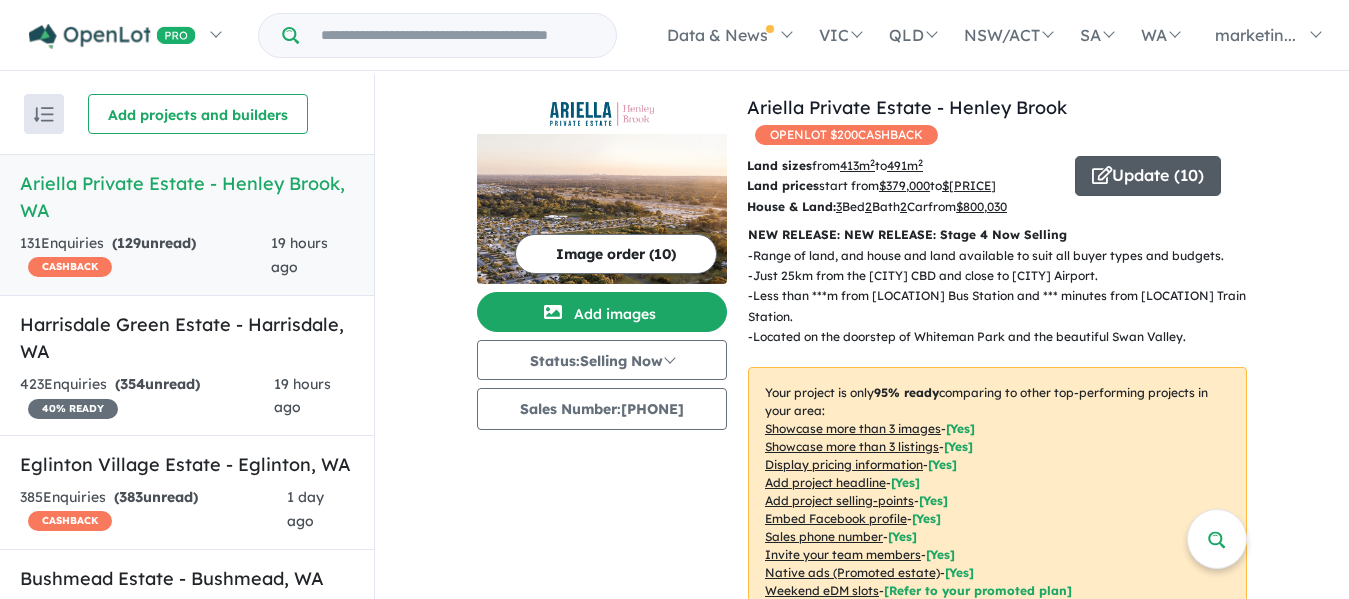 click on "Update ( 10 )" at bounding box center [1148, 176] 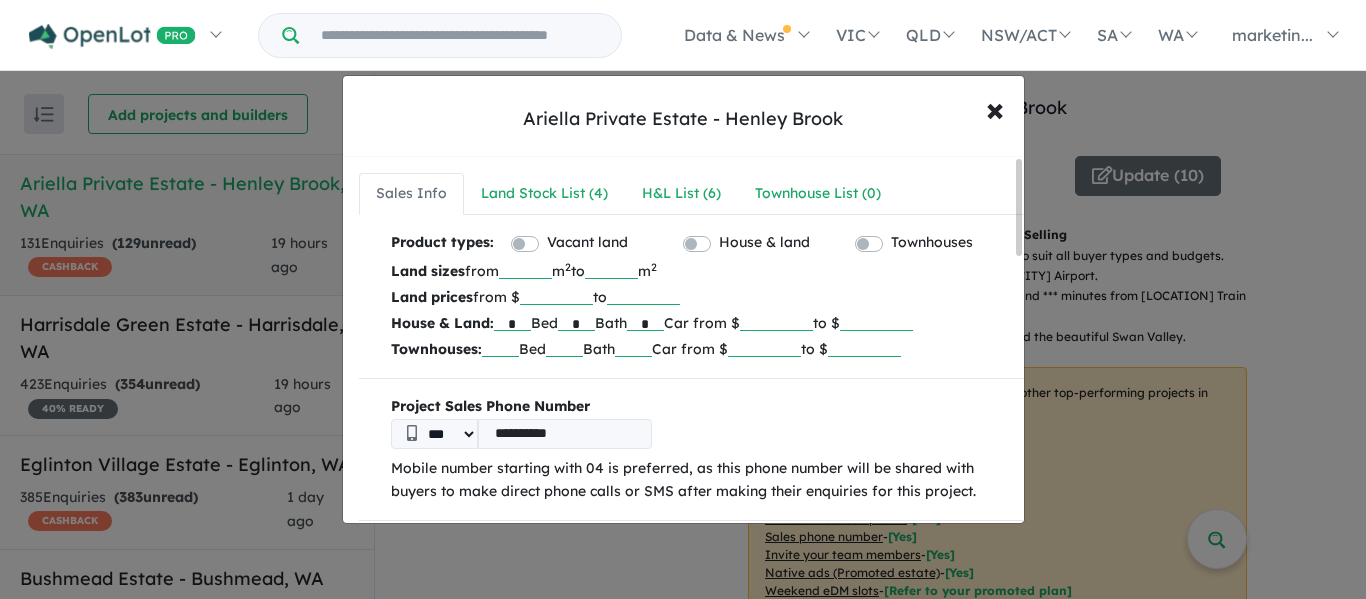click on "******" at bounding box center [643, 295] 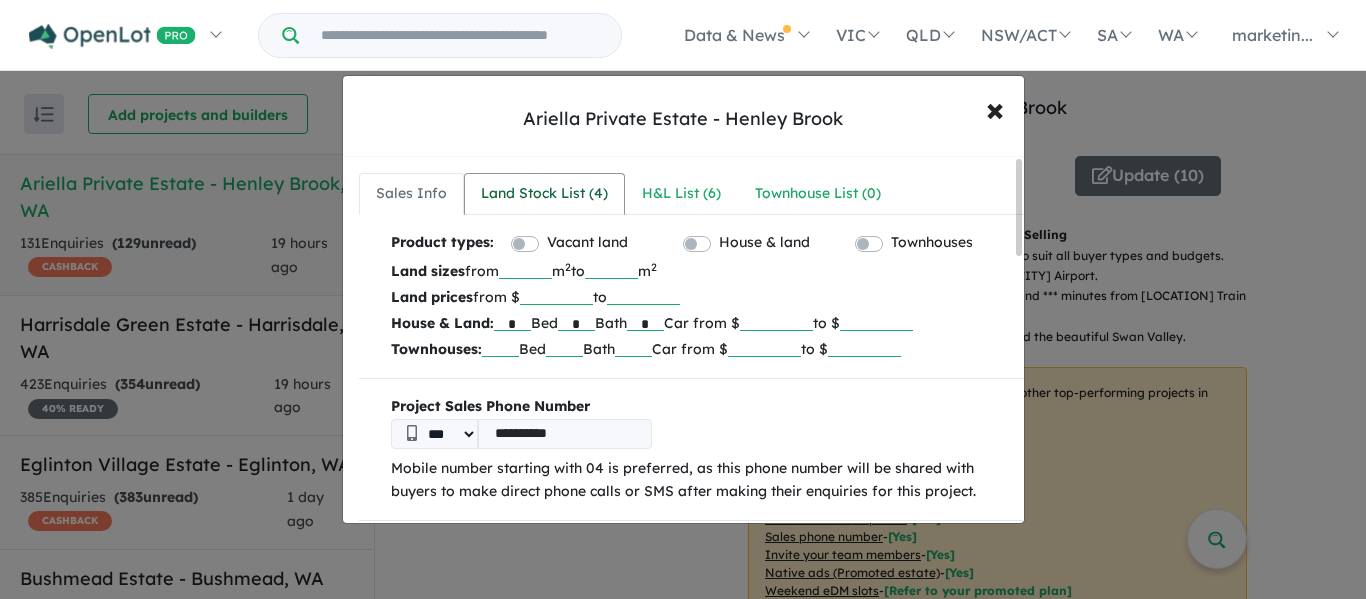 type on "*******" 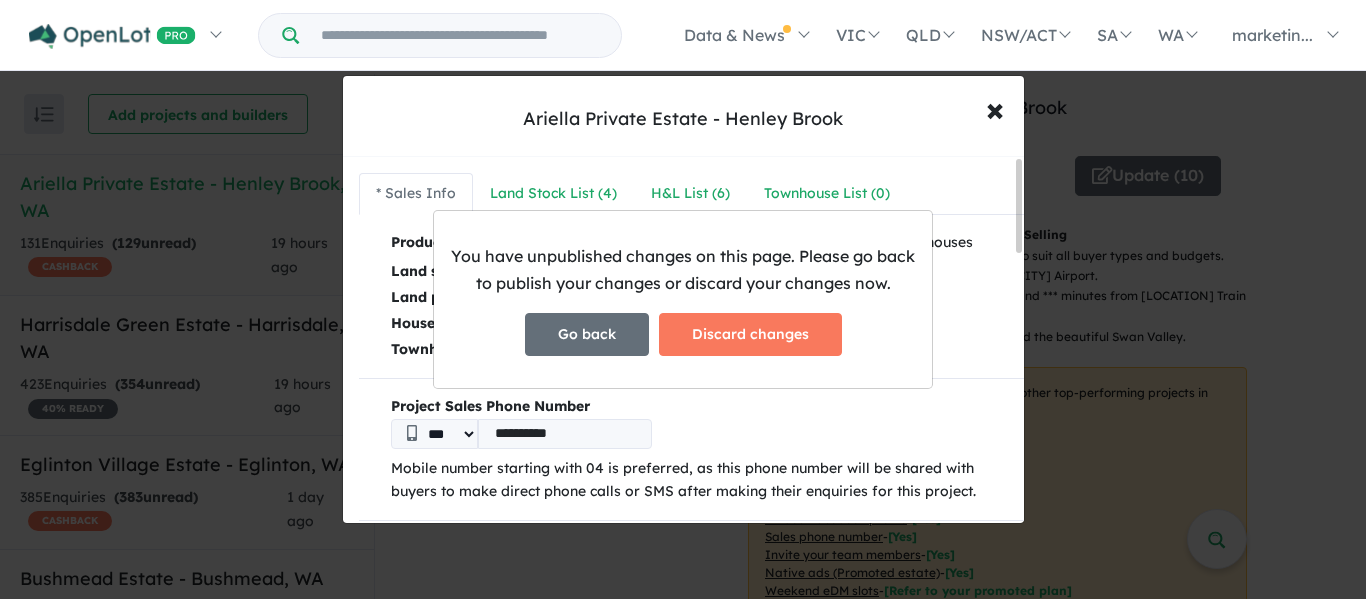 click on "Go back" at bounding box center (587, 334) 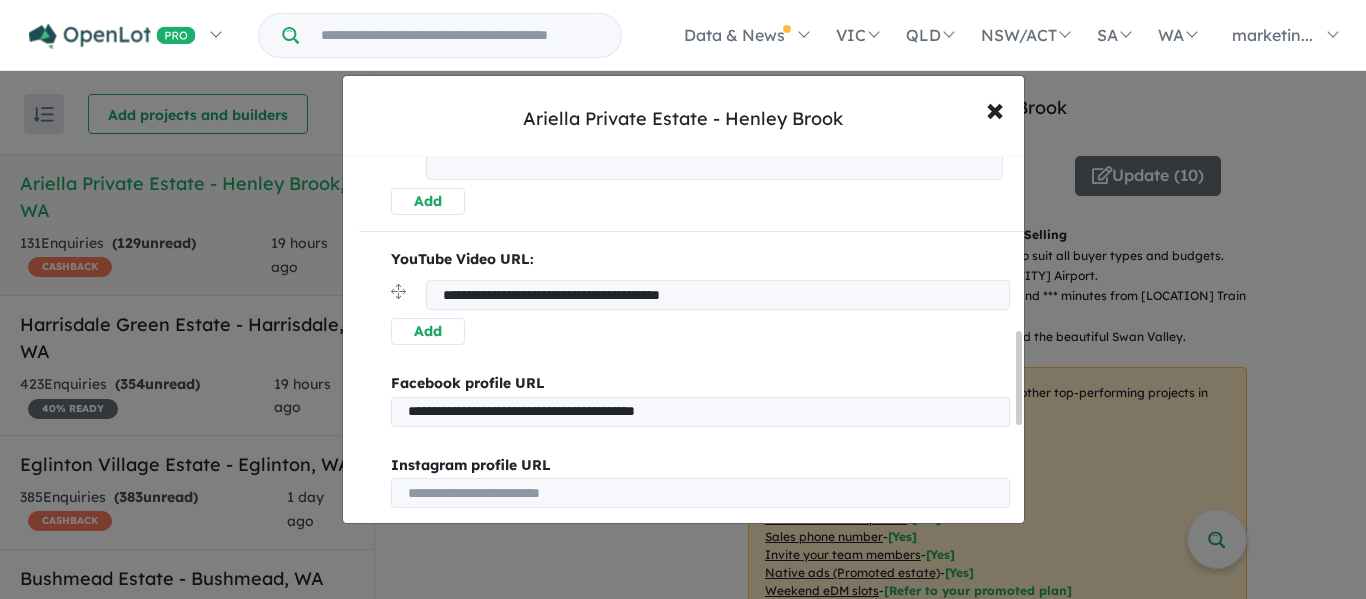 scroll, scrollTop: 1109, scrollLeft: 0, axis: vertical 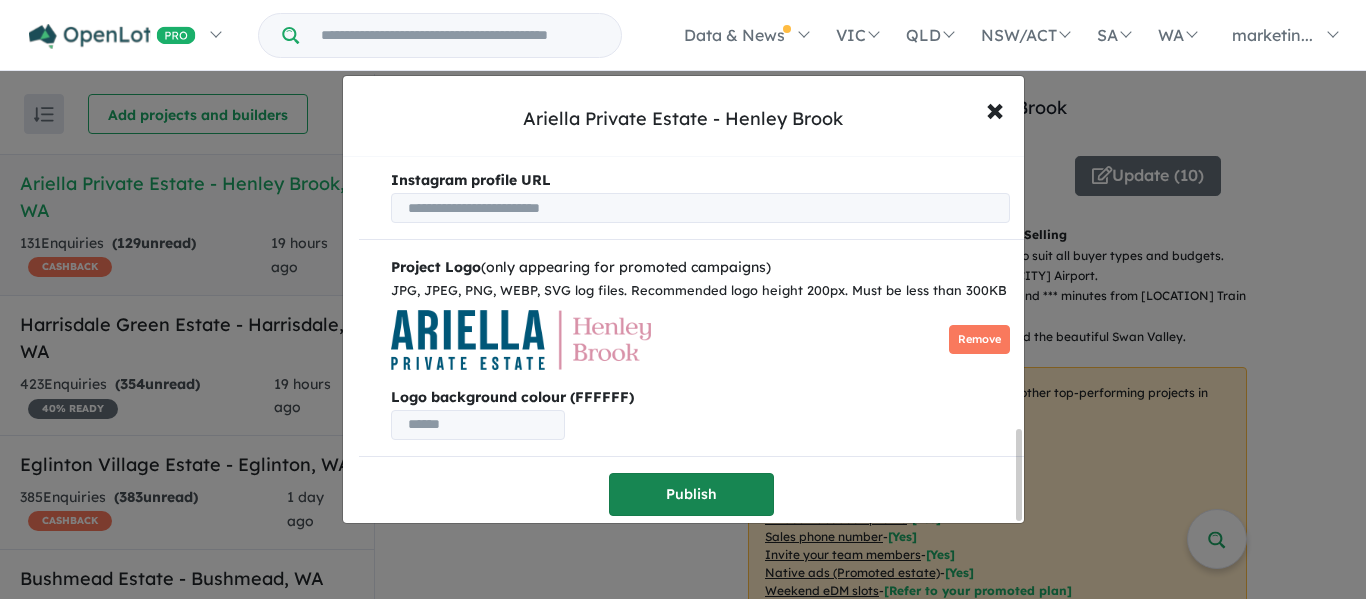 click on "Publish" at bounding box center (691, 494) 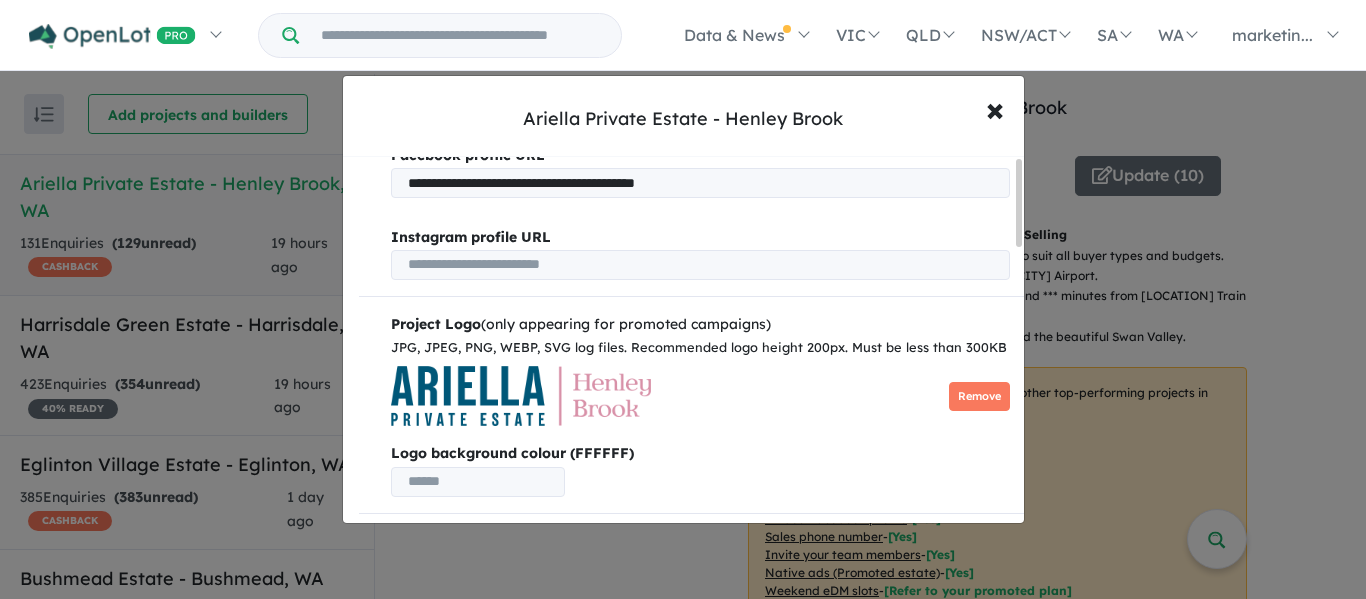 scroll, scrollTop: 0, scrollLeft: 0, axis: both 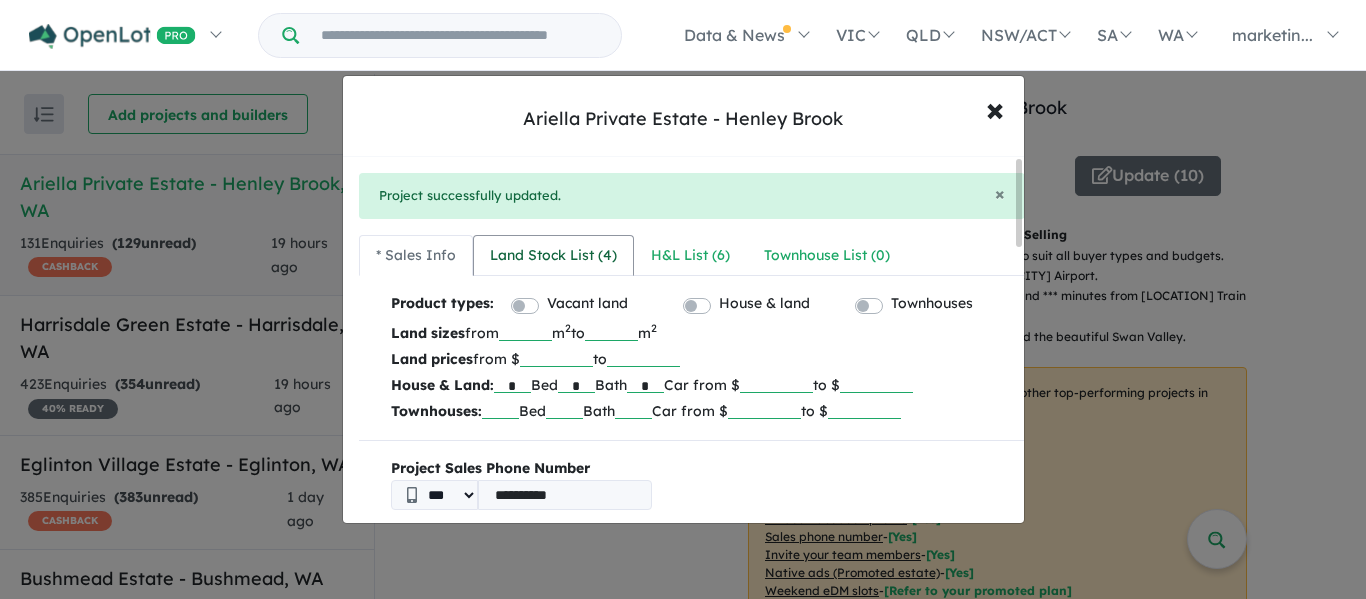 click on "Land Stock List ( 4 )" at bounding box center (553, 256) 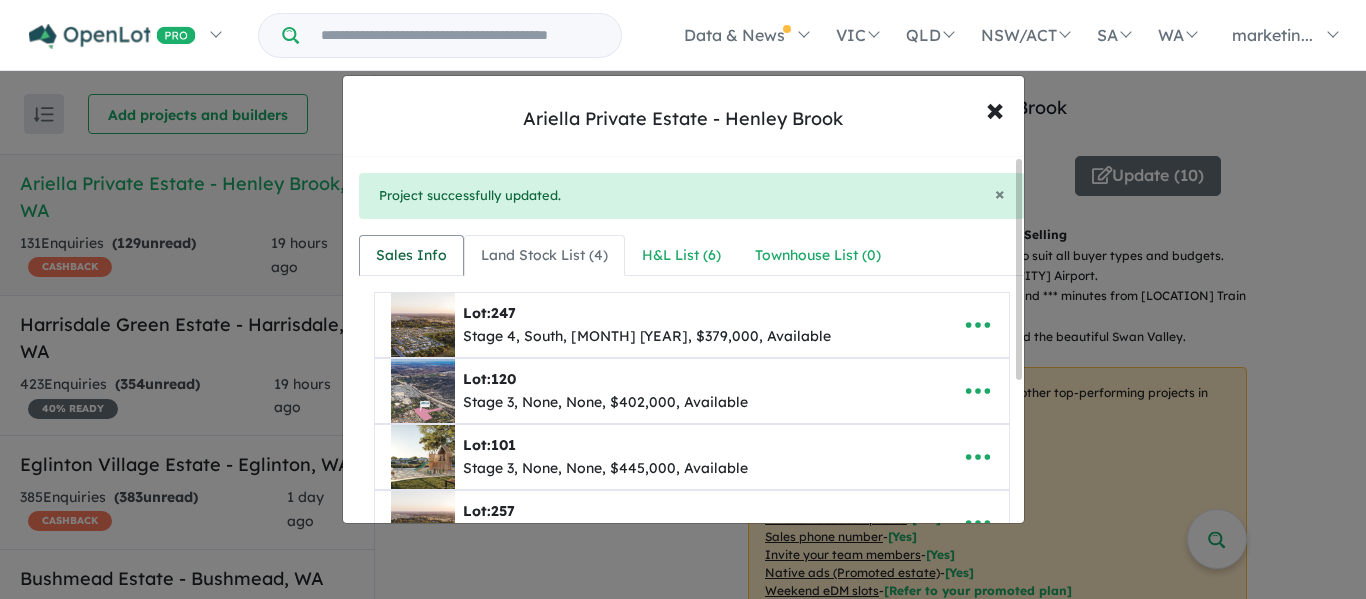 click on "Sales Info" at bounding box center (411, 256) 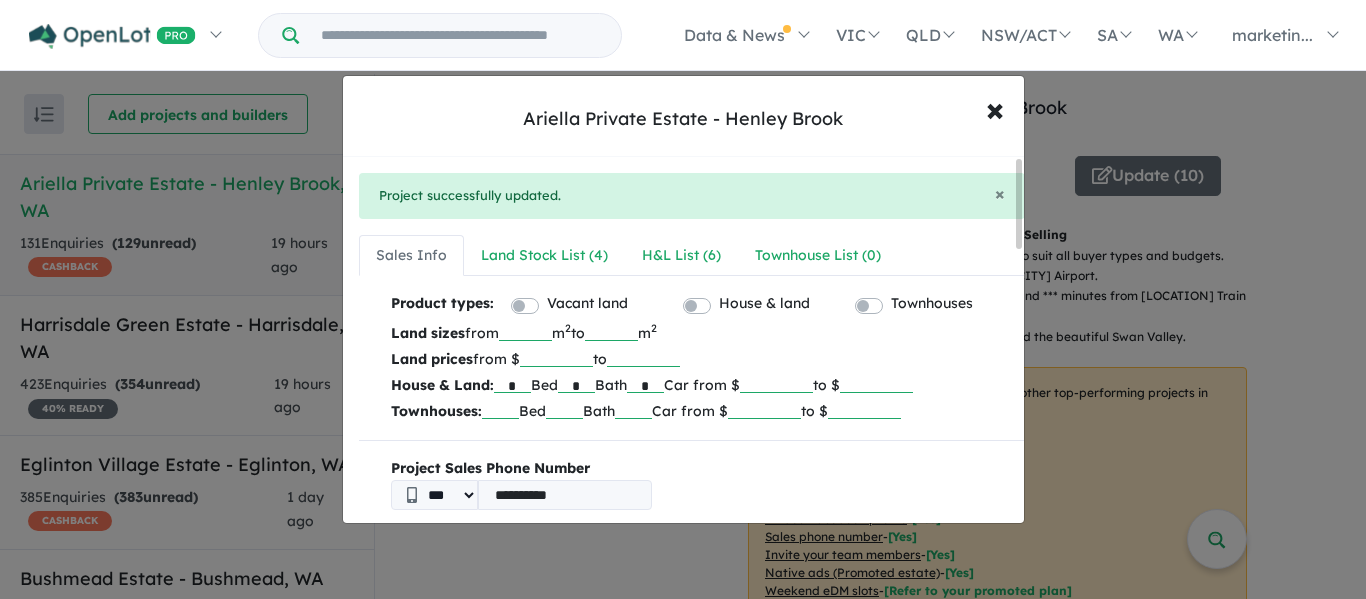 drag, startPoint x: 560, startPoint y: 336, endPoint x: 478, endPoint y: 327, distance: 82.492424 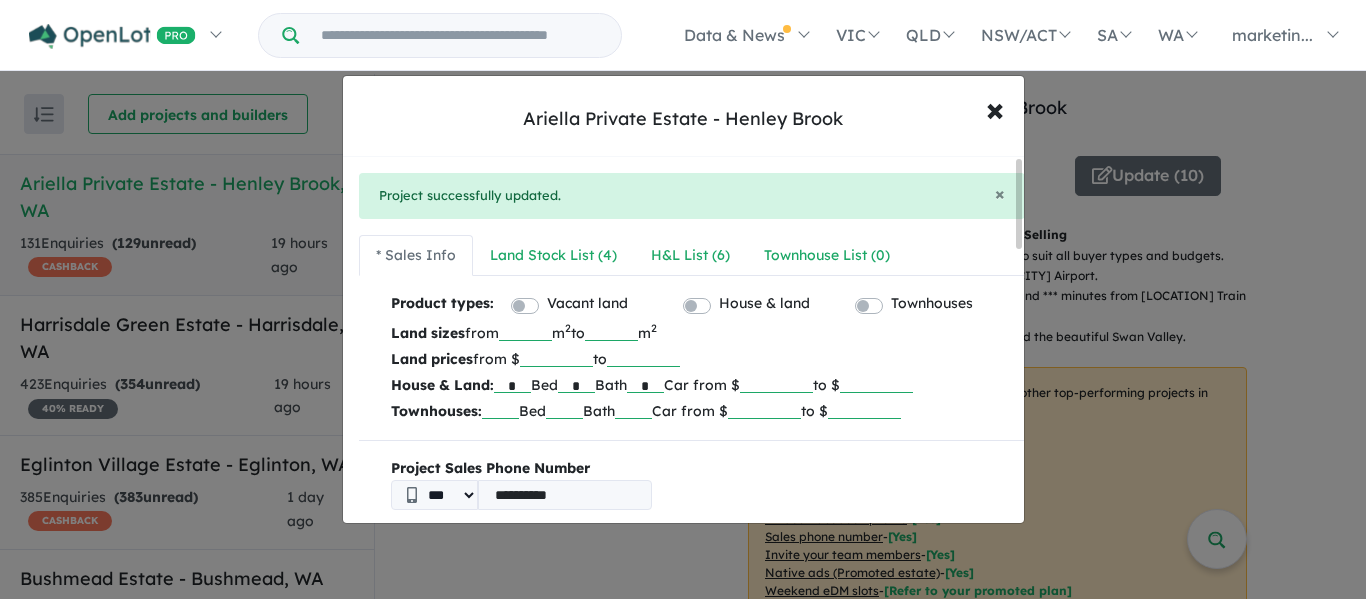 type on "***" 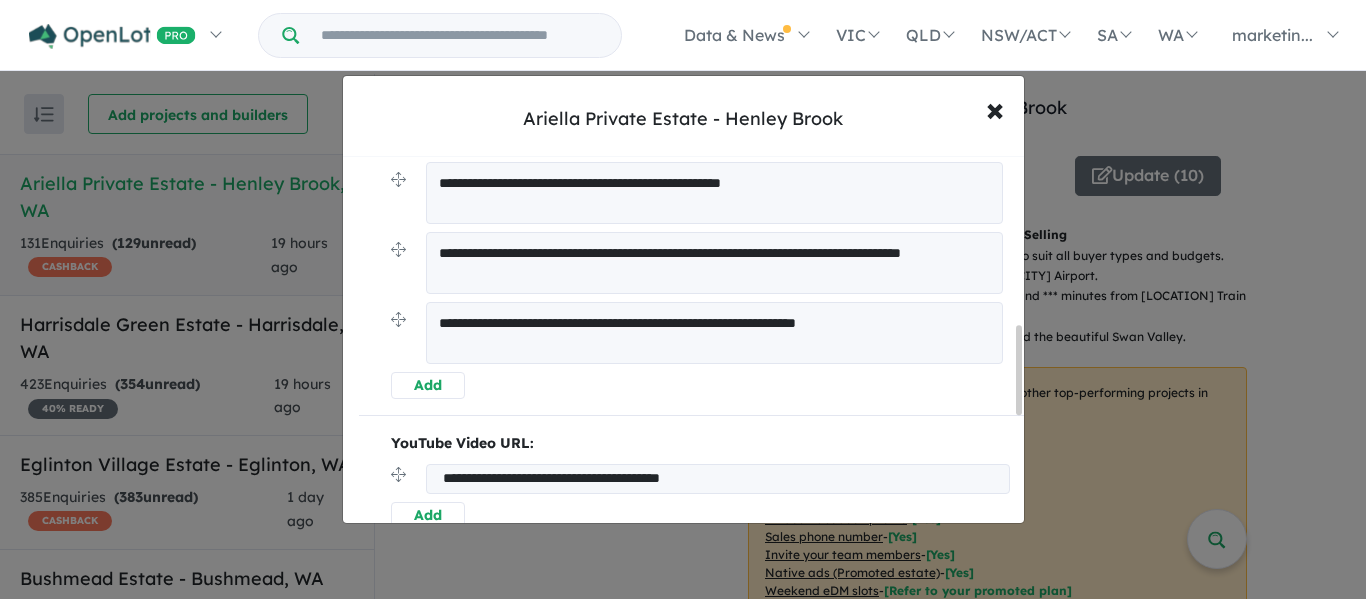 scroll, scrollTop: 1171, scrollLeft: 0, axis: vertical 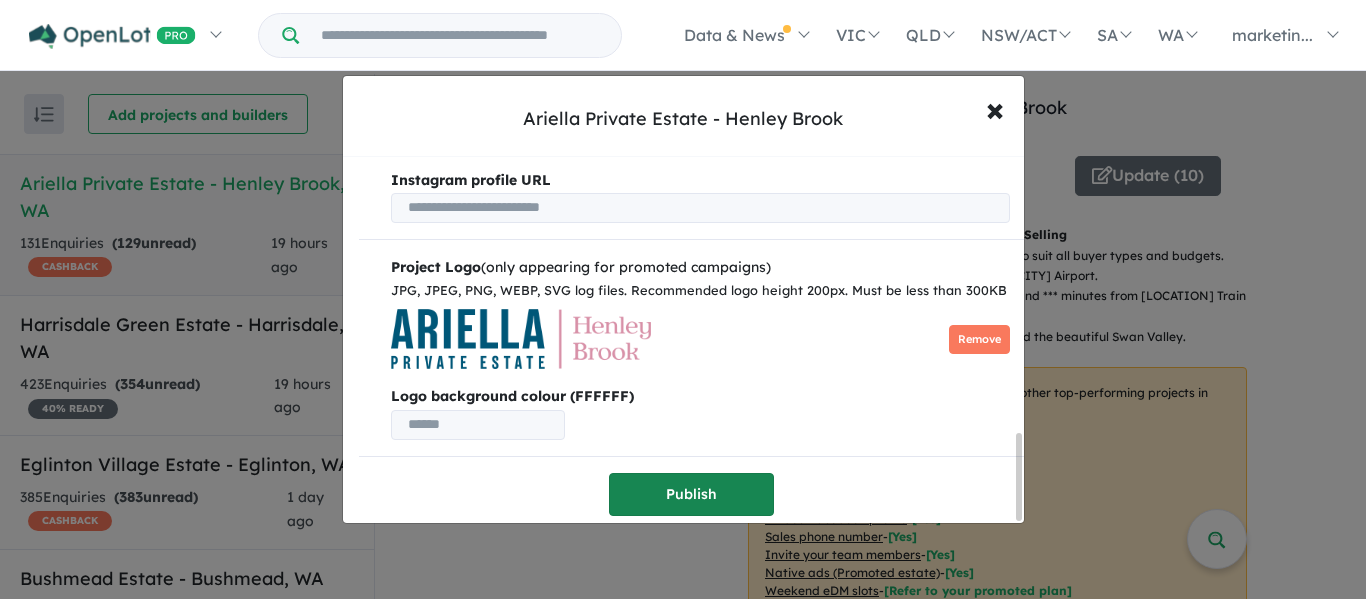 type on "***" 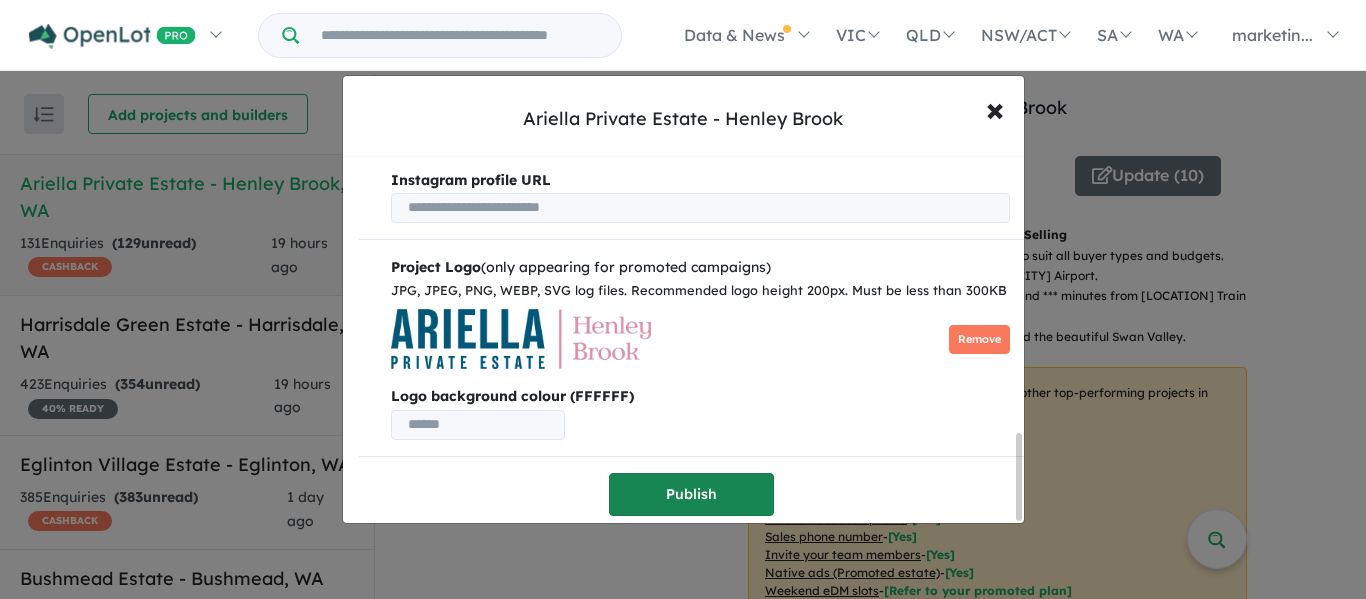 click on "Publish" at bounding box center [691, 494] 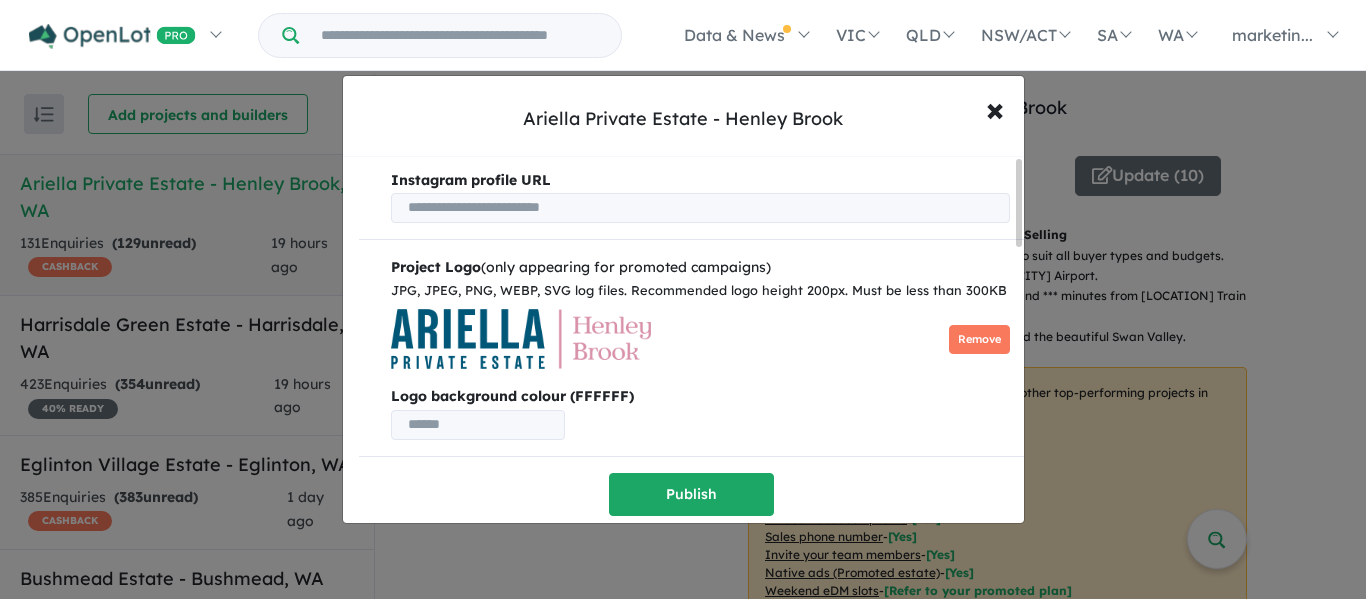 scroll, scrollTop: 0, scrollLeft: 0, axis: both 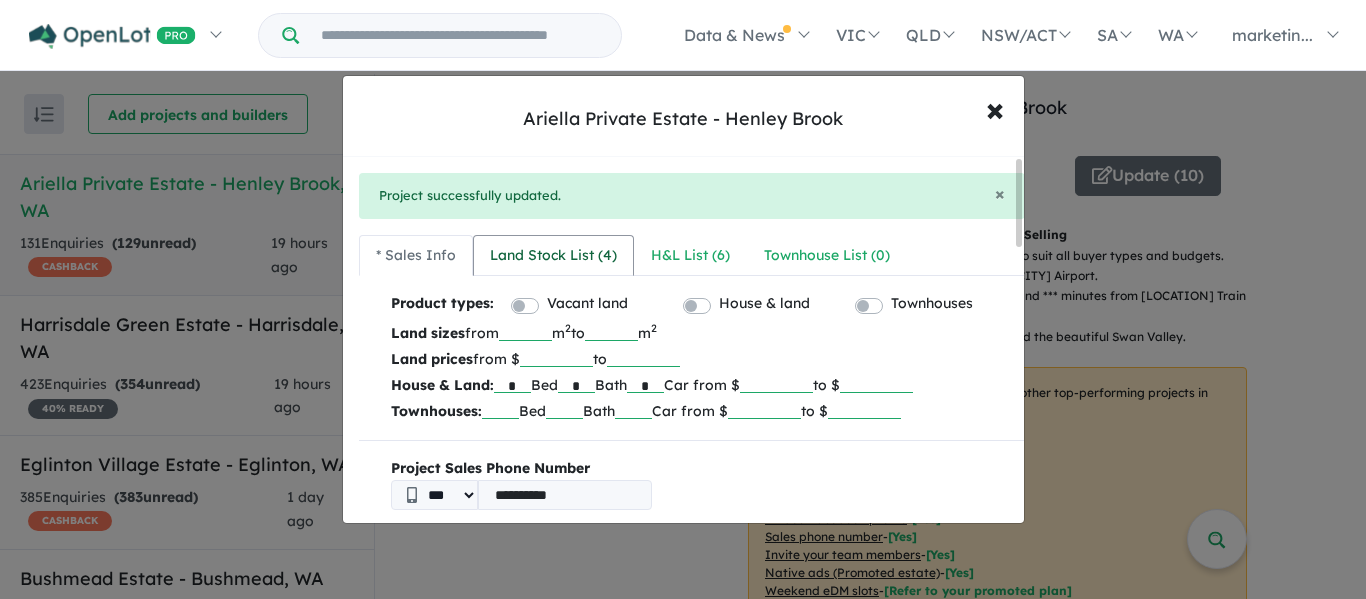 click on "Land Stock List ( 4 )" at bounding box center (553, 256) 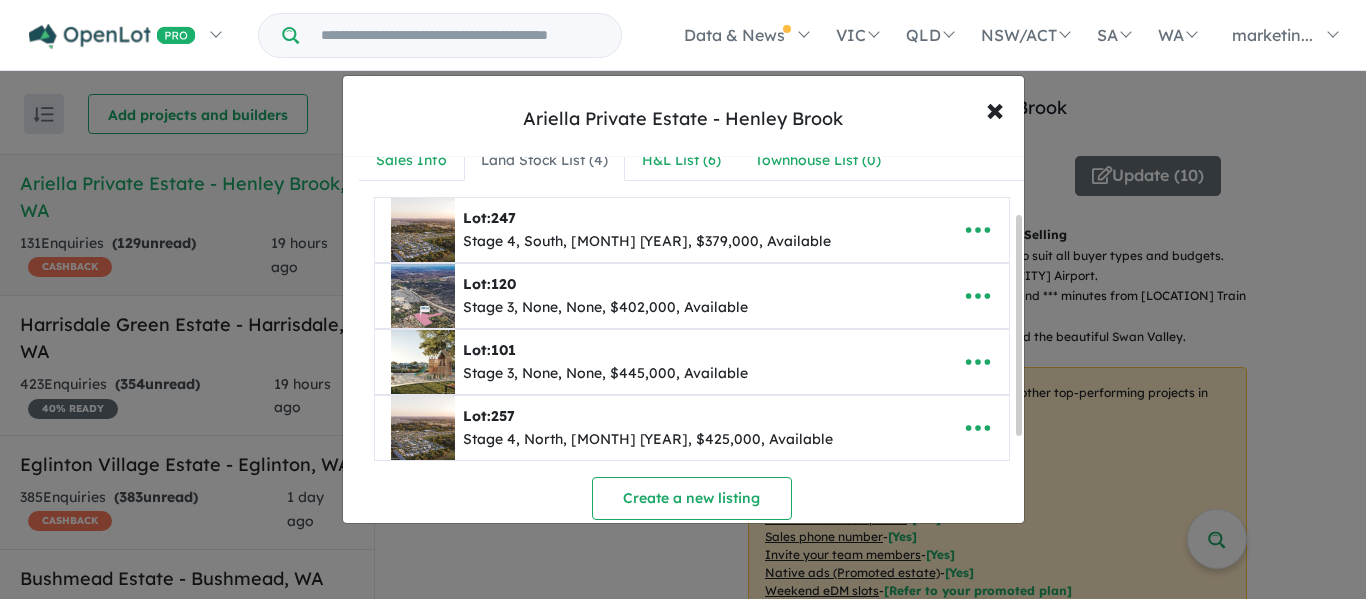 scroll, scrollTop: 96, scrollLeft: 0, axis: vertical 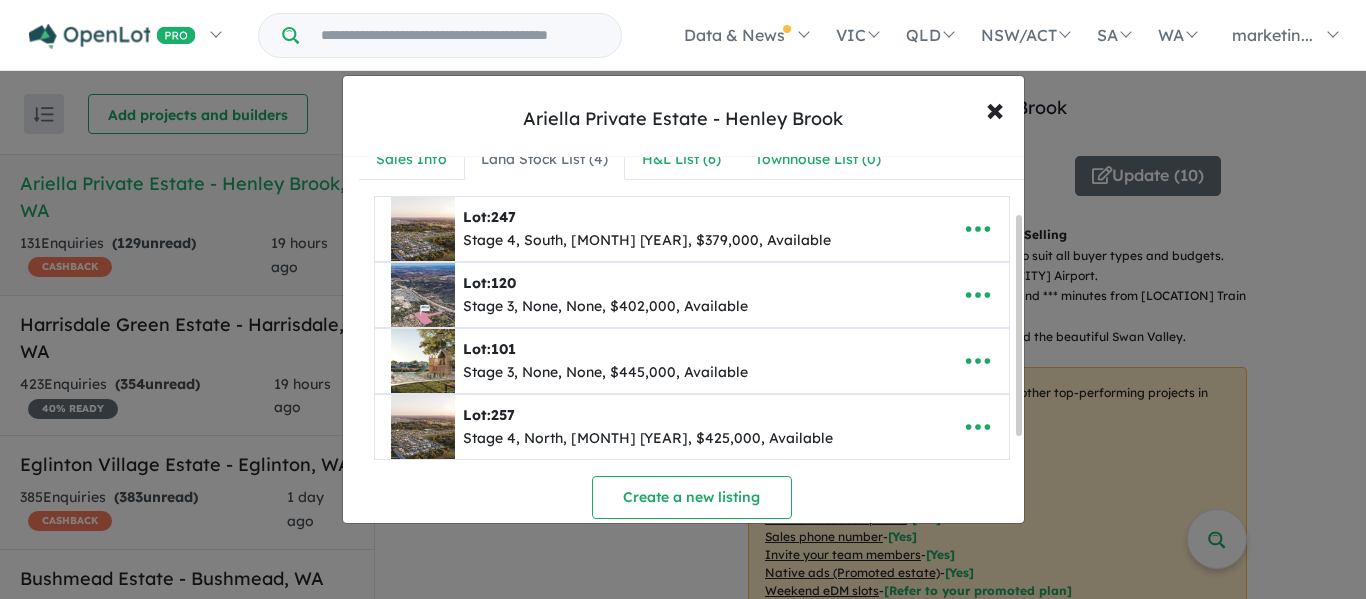 click on "Stage 3, None, None, $402,000, Available" at bounding box center [605, 307] 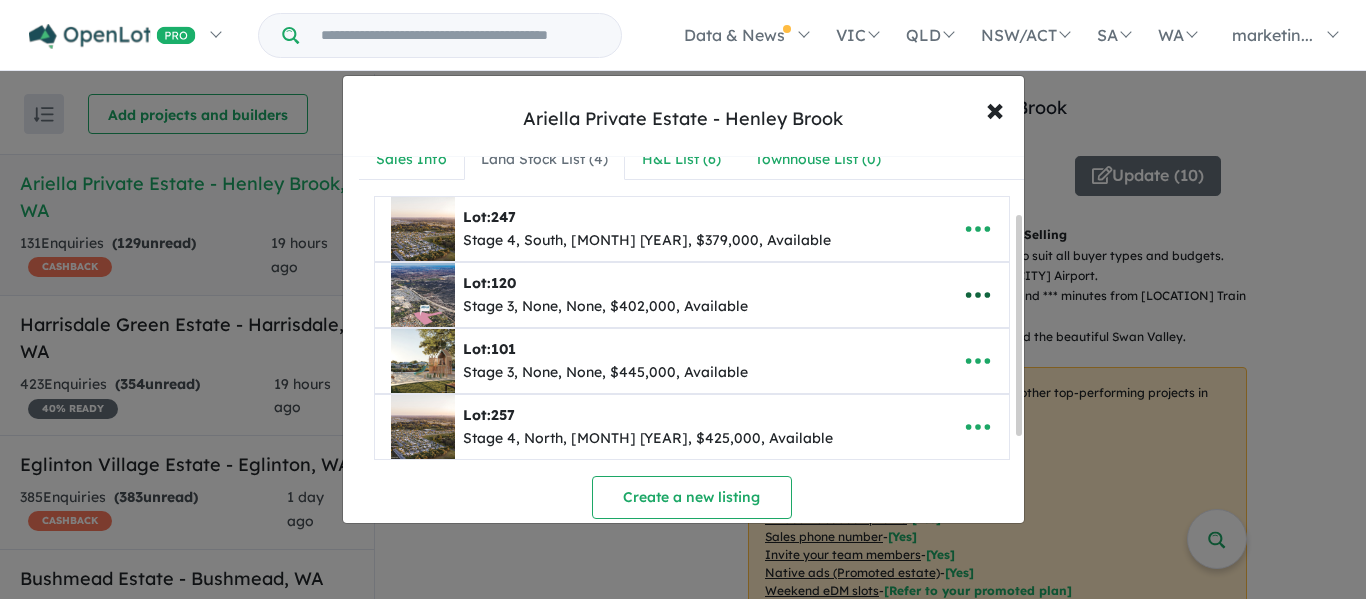 click 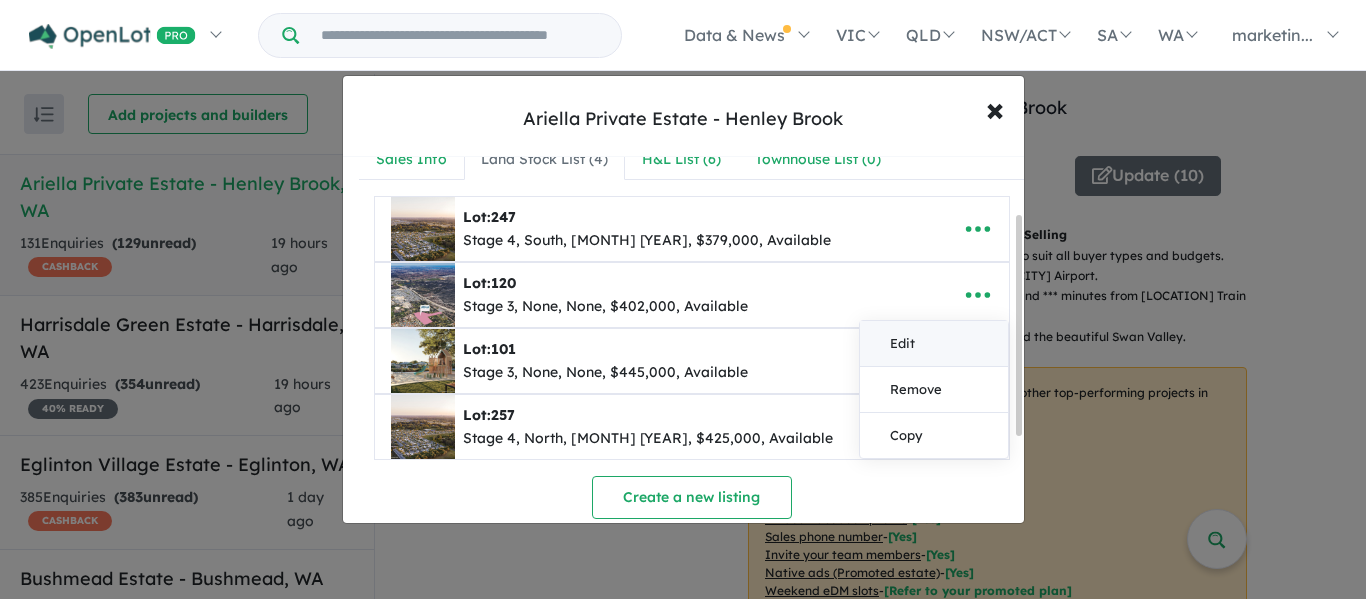 click on "Edit" at bounding box center (934, 344) 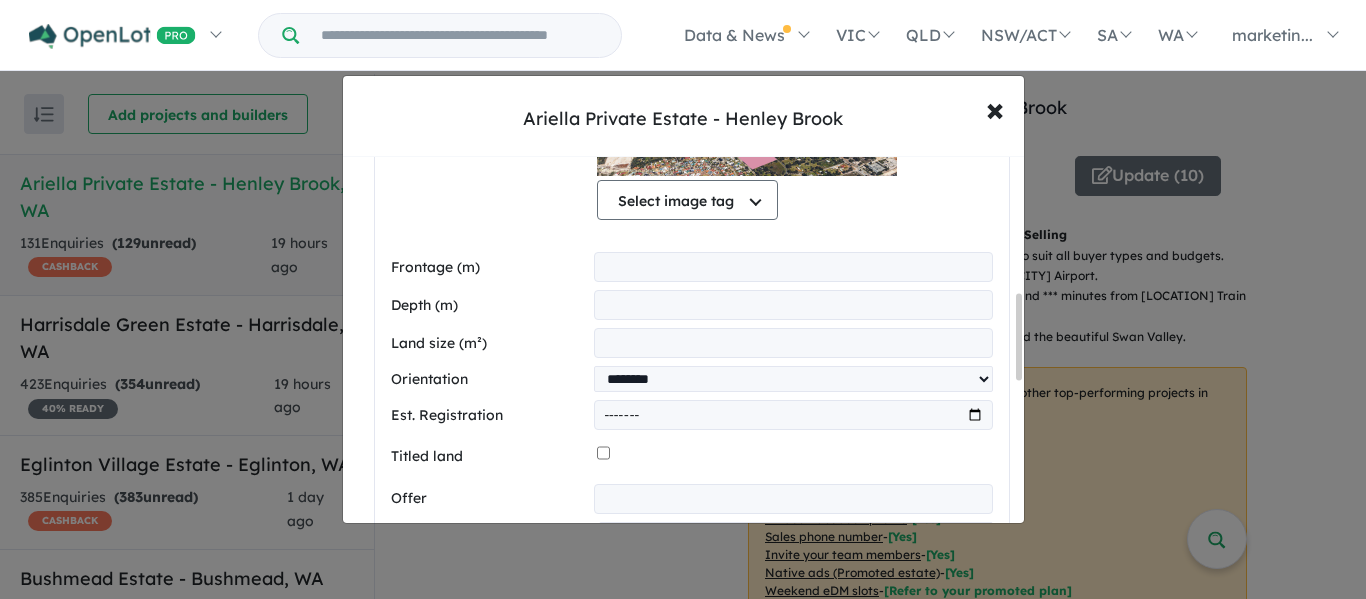 scroll, scrollTop: 590, scrollLeft: 0, axis: vertical 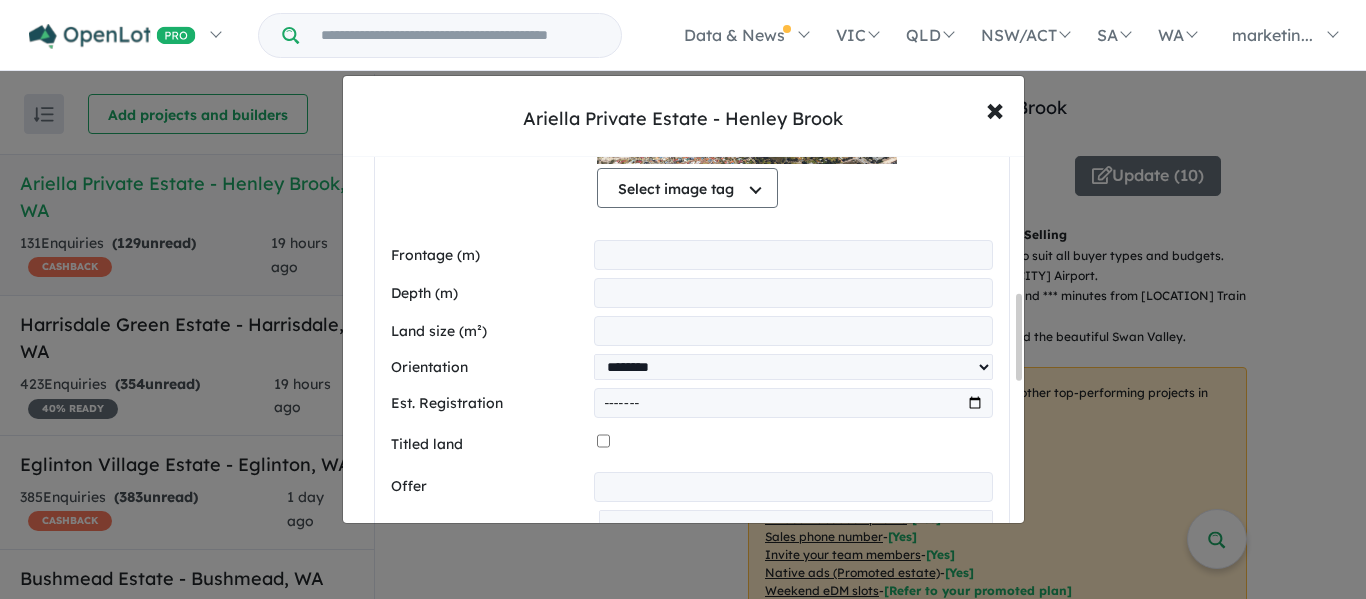 click on "***" at bounding box center [793, 331] 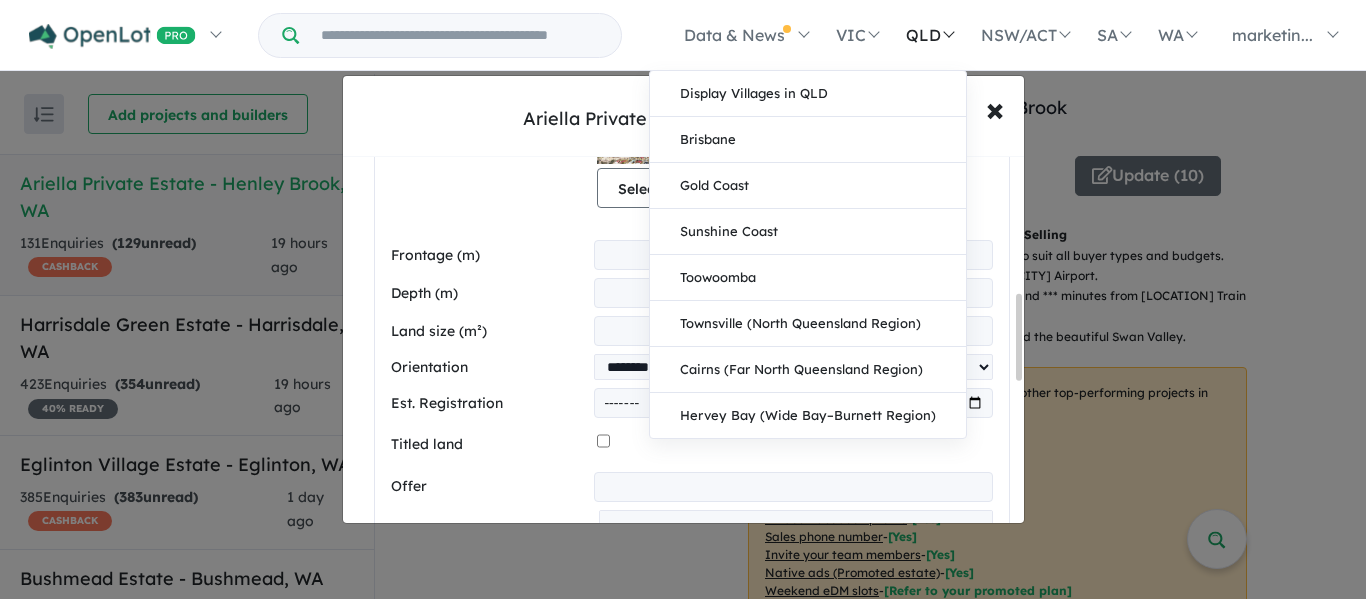 type on "***" 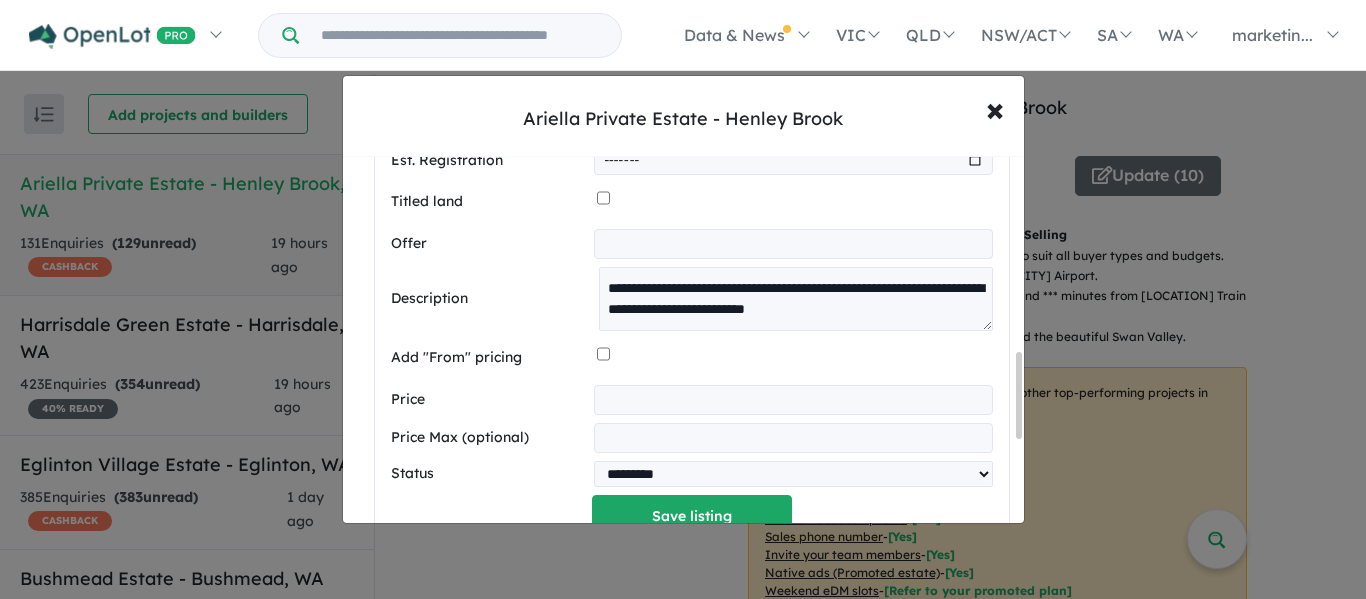 scroll, scrollTop: 846, scrollLeft: 0, axis: vertical 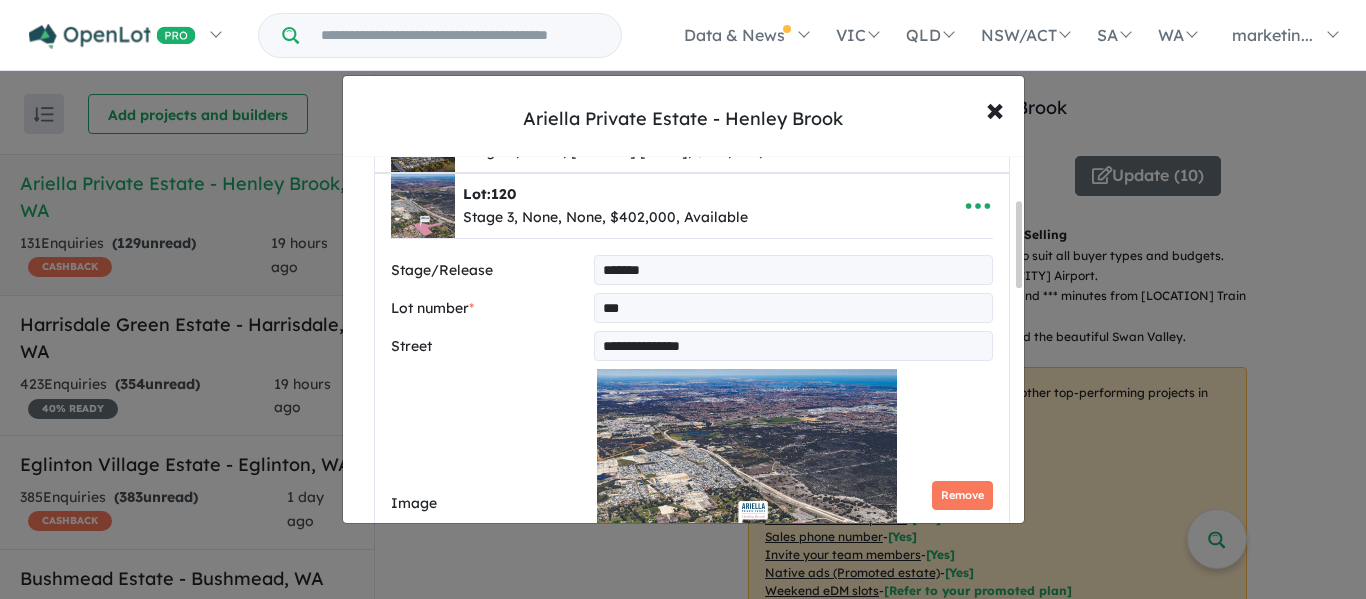 drag, startPoint x: 633, startPoint y: 309, endPoint x: 410, endPoint y: 291, distance: 223.72528 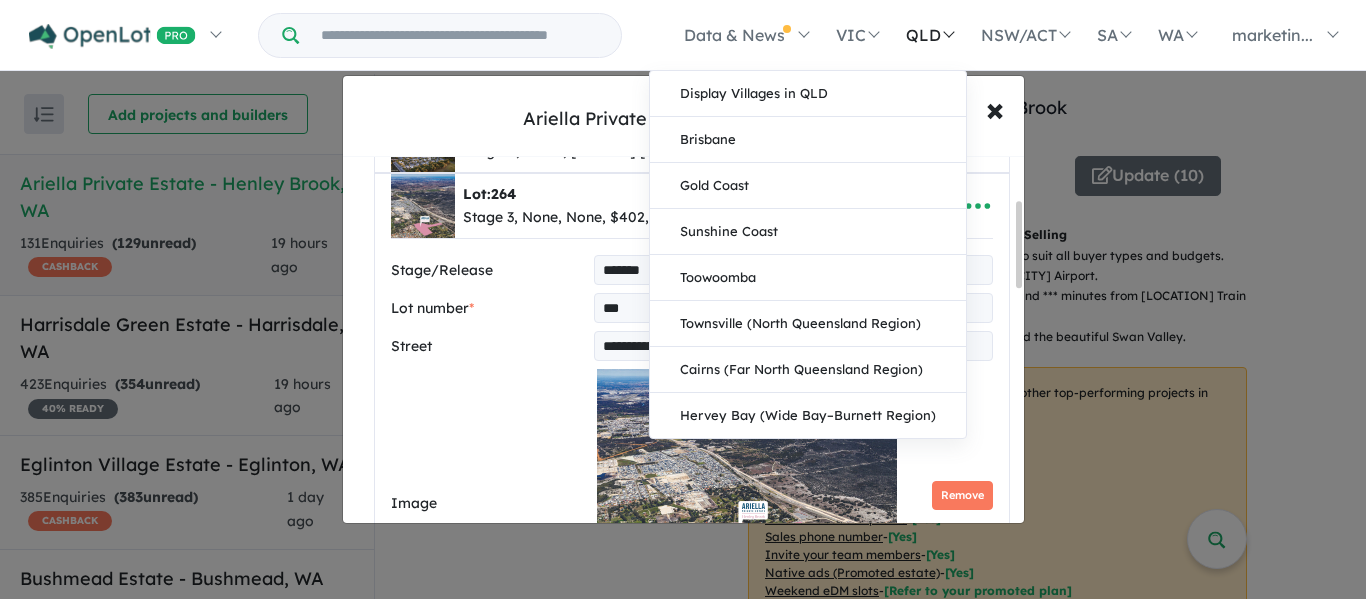 type on "***" 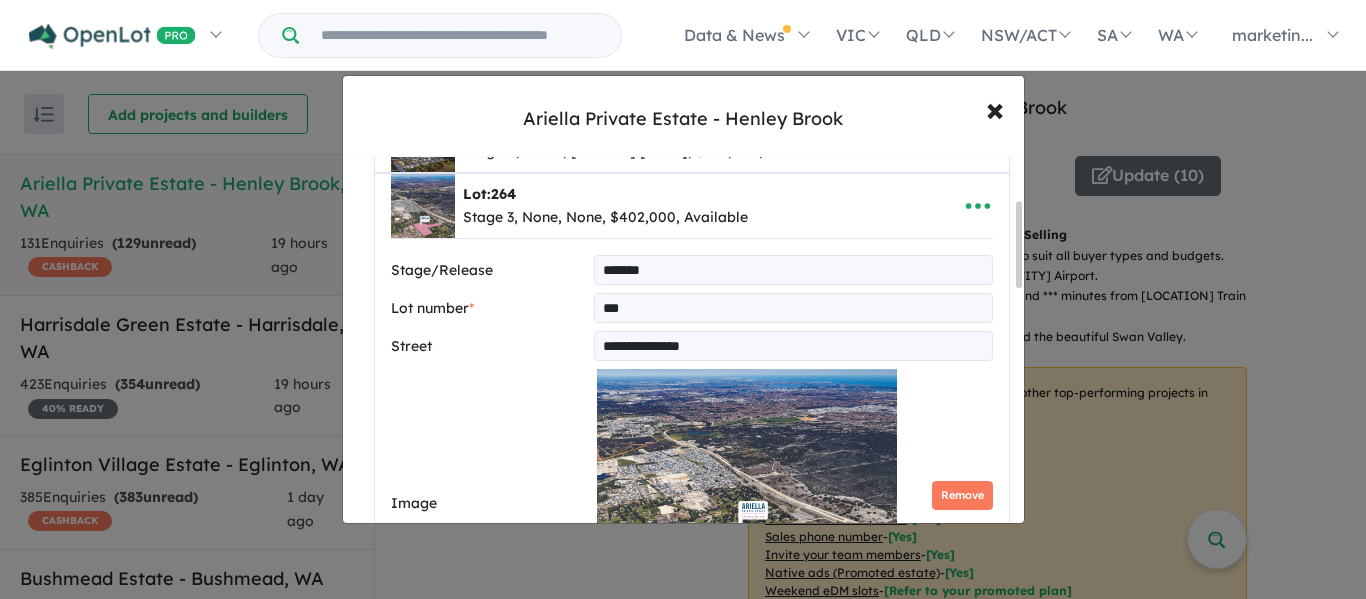 click on "*******" at bounding box center [793, 270] 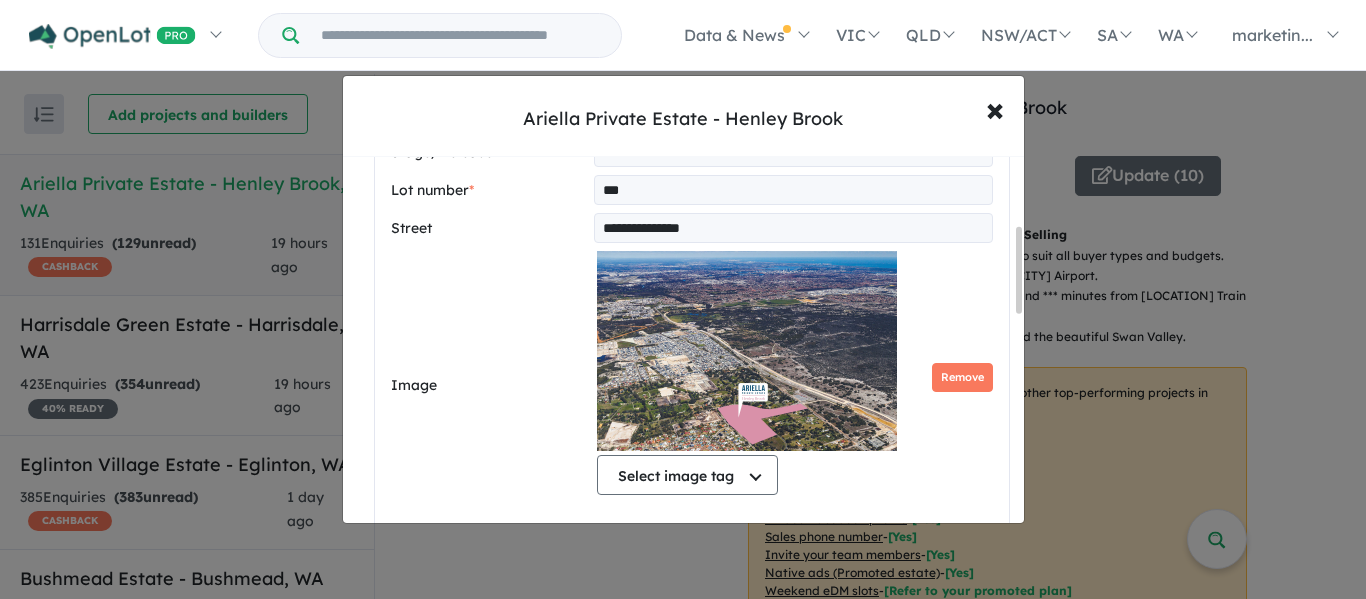 scroll, scrollTop: 314, scrollLeft: 0, axis: vertical 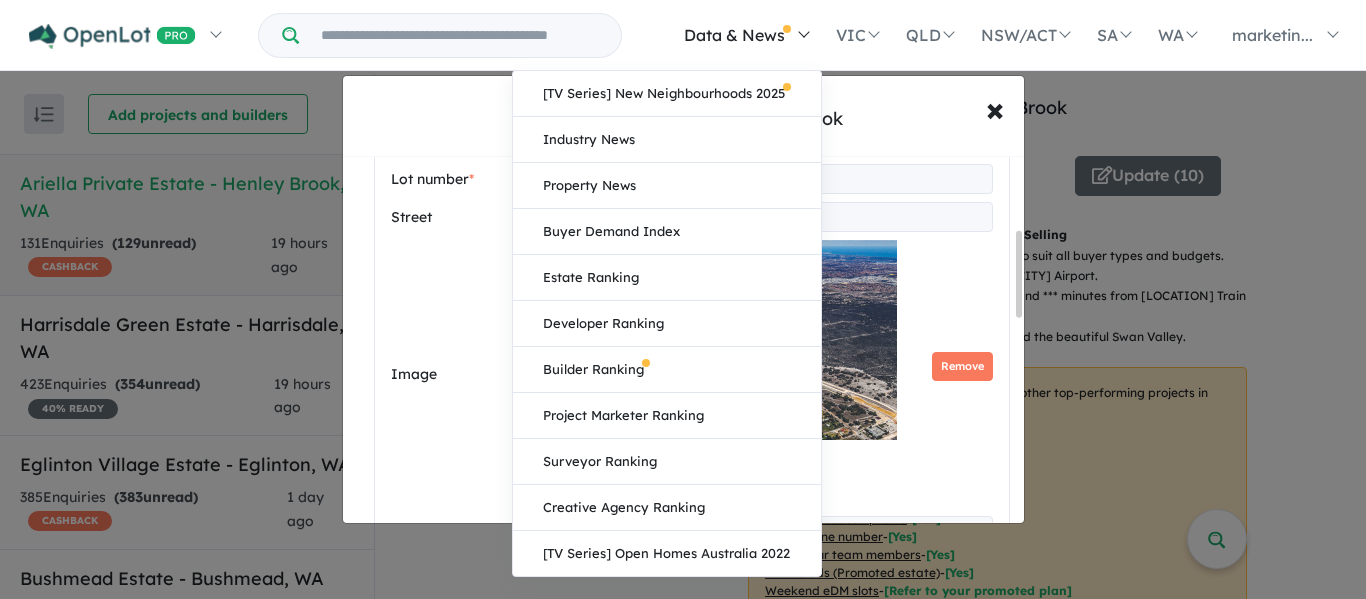 type on "*******" 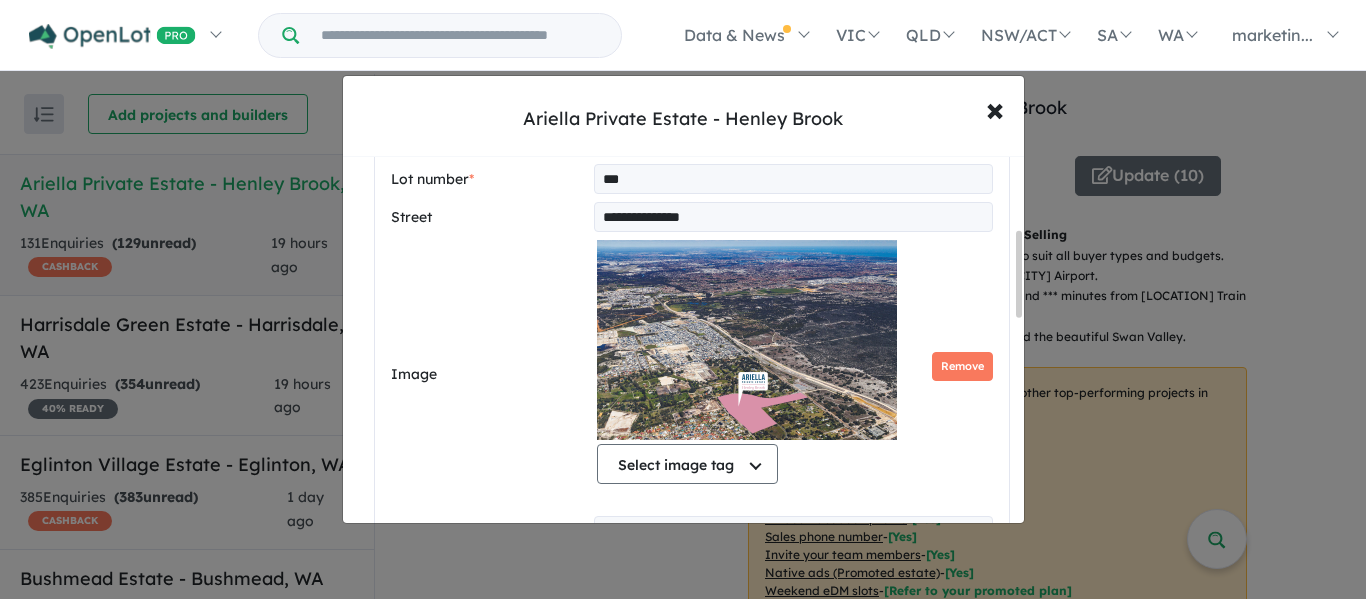 drag, startPoint x: 744, startPoint y: 216, endPoint x: 492, endPoint y: 192, distance: 253.14027 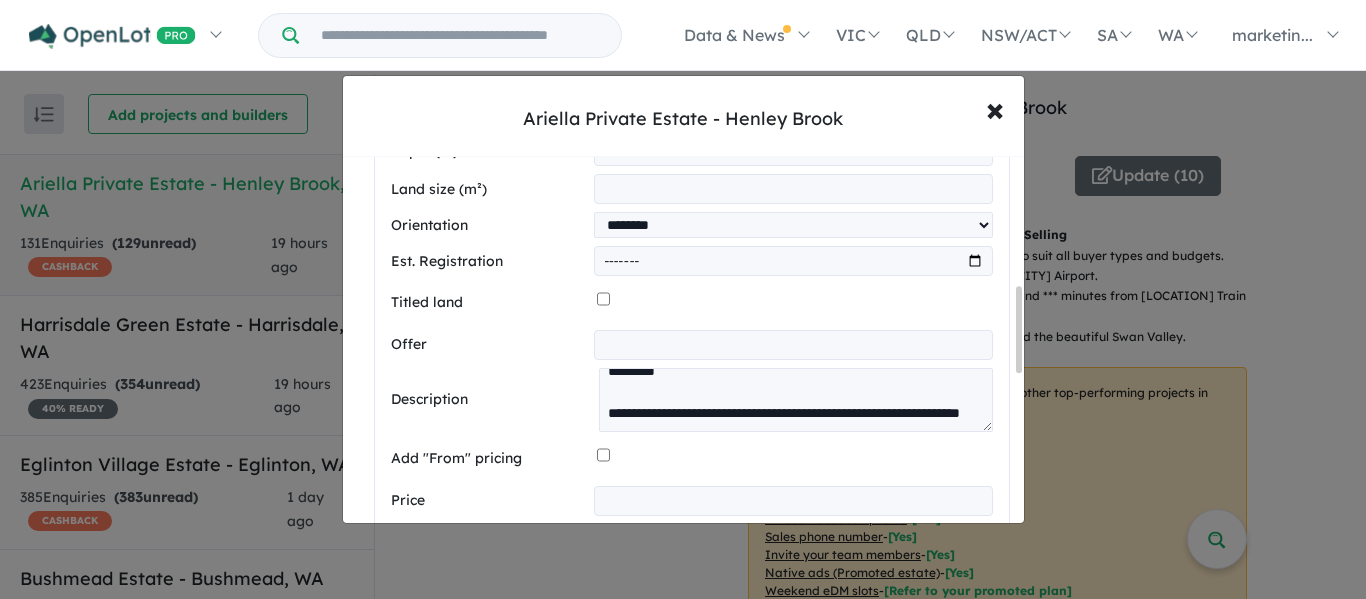 scroll, scrollTop: 553, scrollLeft: 0, axis: vertical 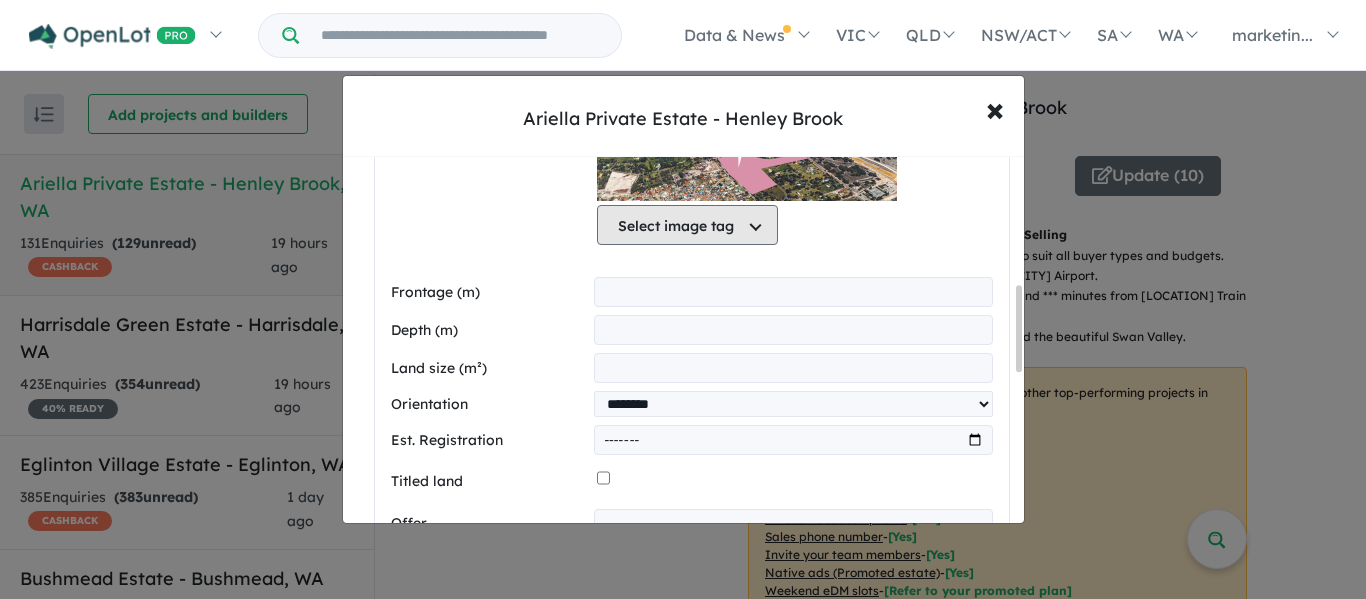 type on "**********" 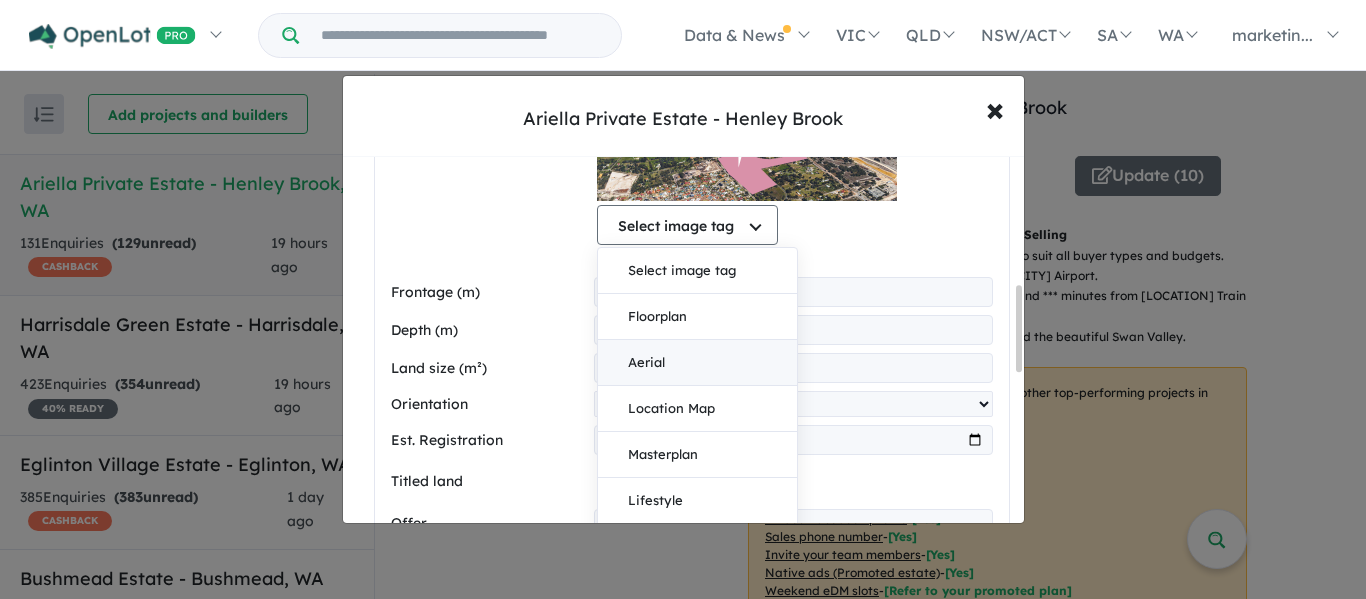 click on "Aerial" at bounding box center [697, 363] 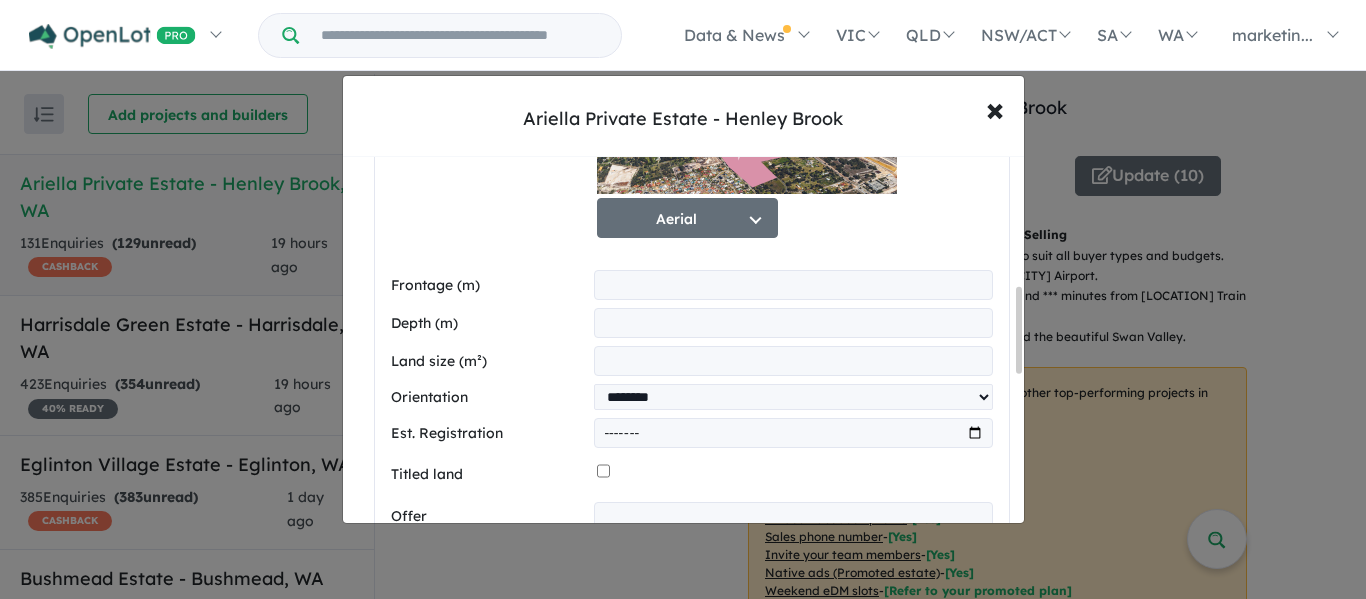 scroll, scrollTop: 561, scrollLeft: 0, axis: vertical 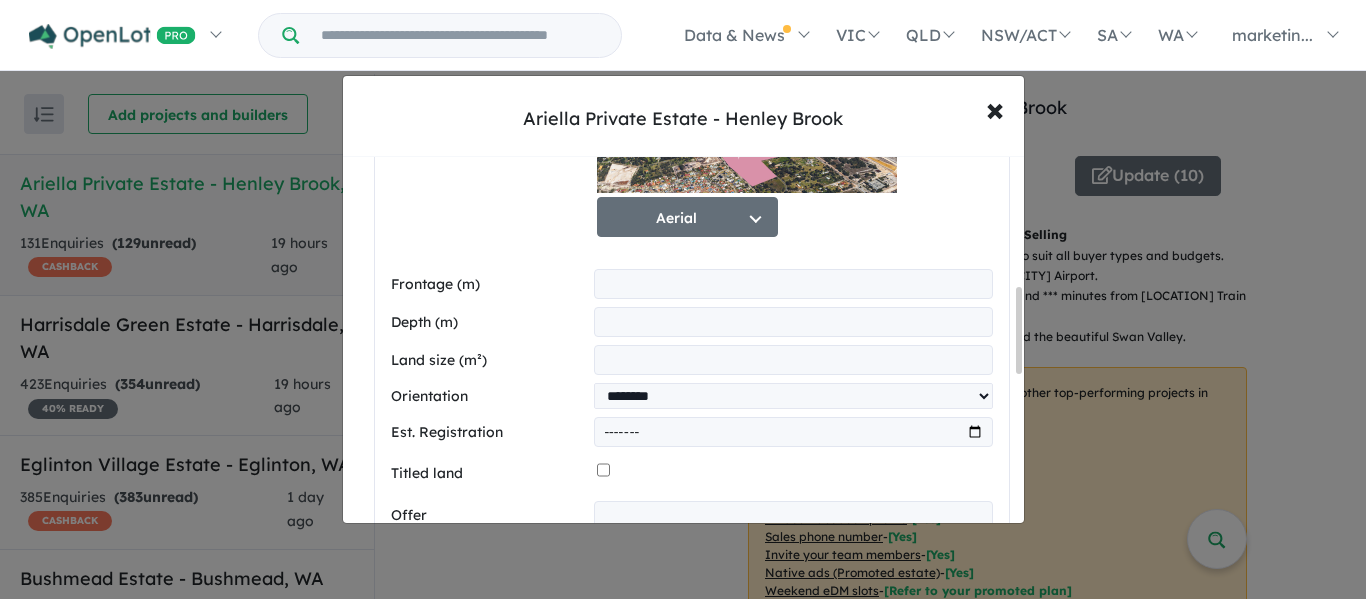 drag, startPoint x: 644, startPoint y: 275, endPoint x: 518, endPoint y: 260, distance: 126.88972 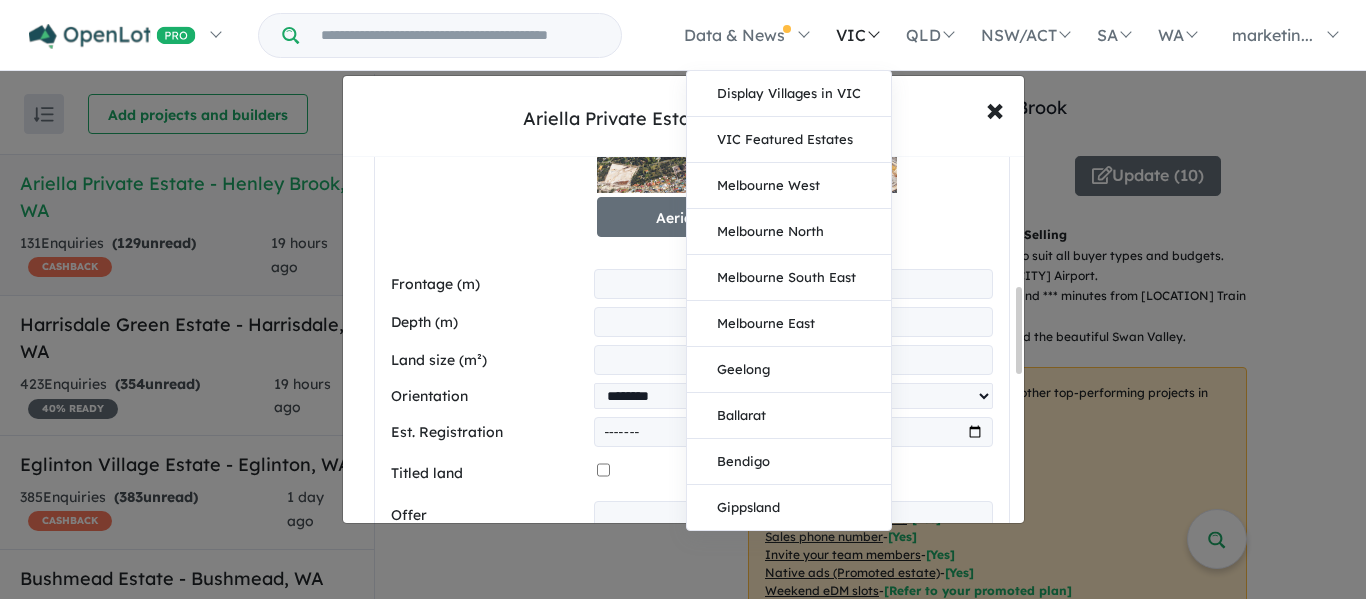 type on "**" 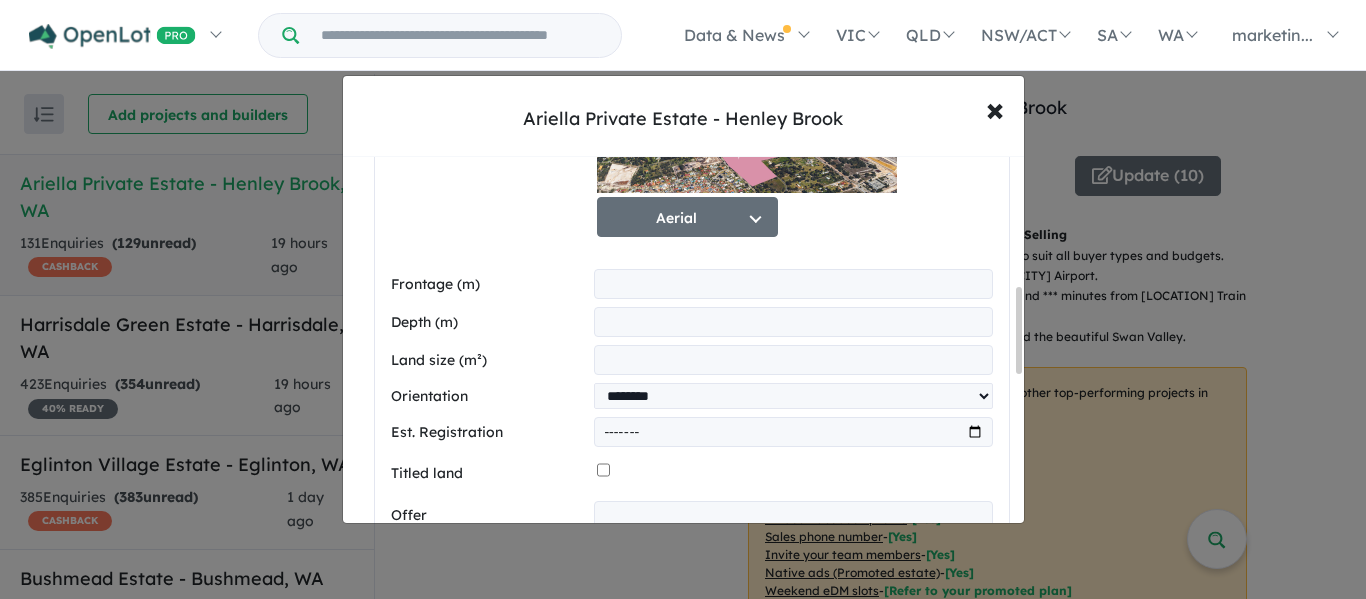 drag, startPoint x: 654, startPoint y: 335, endPoint x: 513, endPoint y: 303, distance: 144.58562 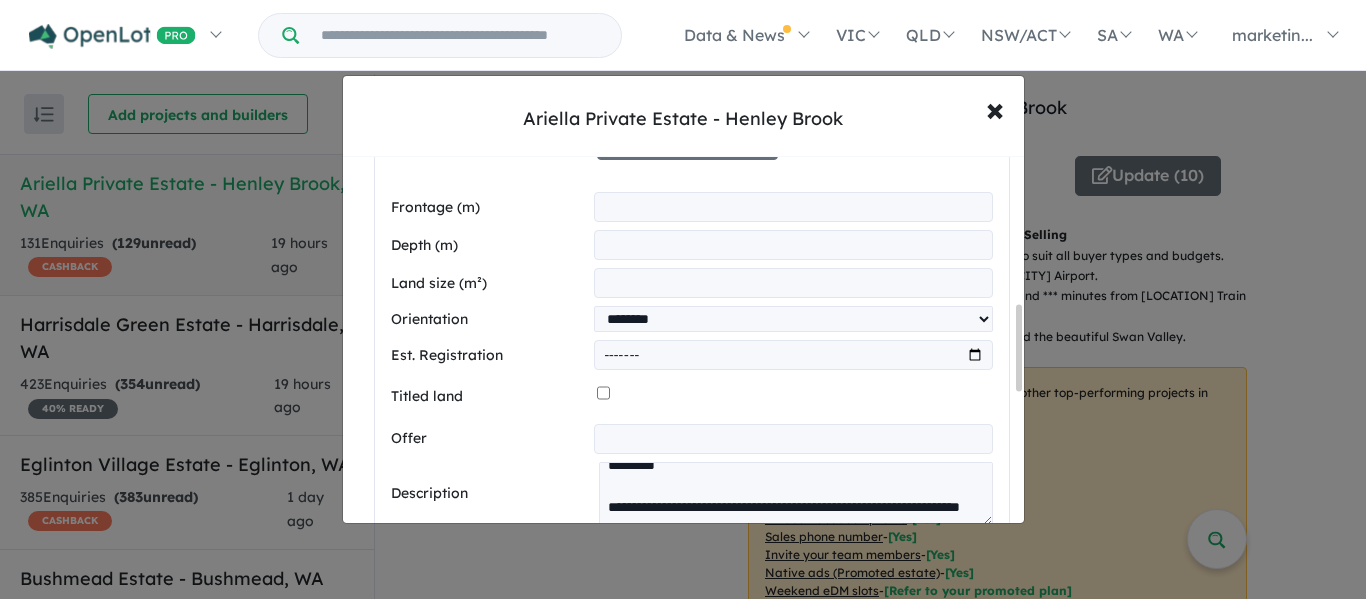 scroll, scrollTop: 639, scrollLeft: 0, axis: vertical 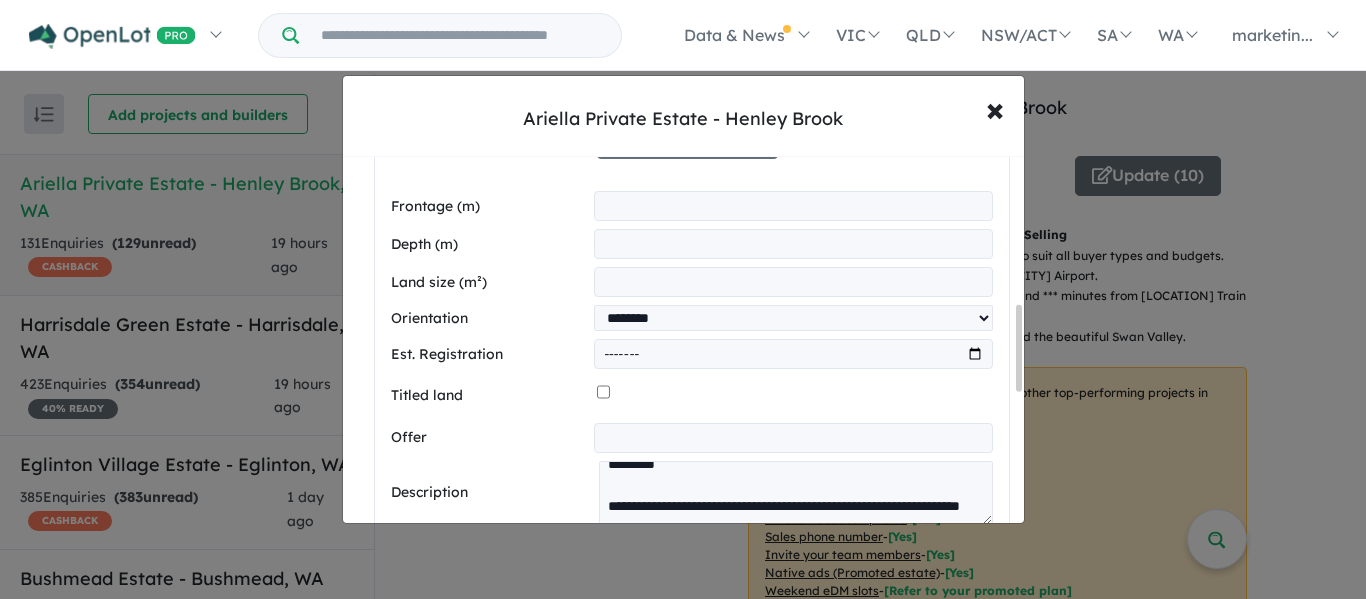type 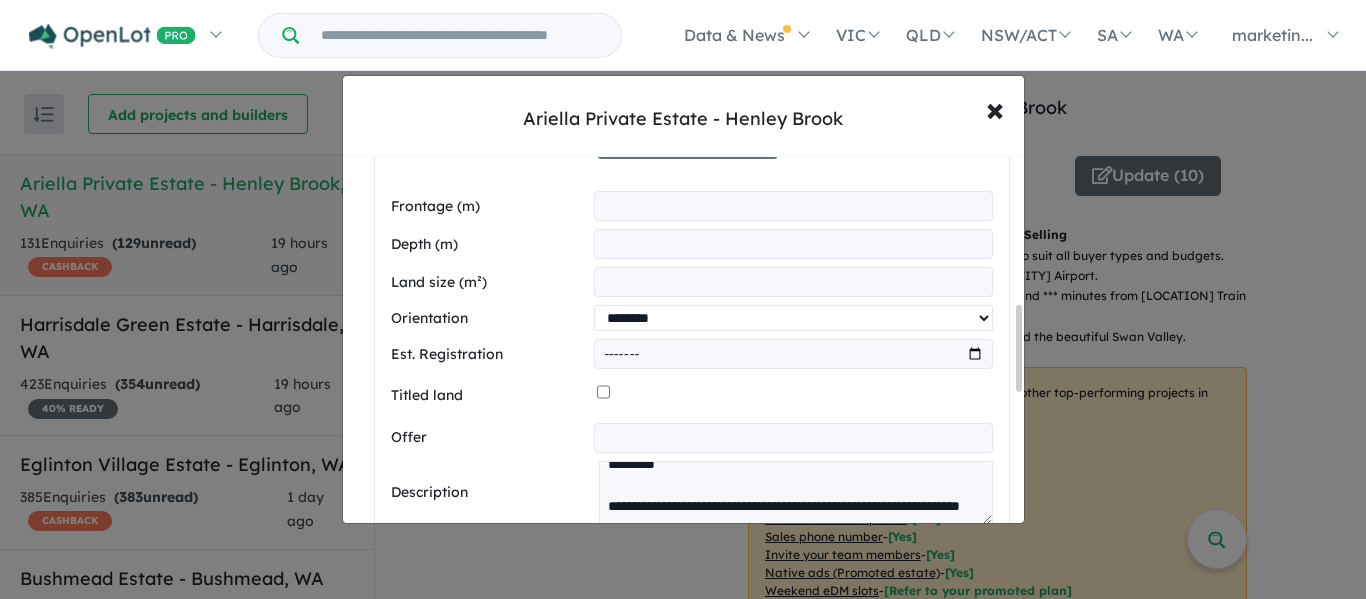 click on "**********" at bounding box center [793, 318] 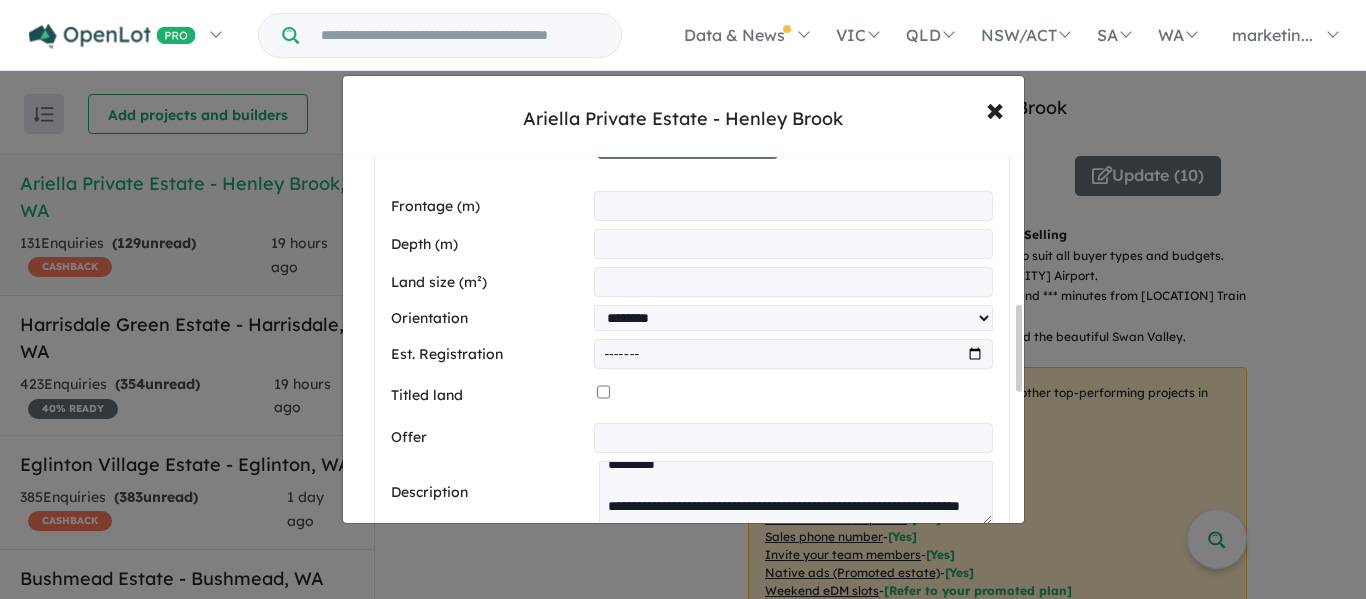 click at bounding box center [793, 354] 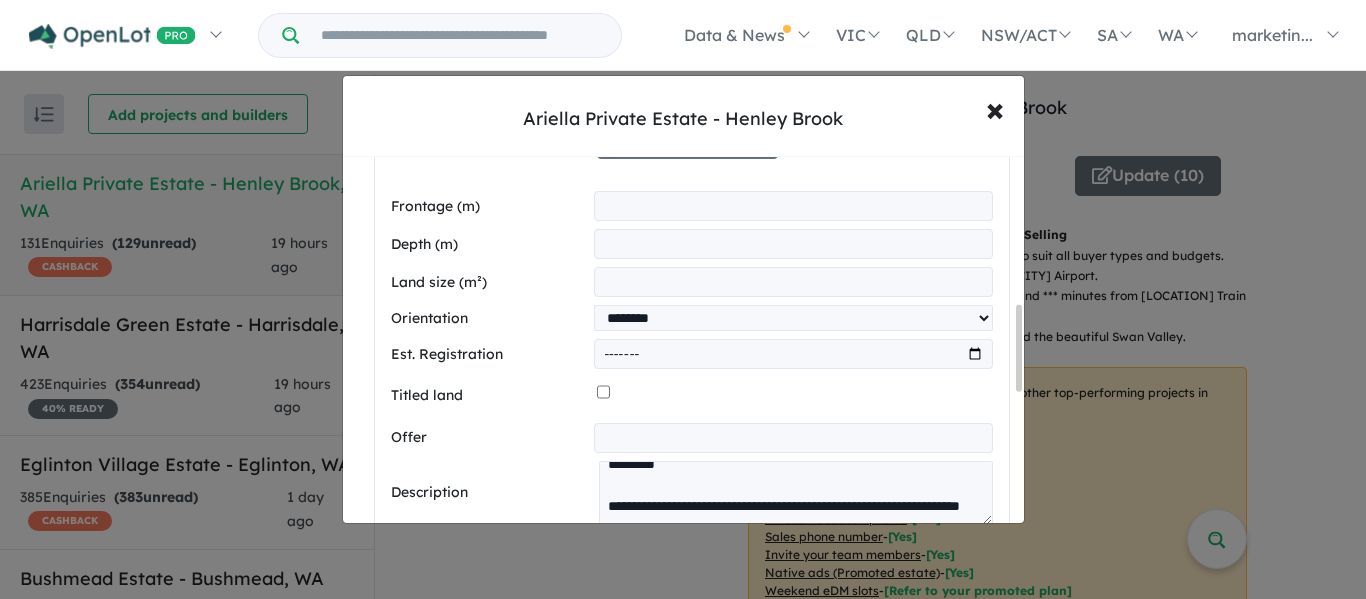 click at bounding box center [793, 354] 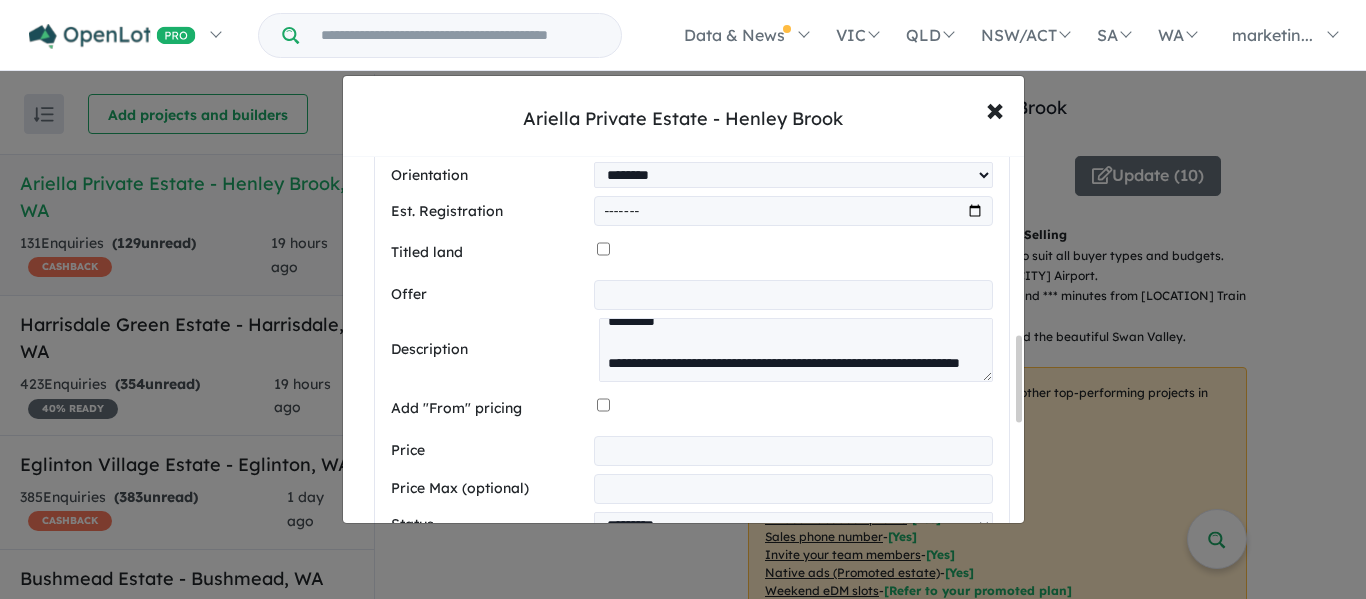 scroll, scrollTop: 792, scrollLeft: 0, axis: vertical 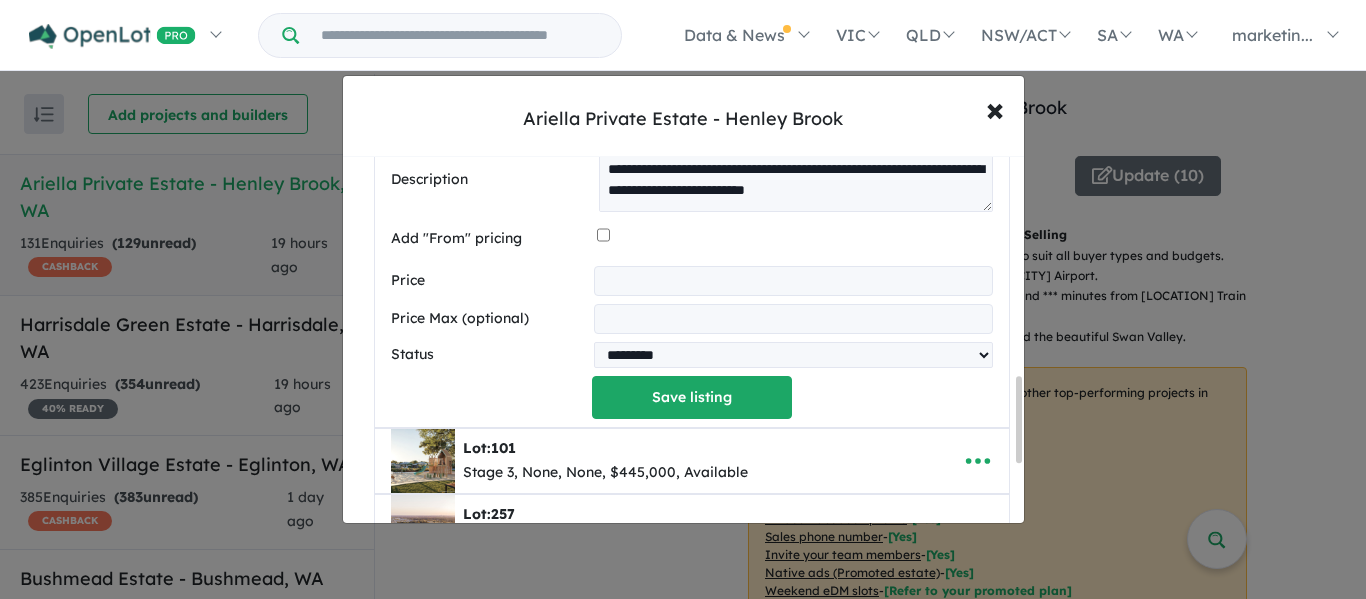 click on "*********" at bounding box center (793, 281) 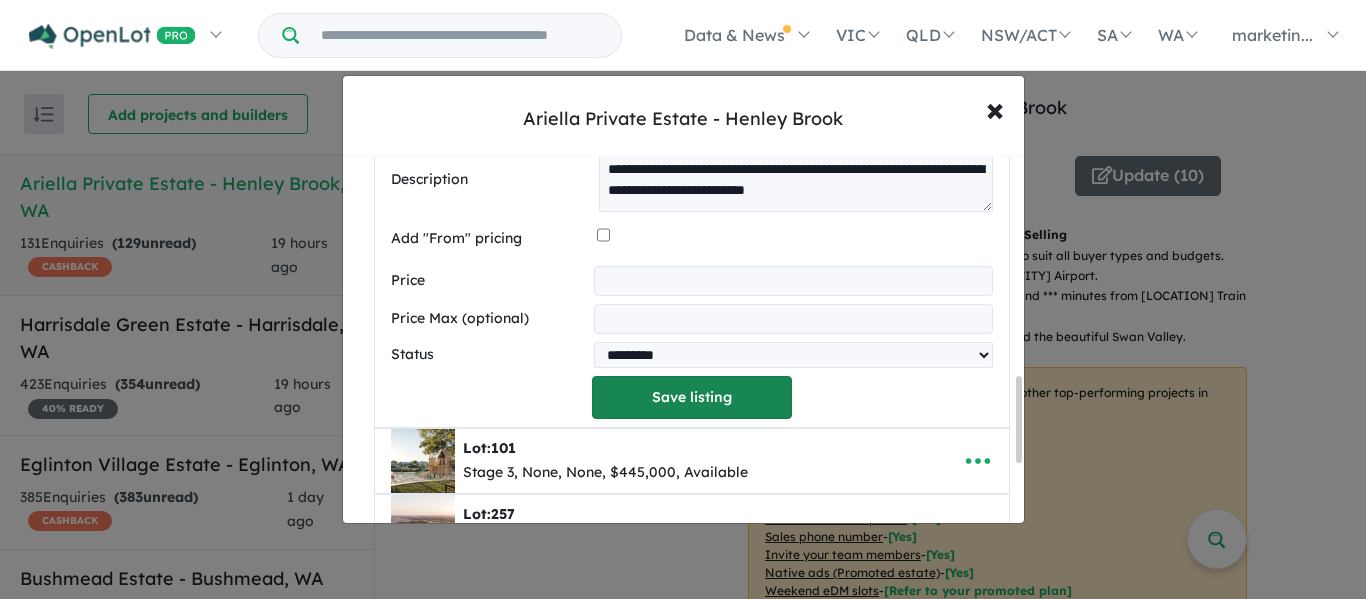 type on "*********" 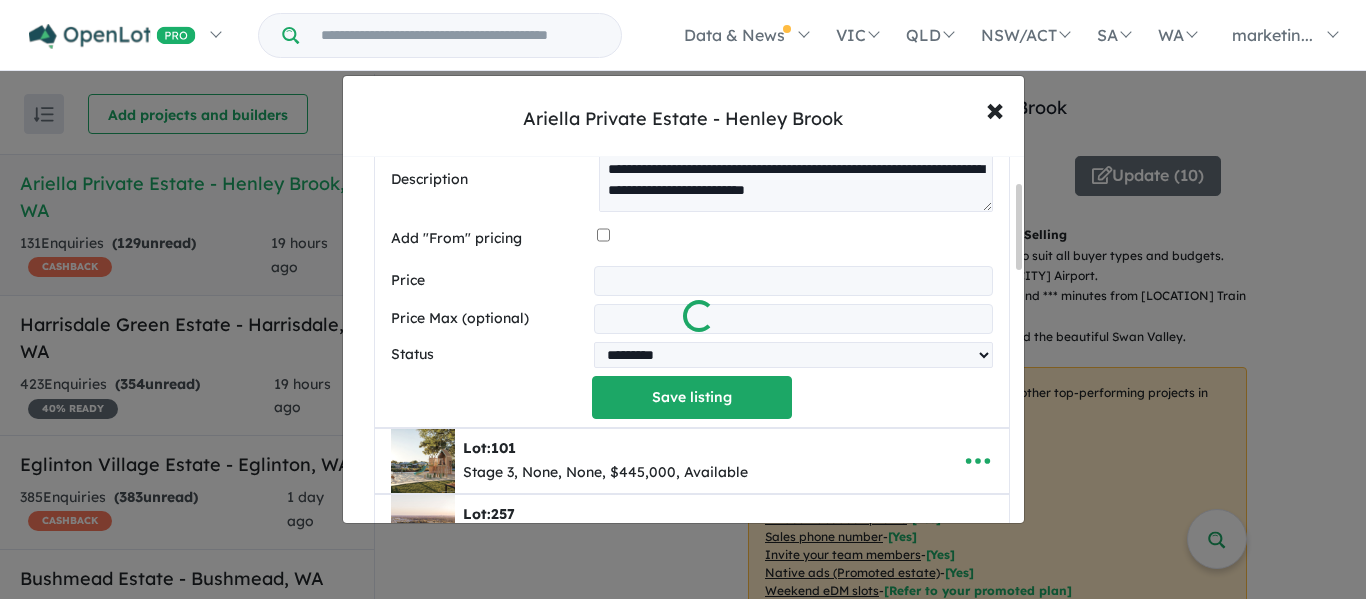 scroll, scrollTop: 110, scrollLeft: 0, axis: vertical 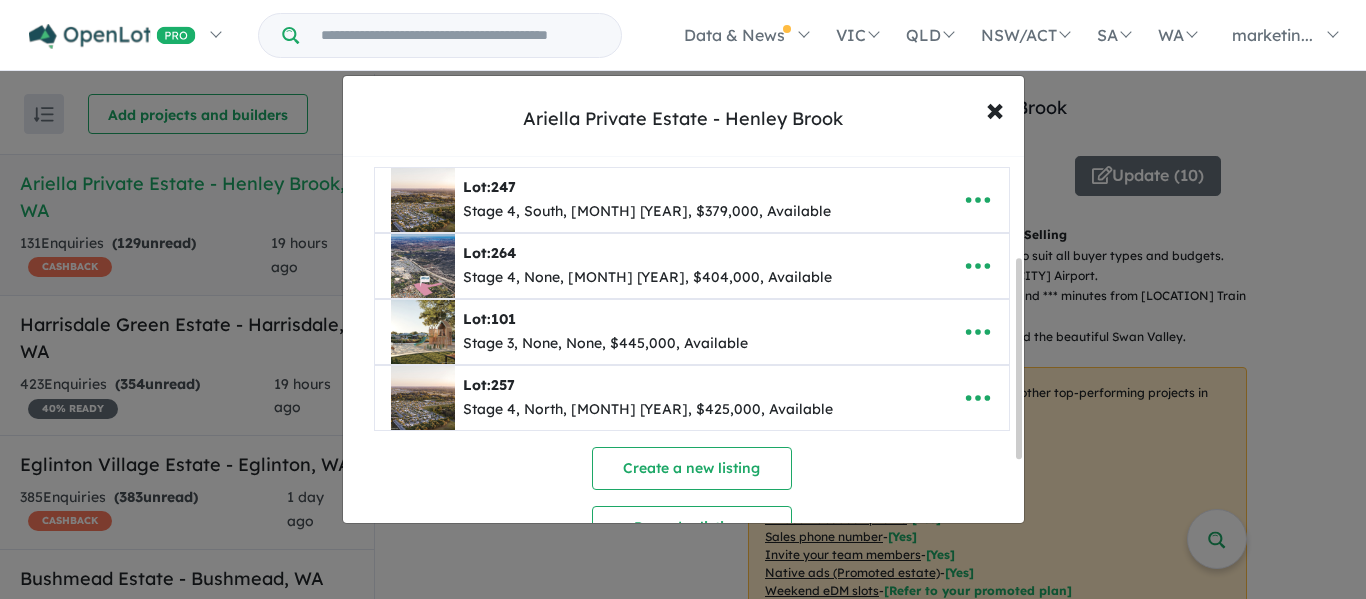 click on "Stage 4, North, [MONTH] [YEAR], $425,000, Available" at bounding box center (648, 410) 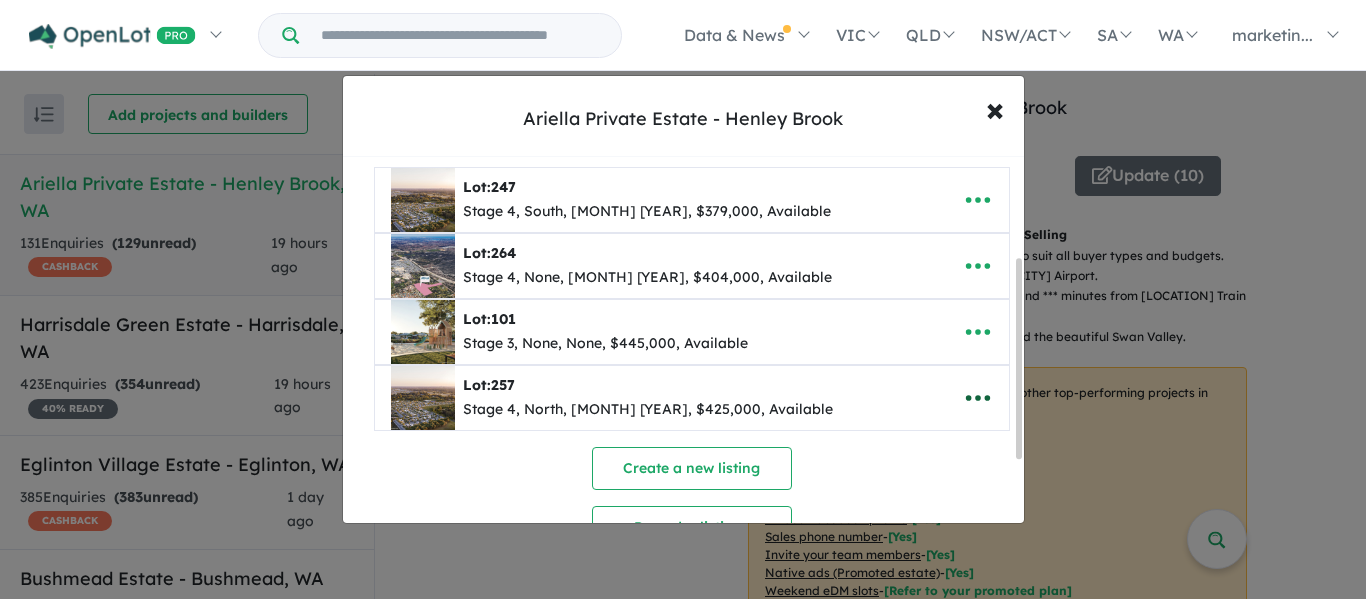 click 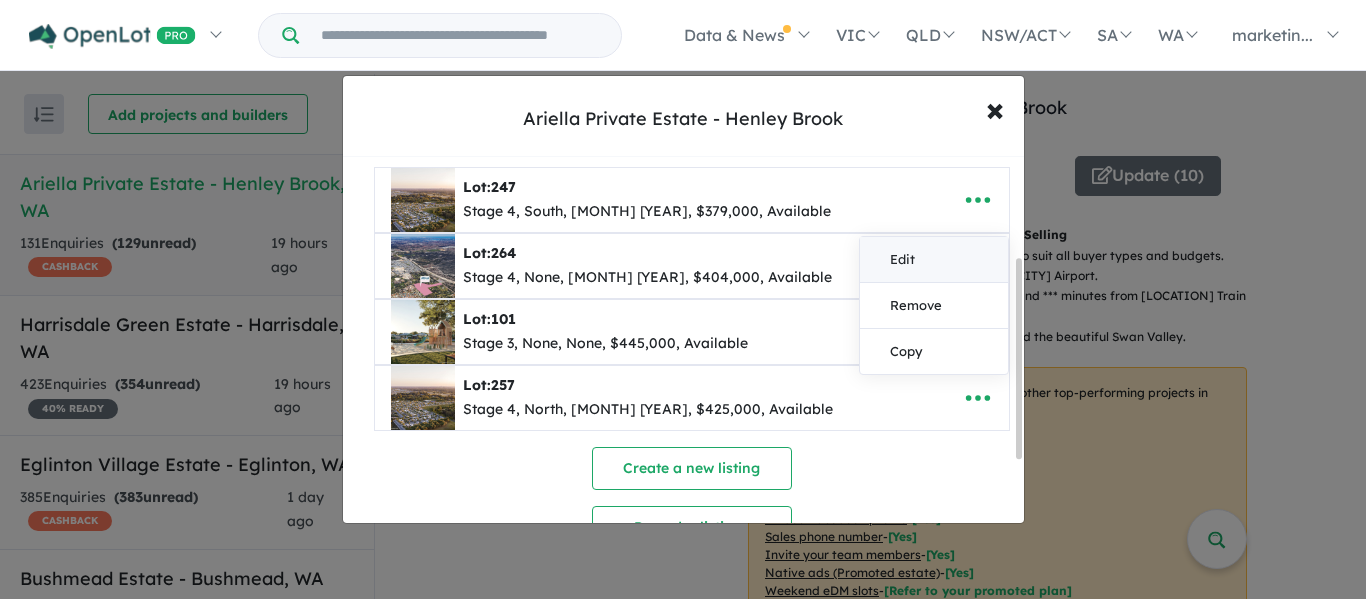 click on "Edit" at bounding box center (934, 260) 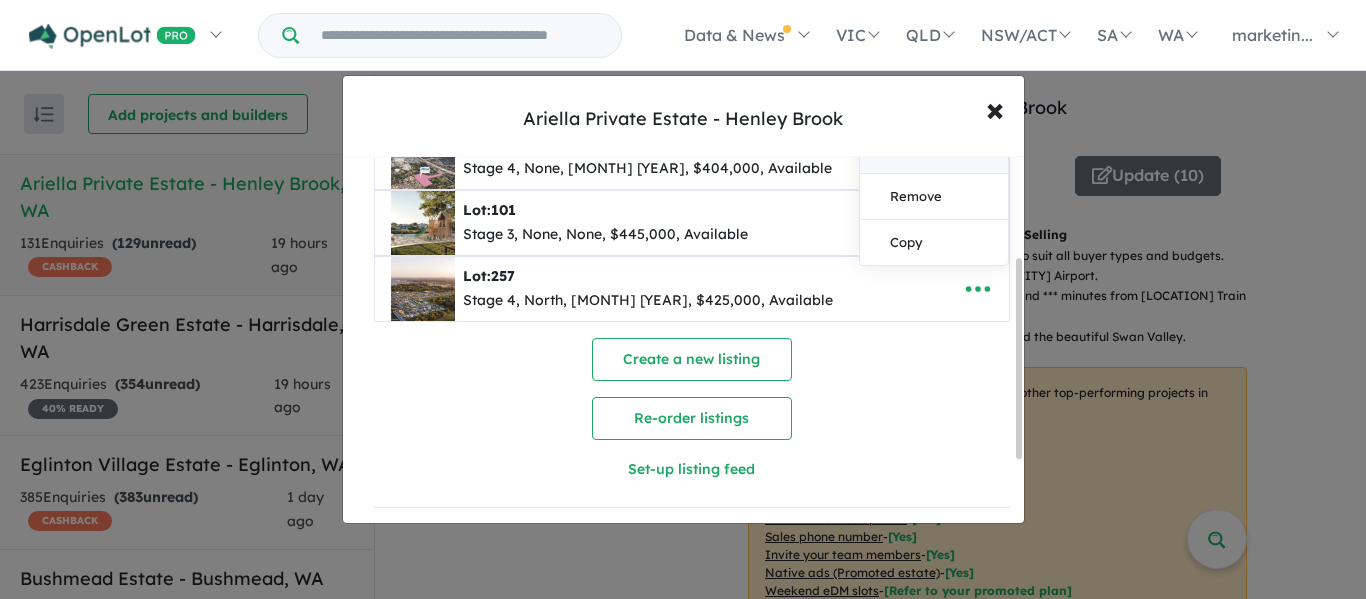 select on "*****" 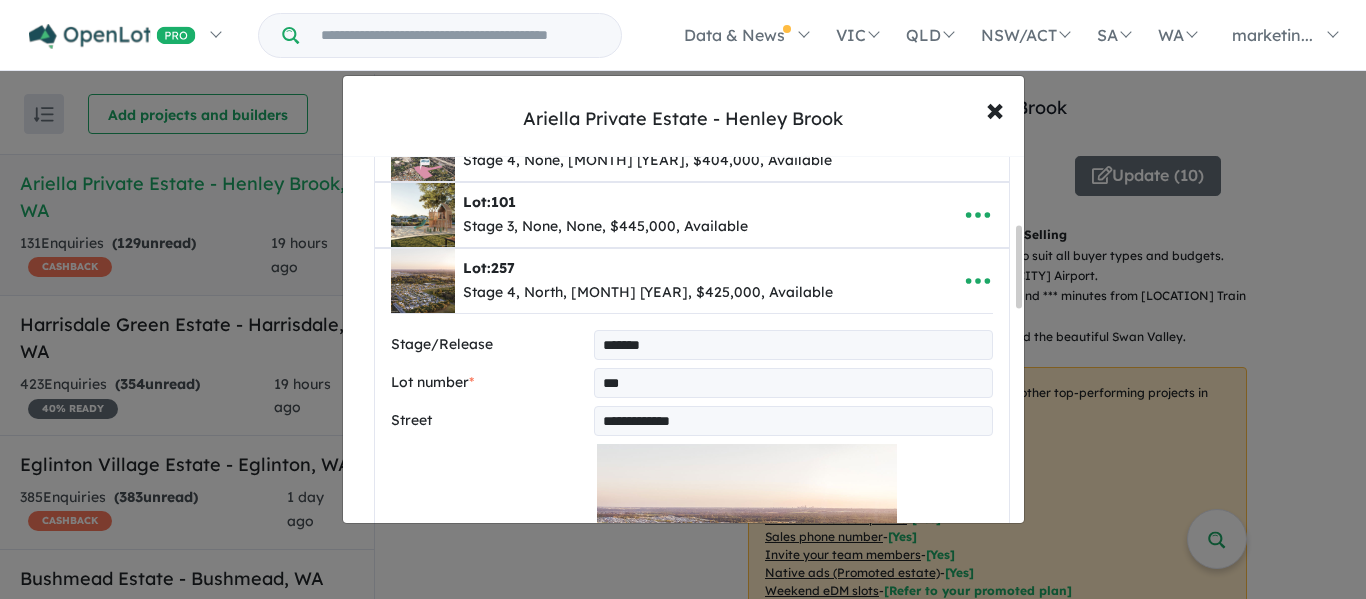 click on "***" at bounding box center [793, 383] 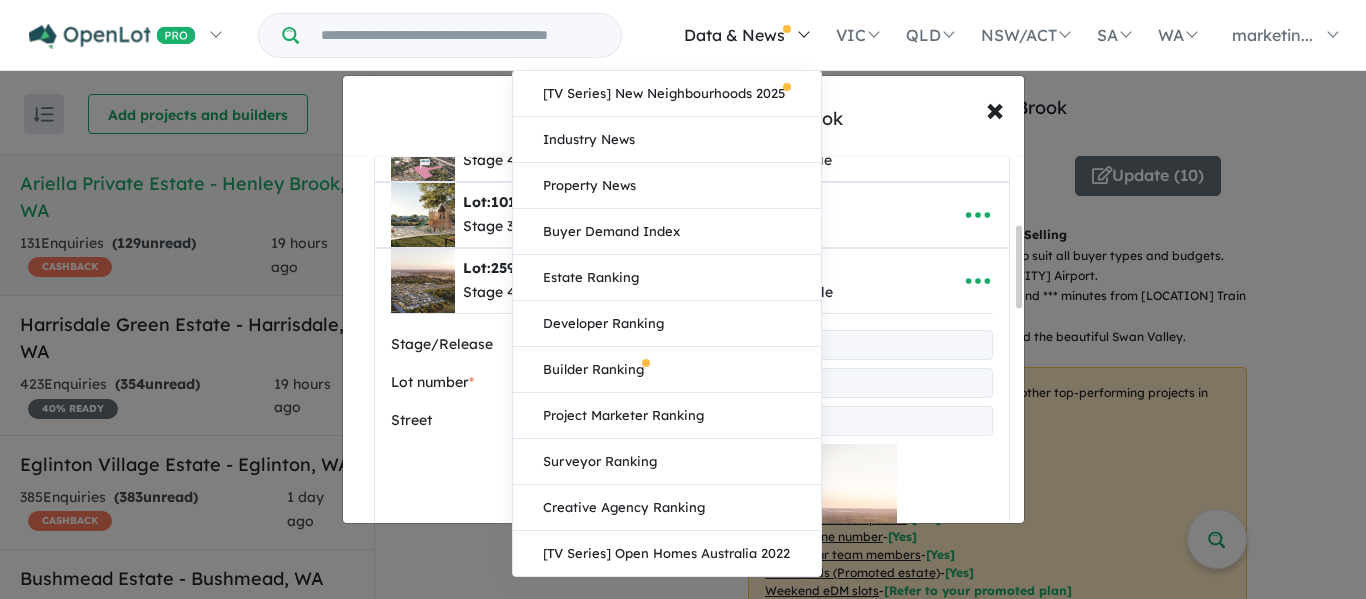 type on "***" 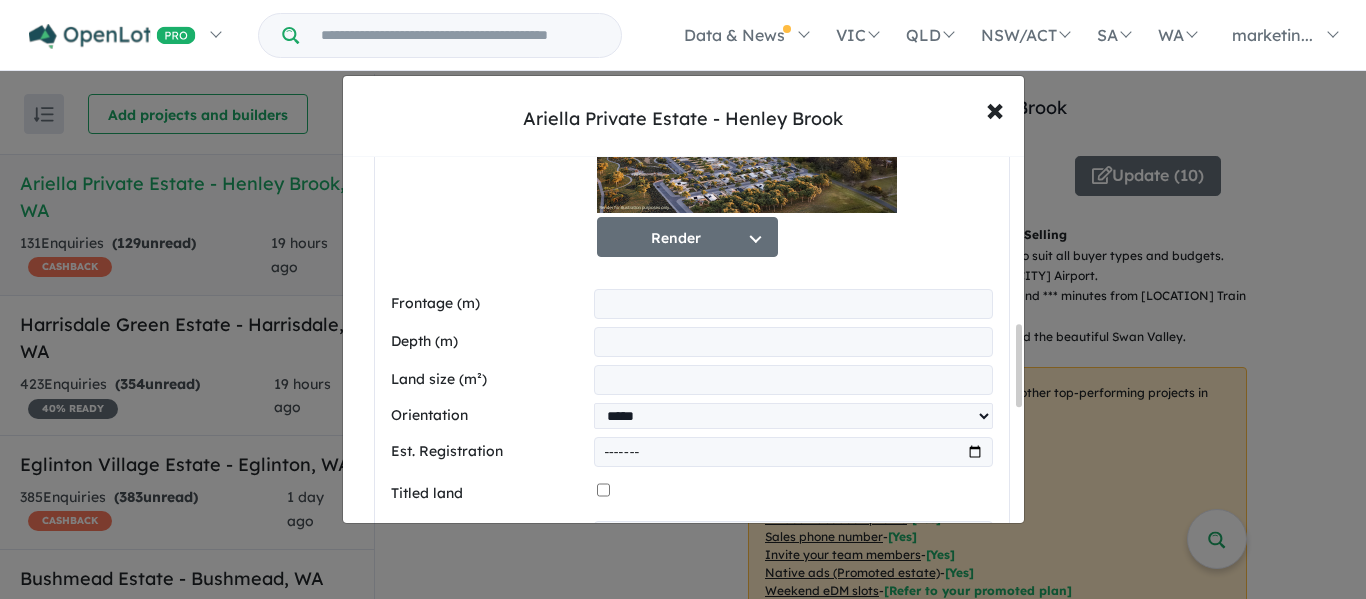 scroll, scrollTop: 772, scrollLeft: 0, axis: vertical 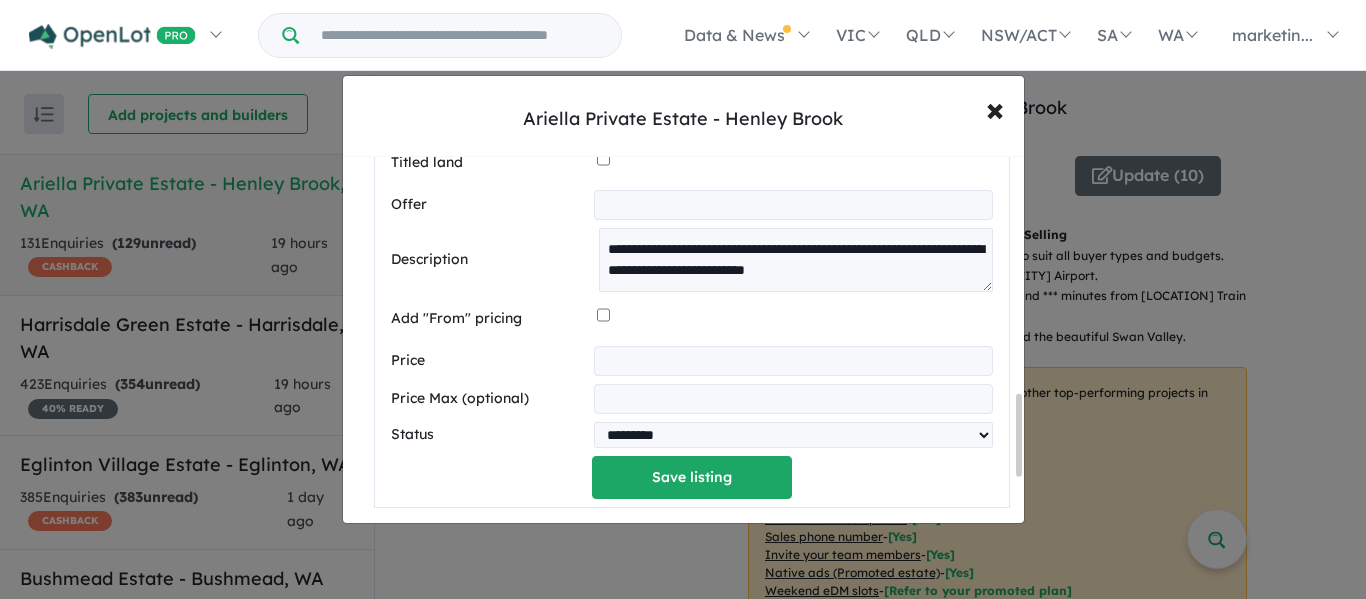 click on "*********" at bounding box center [793, 361] 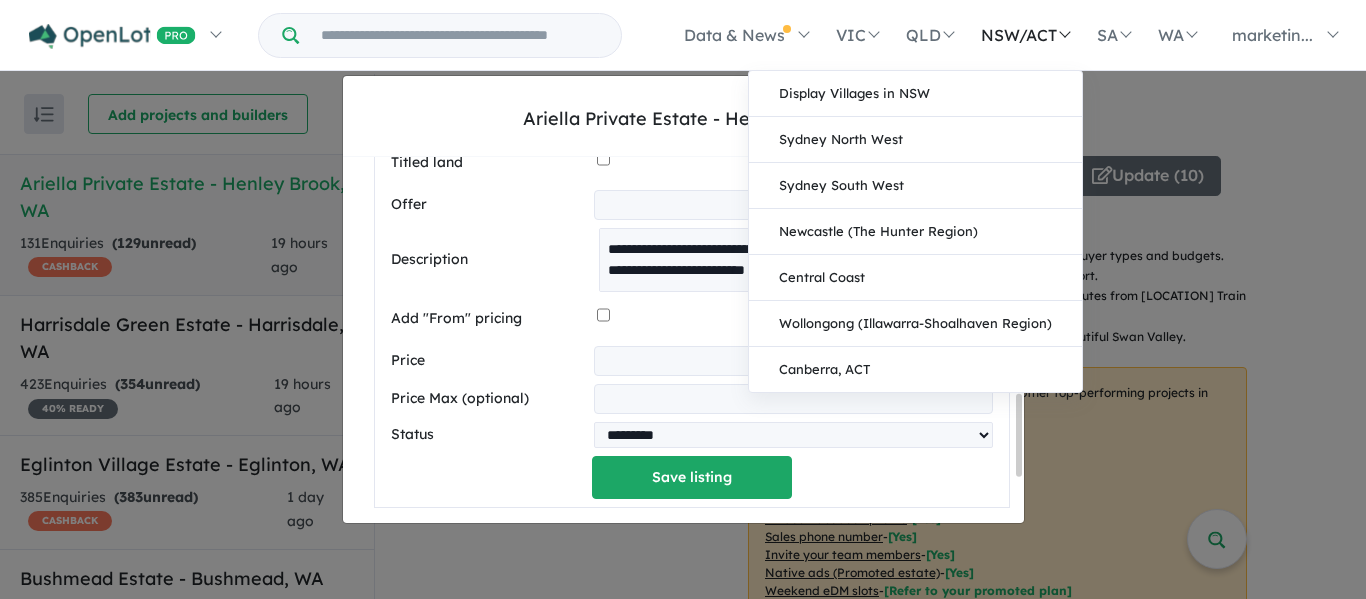 type on "*********" 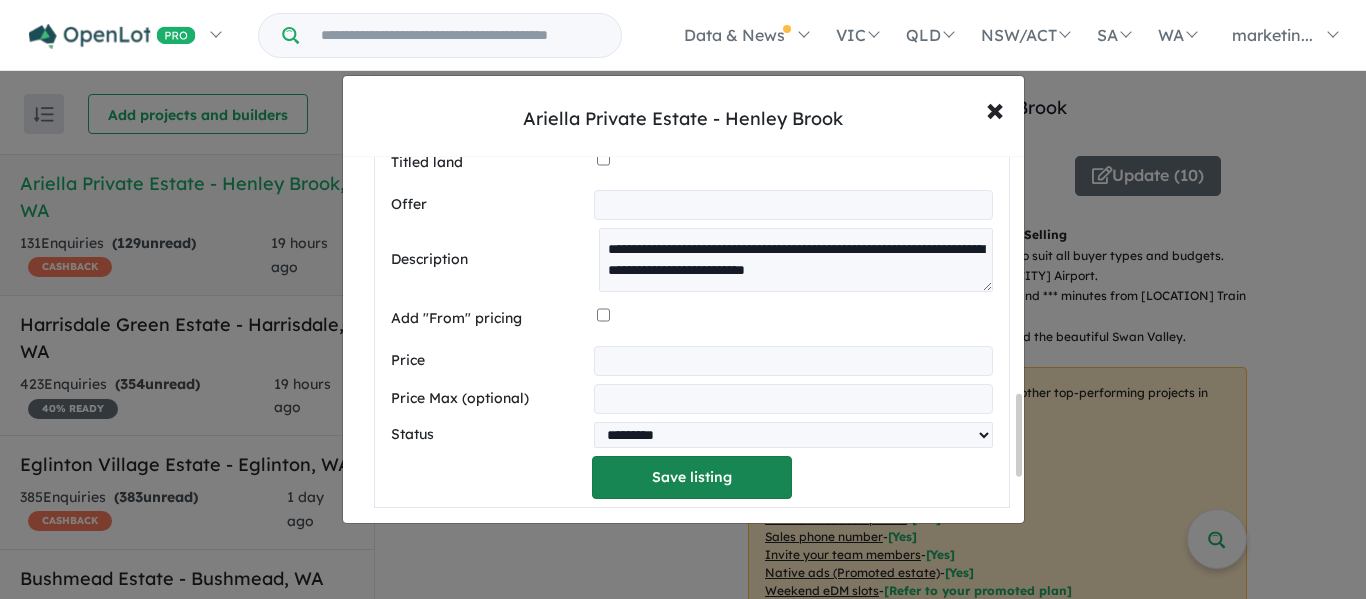 click on "Save listing" at bounding box center (692, 477) 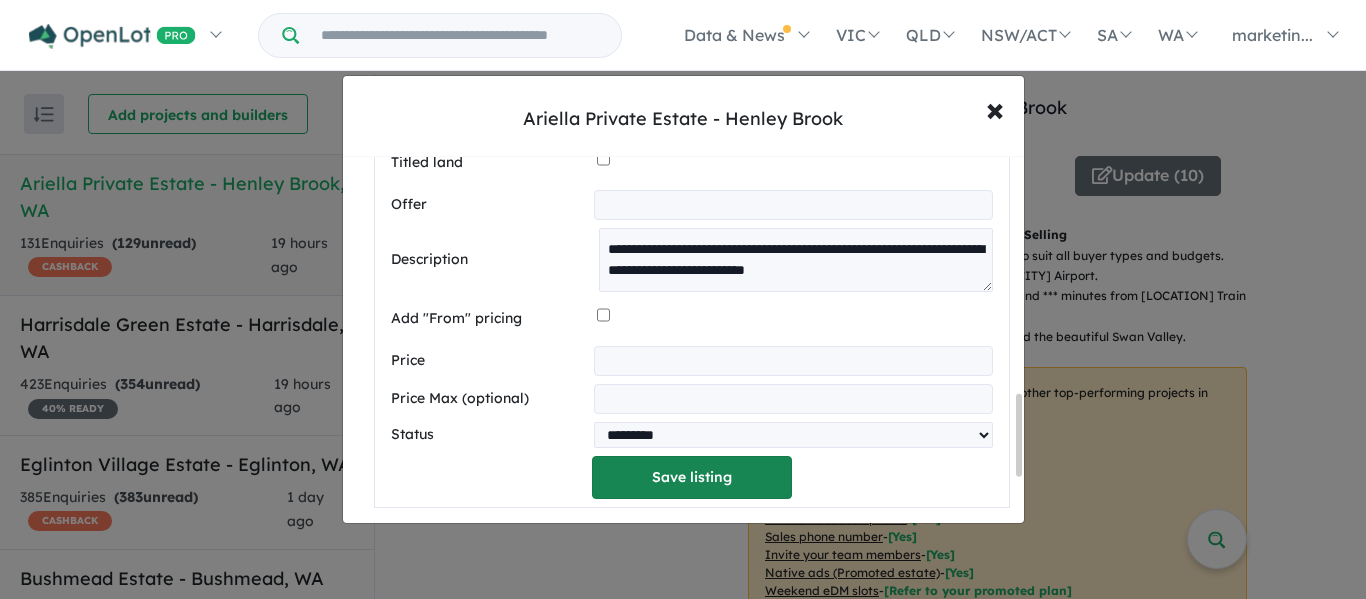 select on "*****" 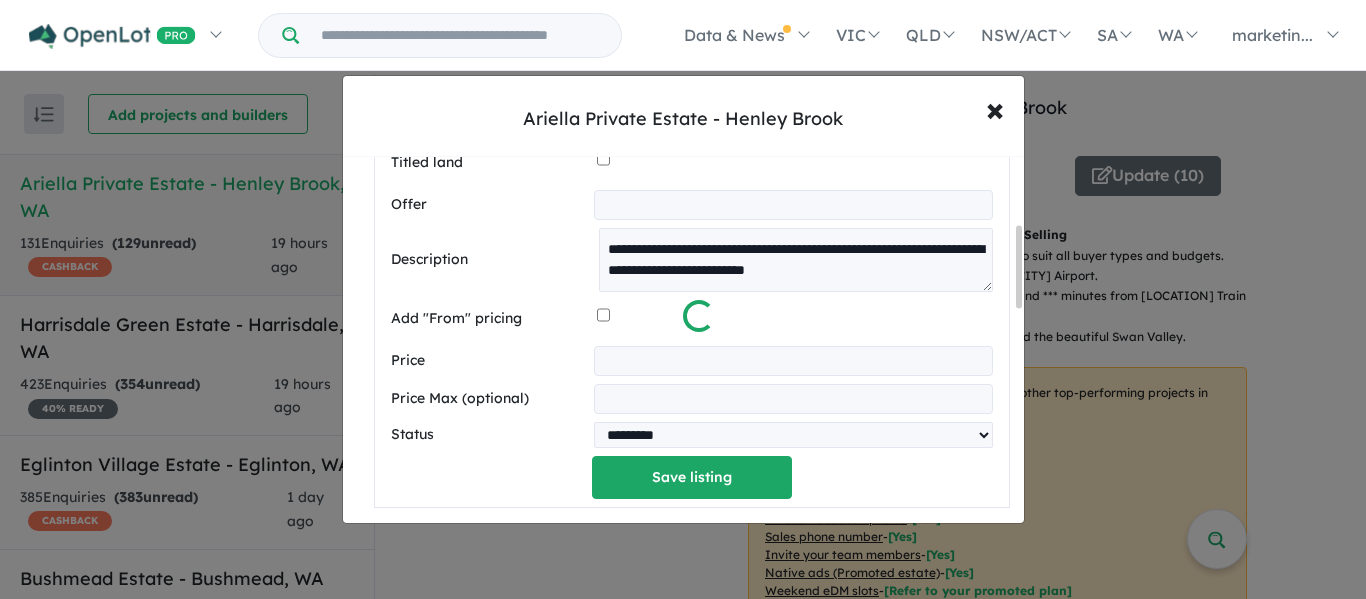 scroll, scrollTop: 304, scrollLeft: 0, axis: vertical 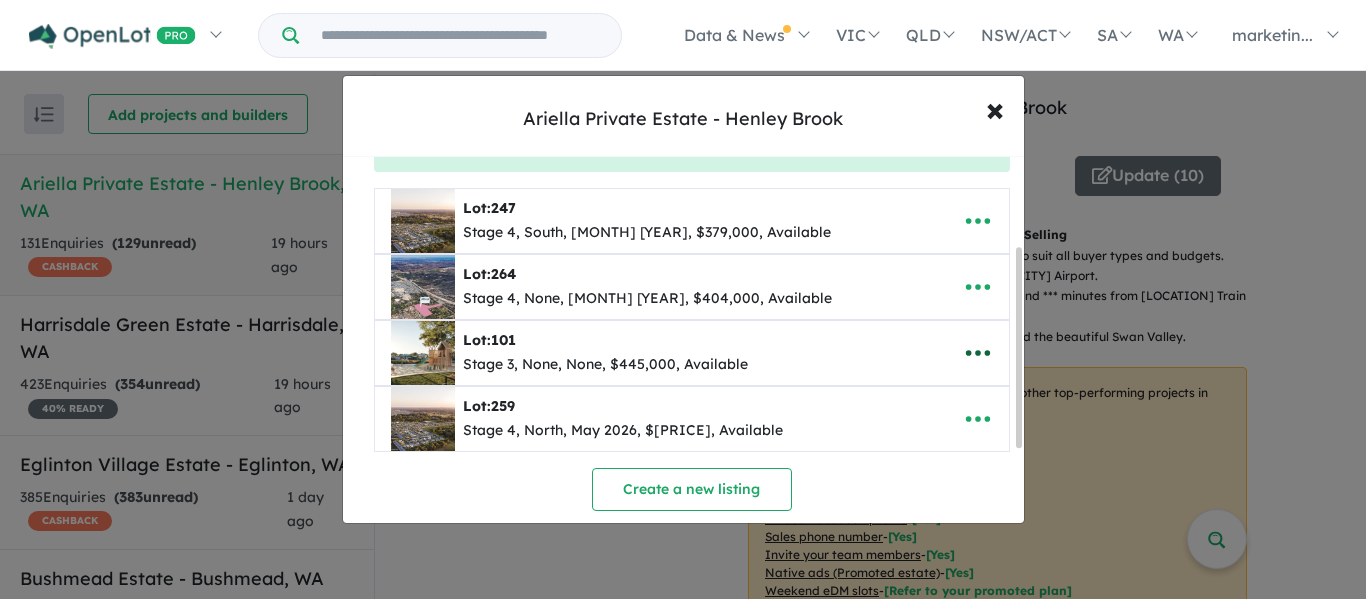 click 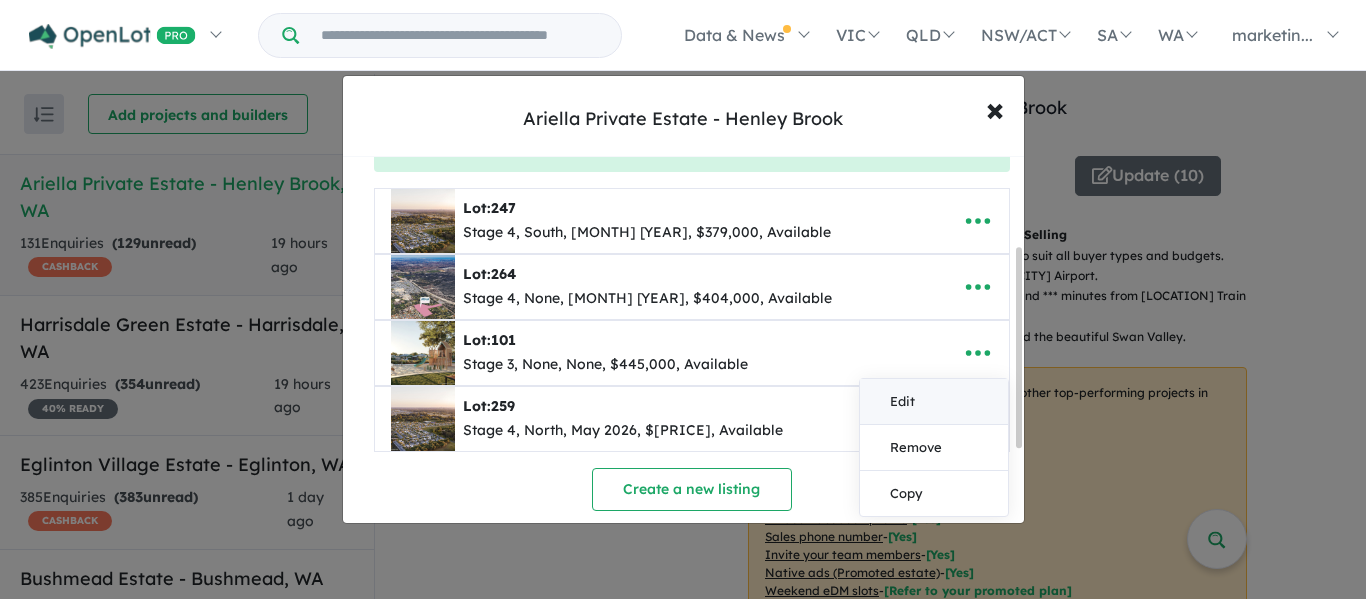 click on "Edit" at bounding box center (934, 402) 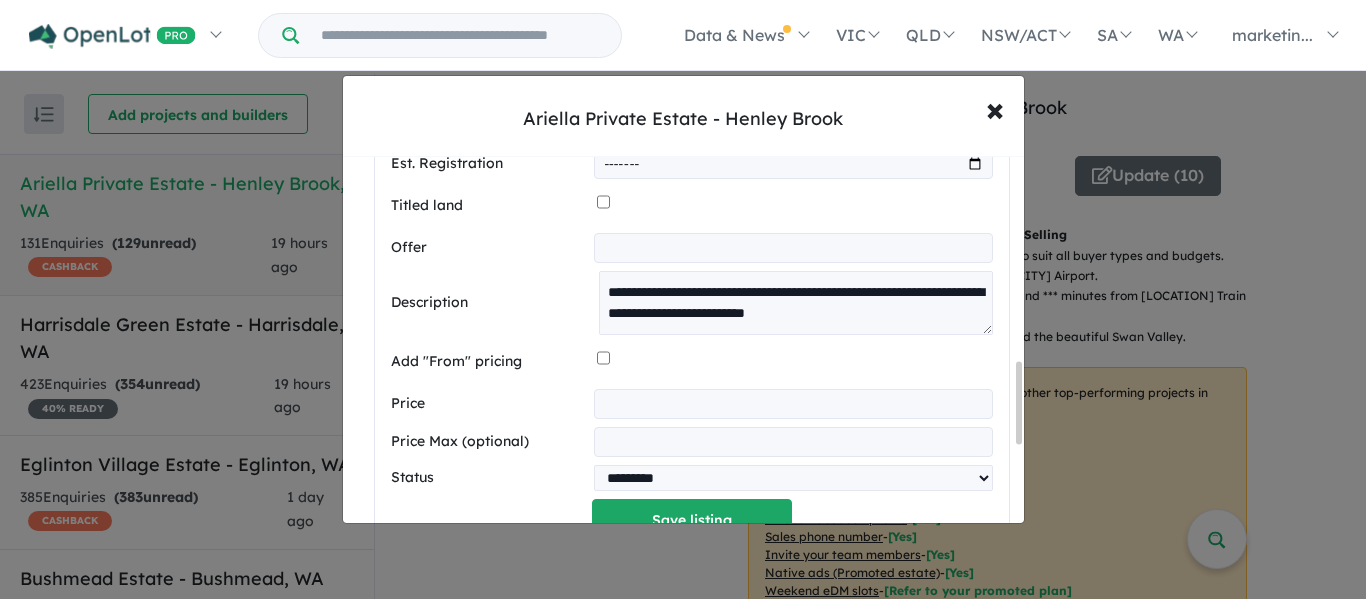scroll, scrollTop: 960, scrollLeft: 0, axis: vertical 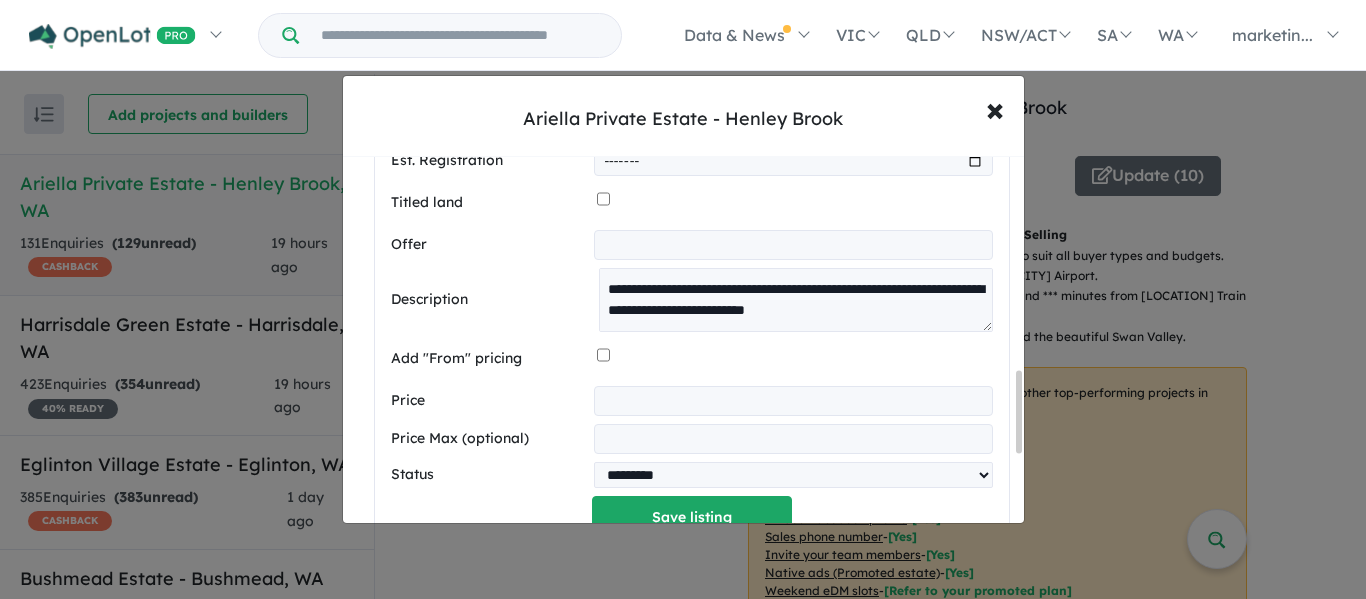 click on "*********" at bounding box center (793, 401) 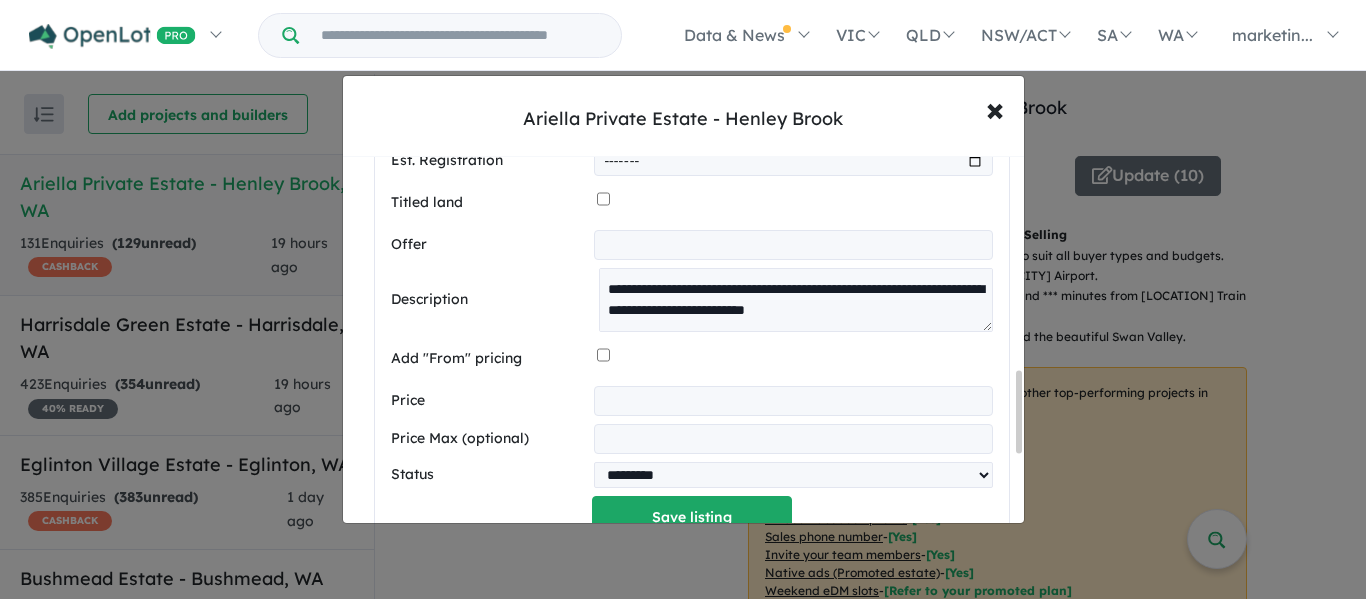 type on "*********" 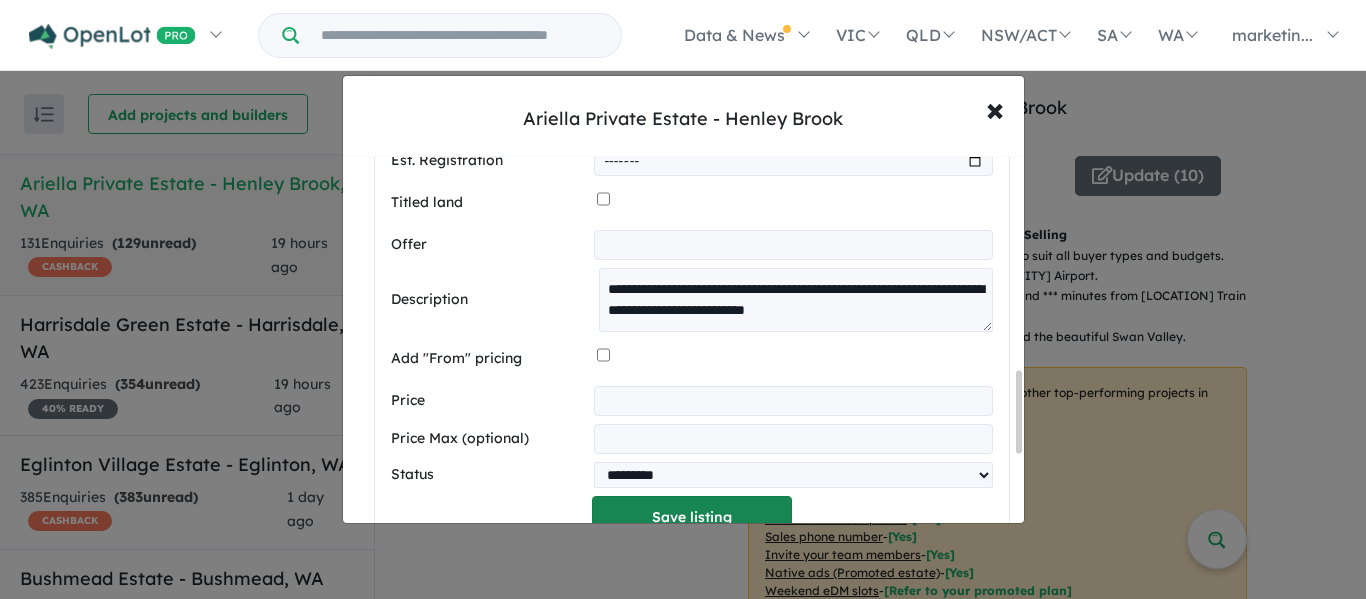 click on "Save listing" at bounding box center (692, 517) 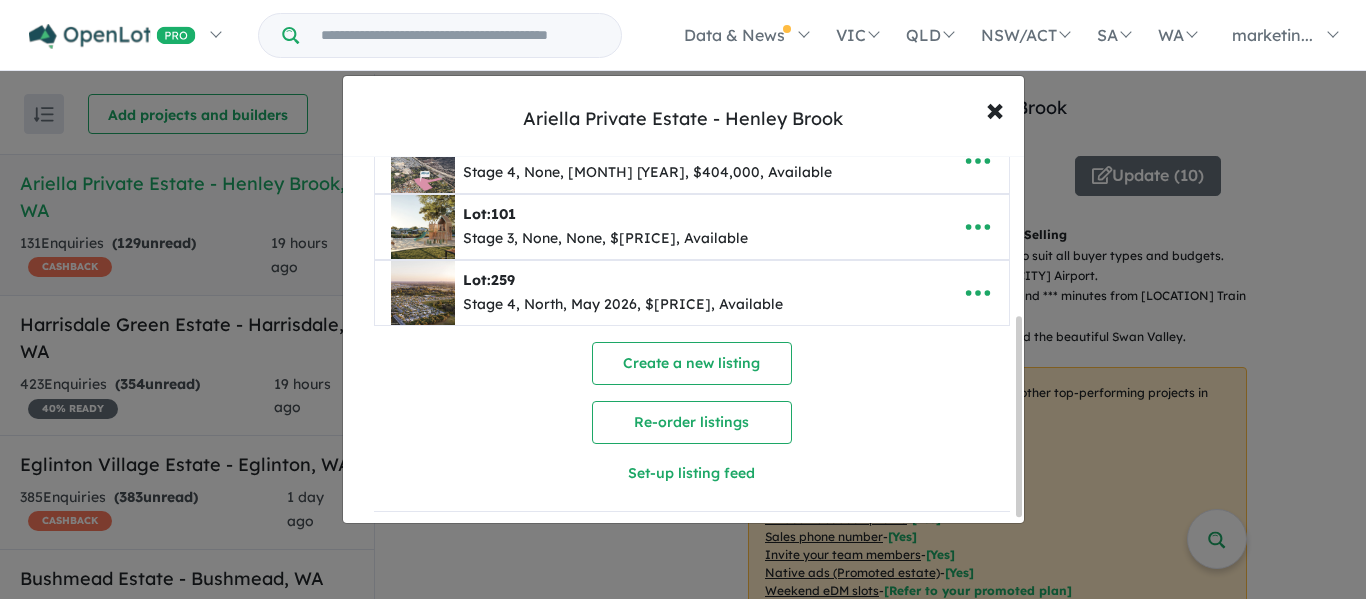 scroll, scrollTop: 0, scrollLeft: 0, axis: both 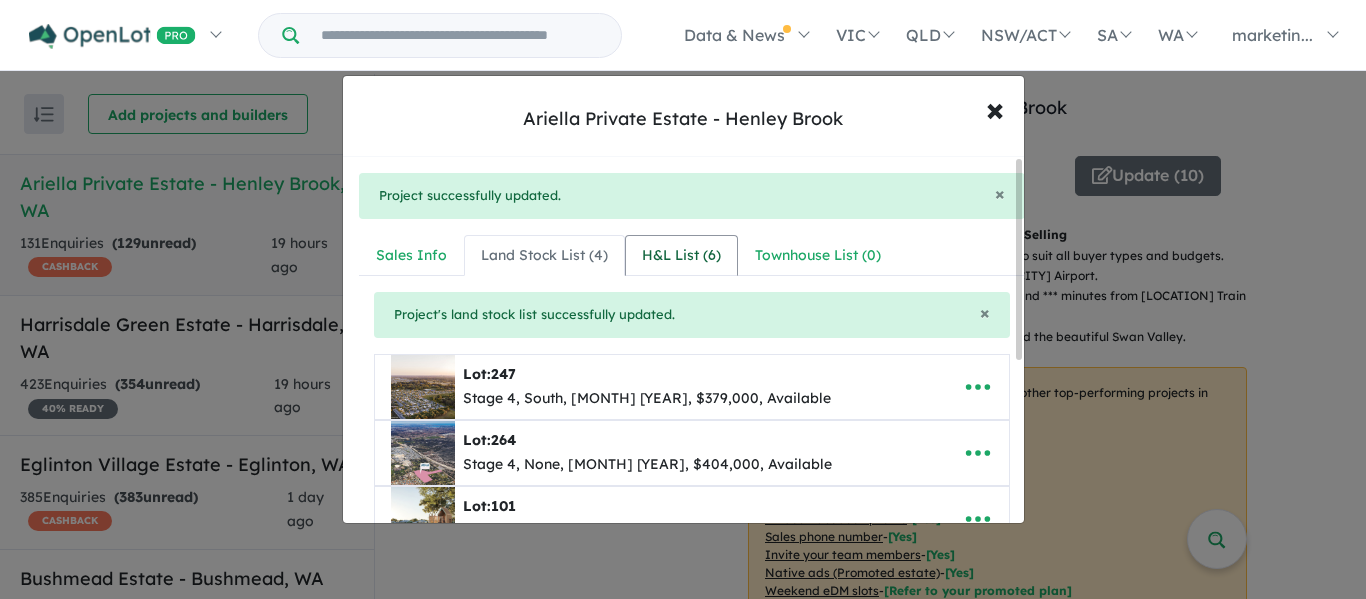 click on "H&L List ( 6 )" at bounding box center [681, 256] 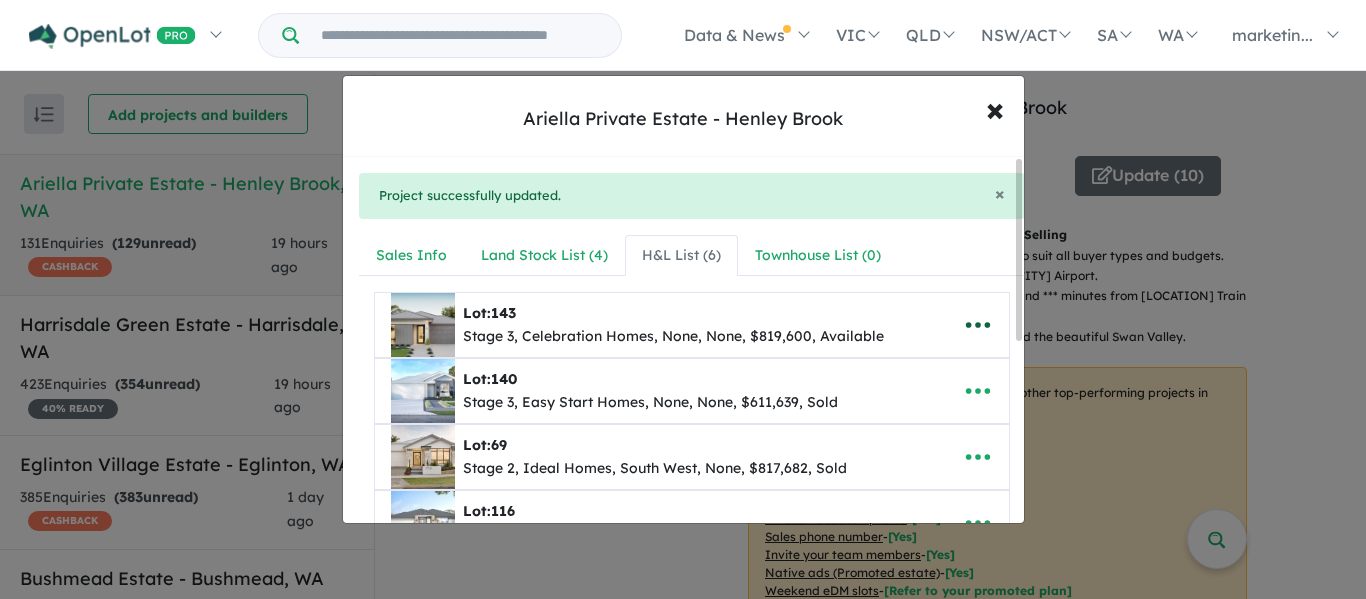click 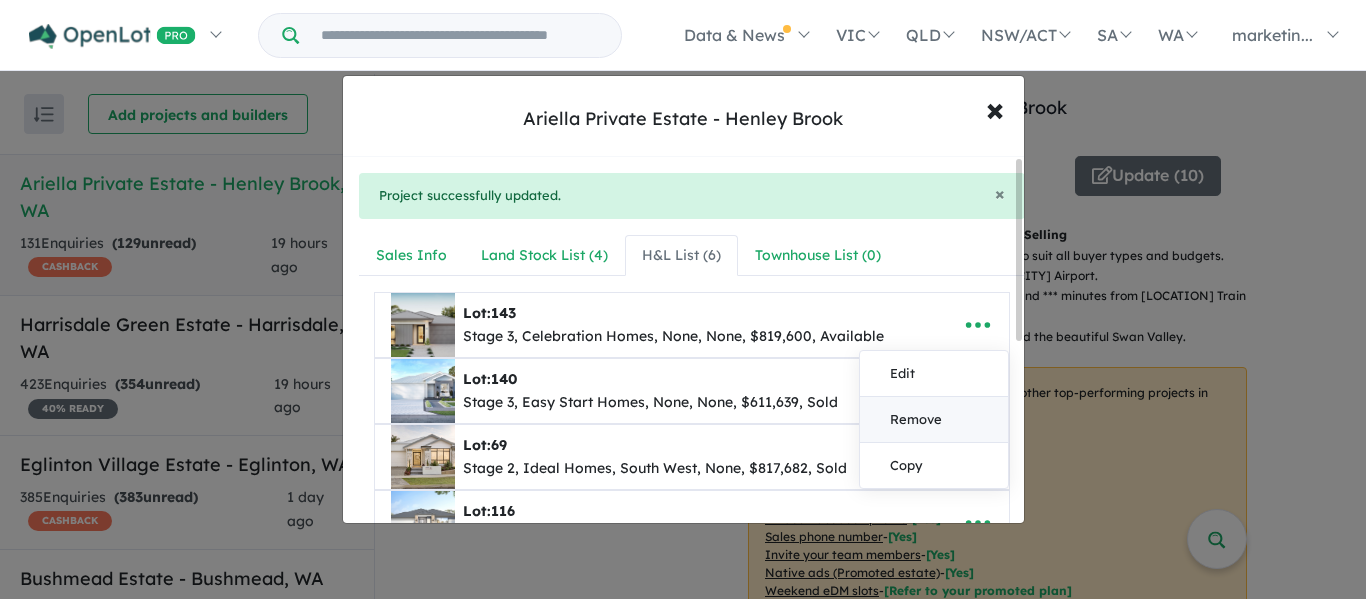 click on "Remove" at bounding box center (934, 420) 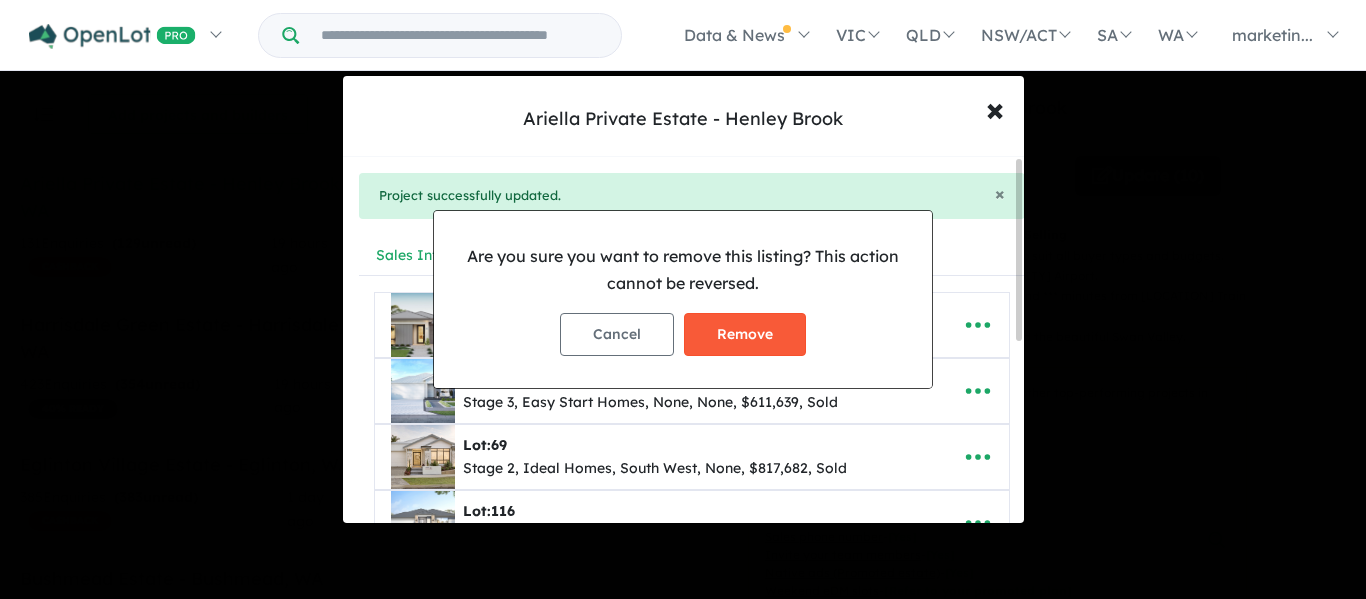 click on "Remove" at bounding box center (745, 334) 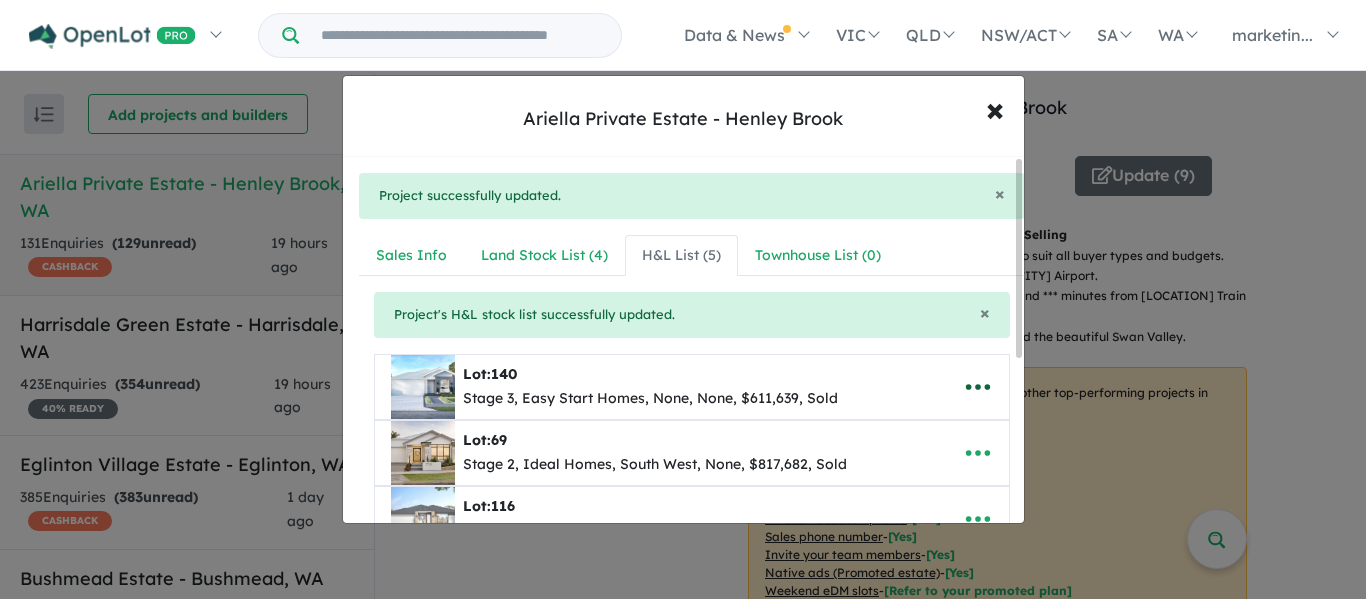 click 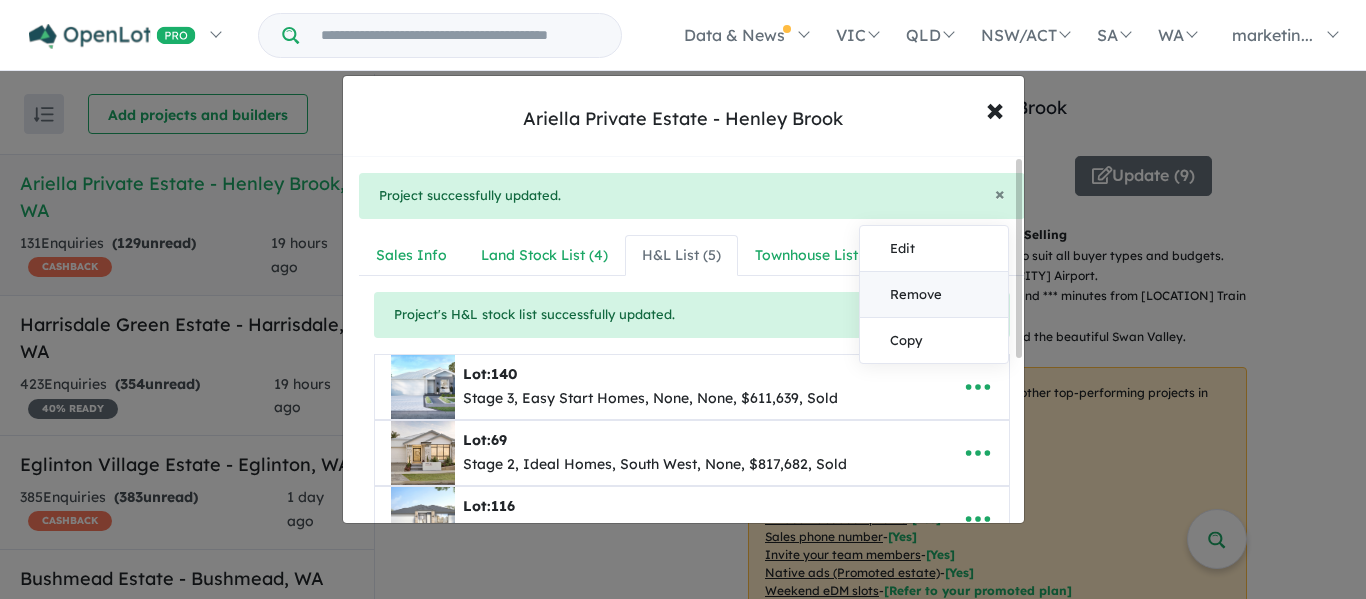 click on "Remove" at bounding box center [934, 295] 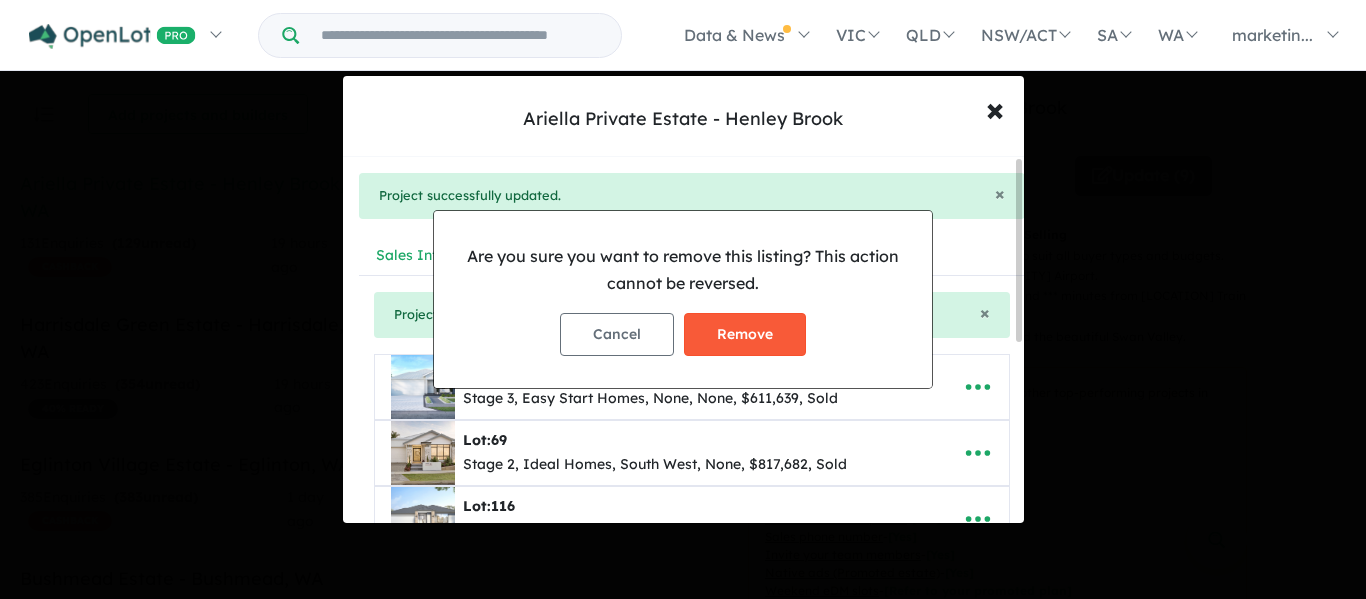 click on "Remove" at bounding box center (745, 334) 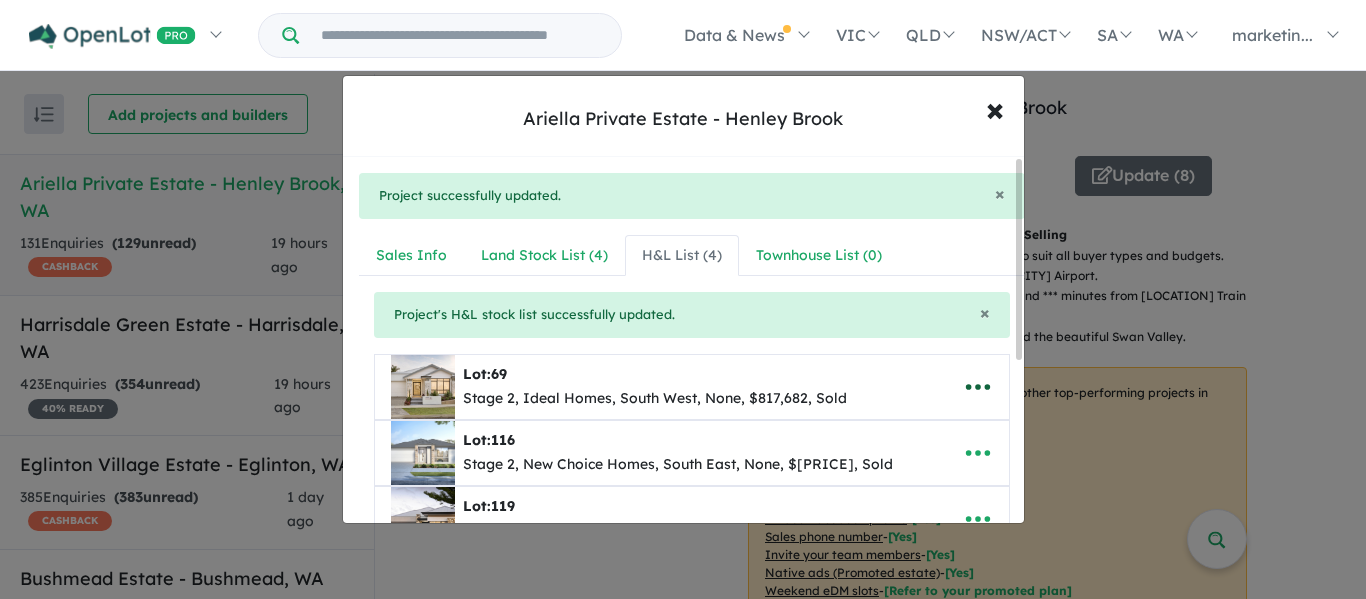click 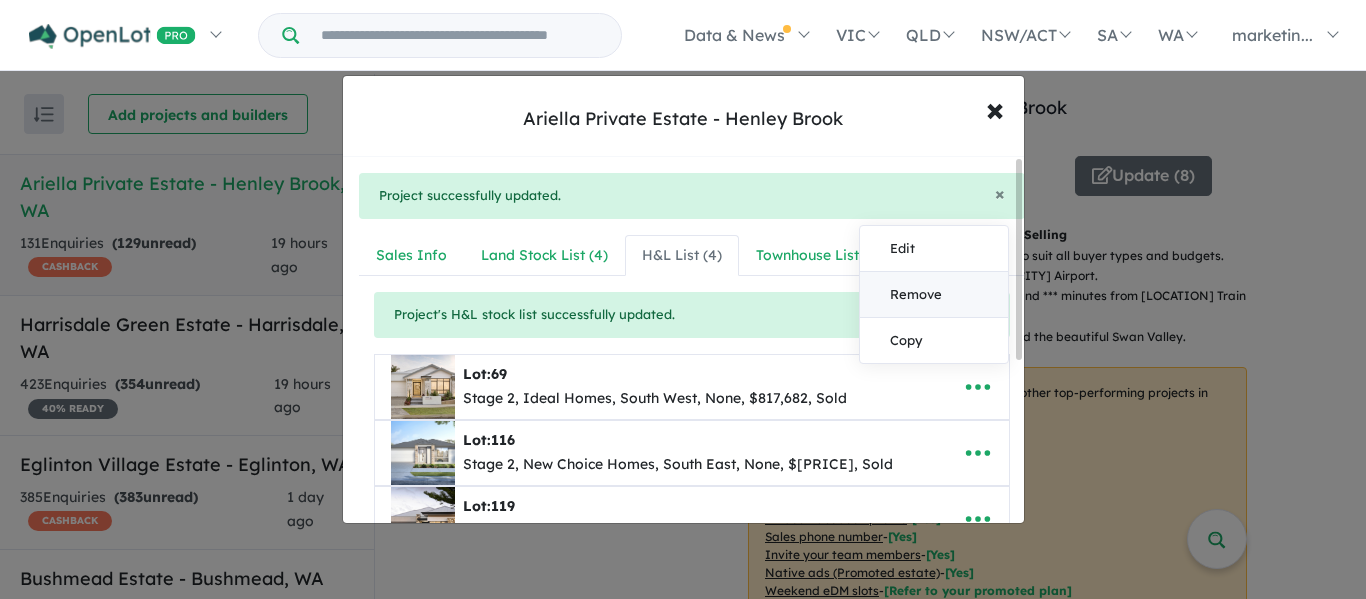 click on "Remove" at bounding box center [934, 295] 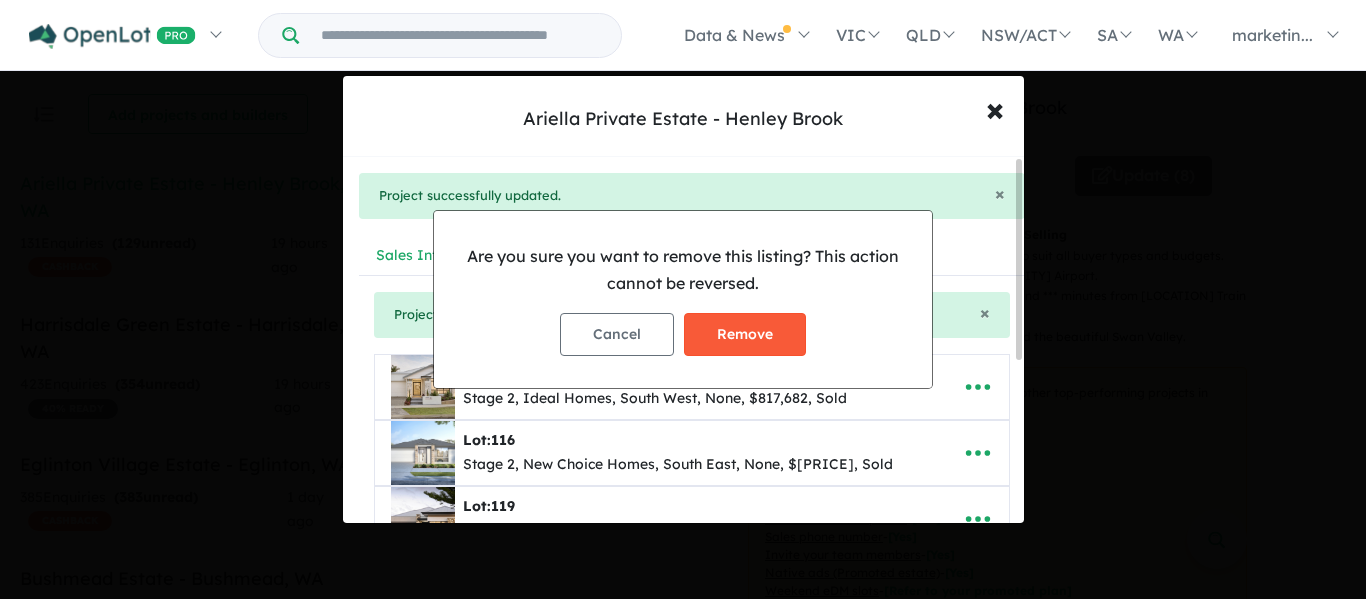 click on "Remove" at bounding box center [745, 334] 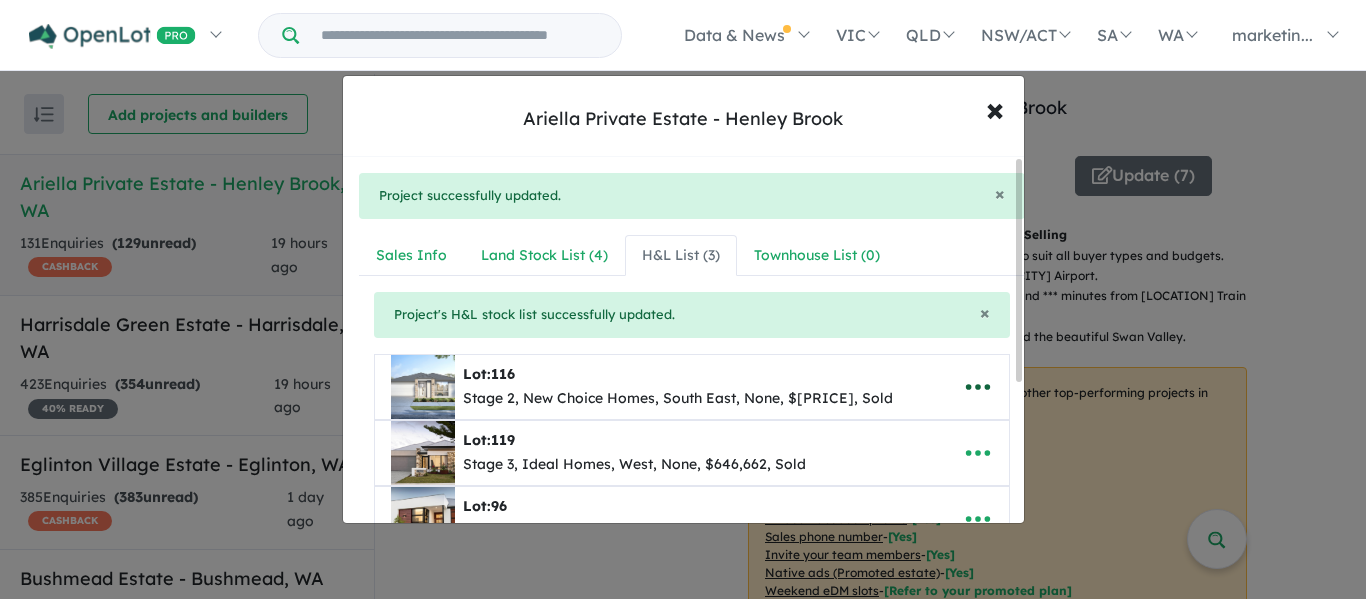 click 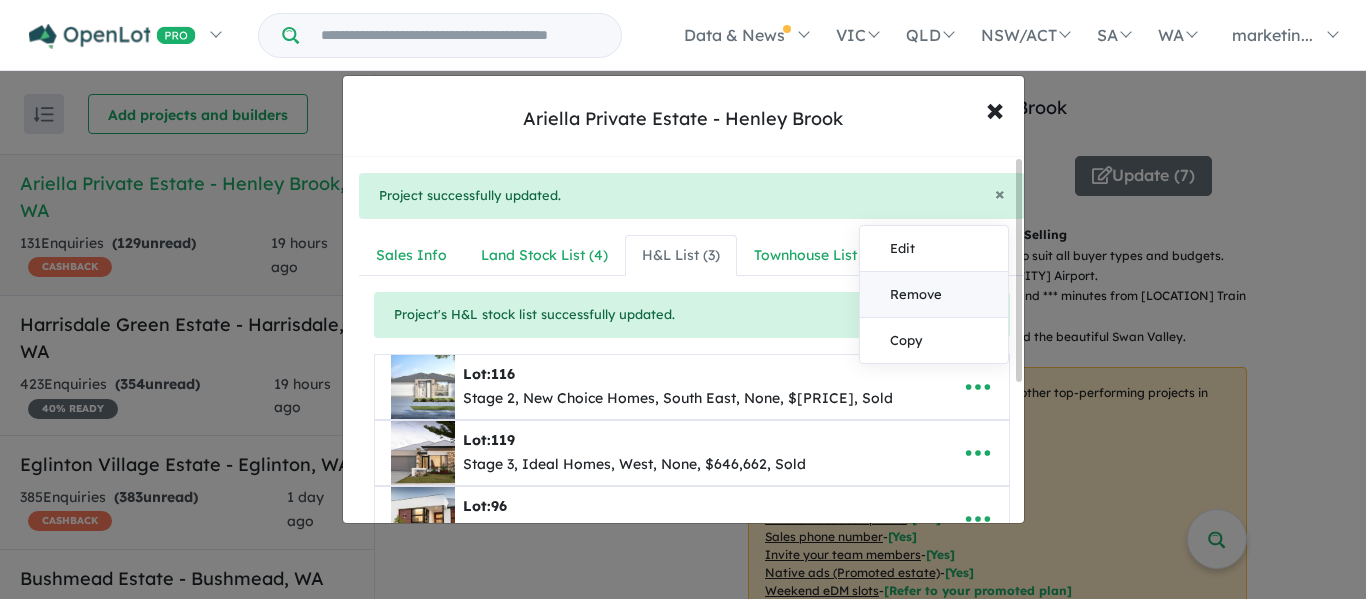 click on "Remove" at bounding box center [934, 295] 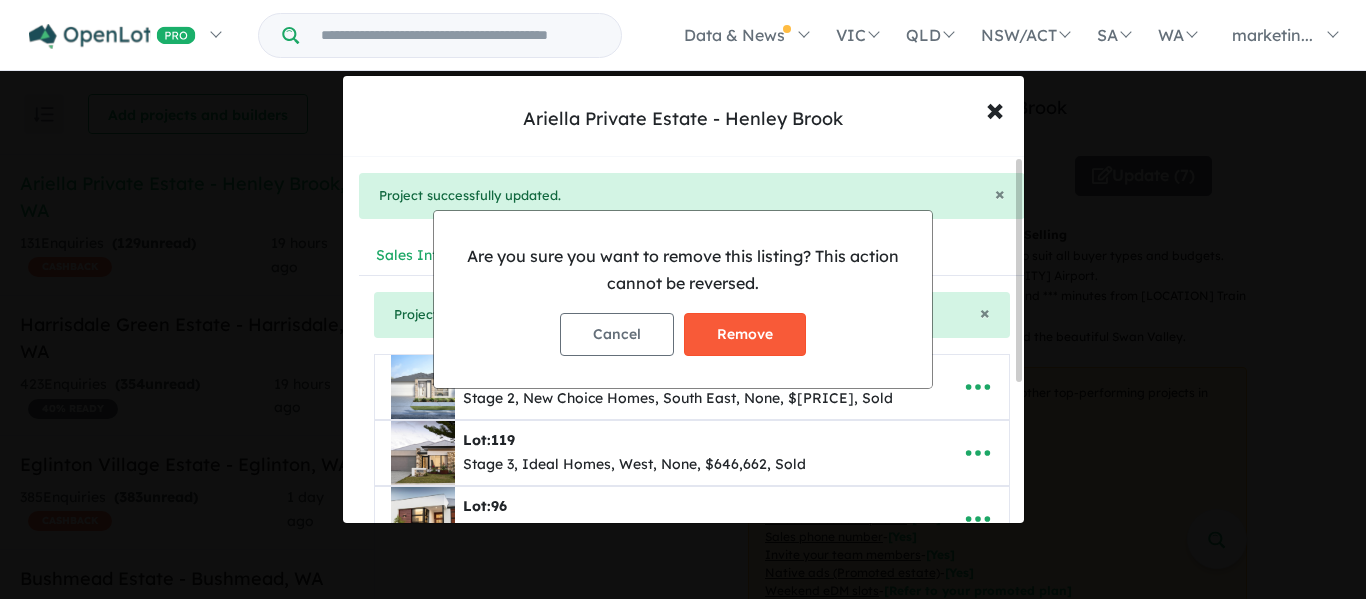 click on "Remove" at bounding box center (745, 334) 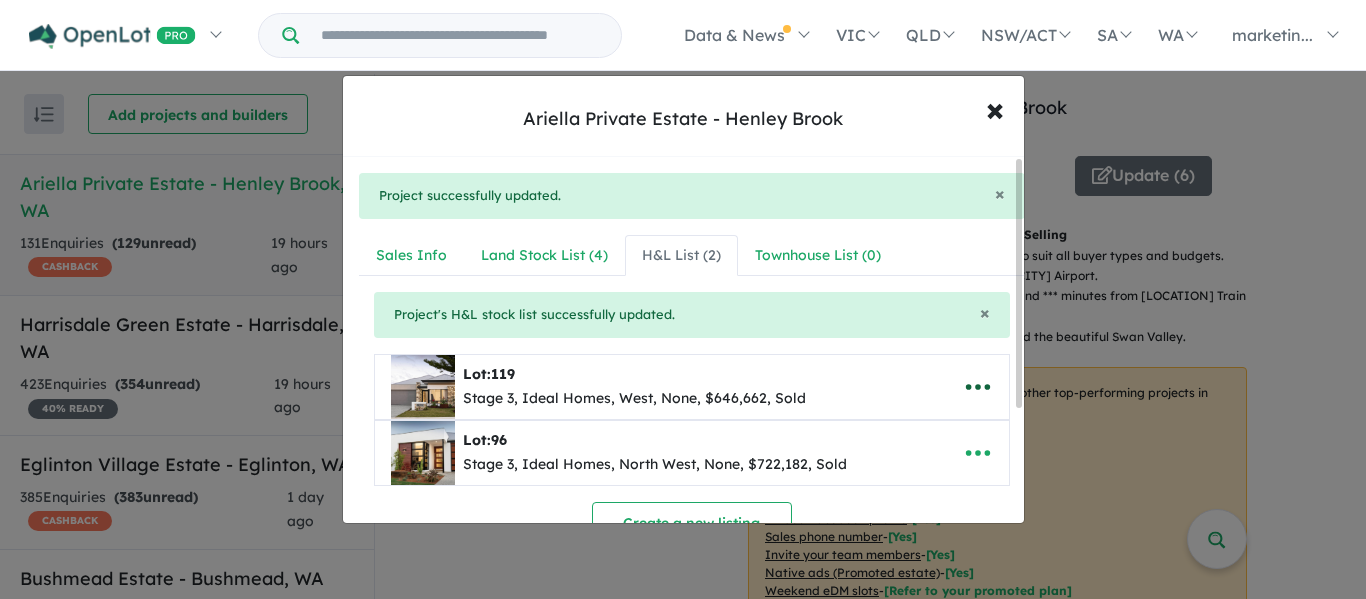 click 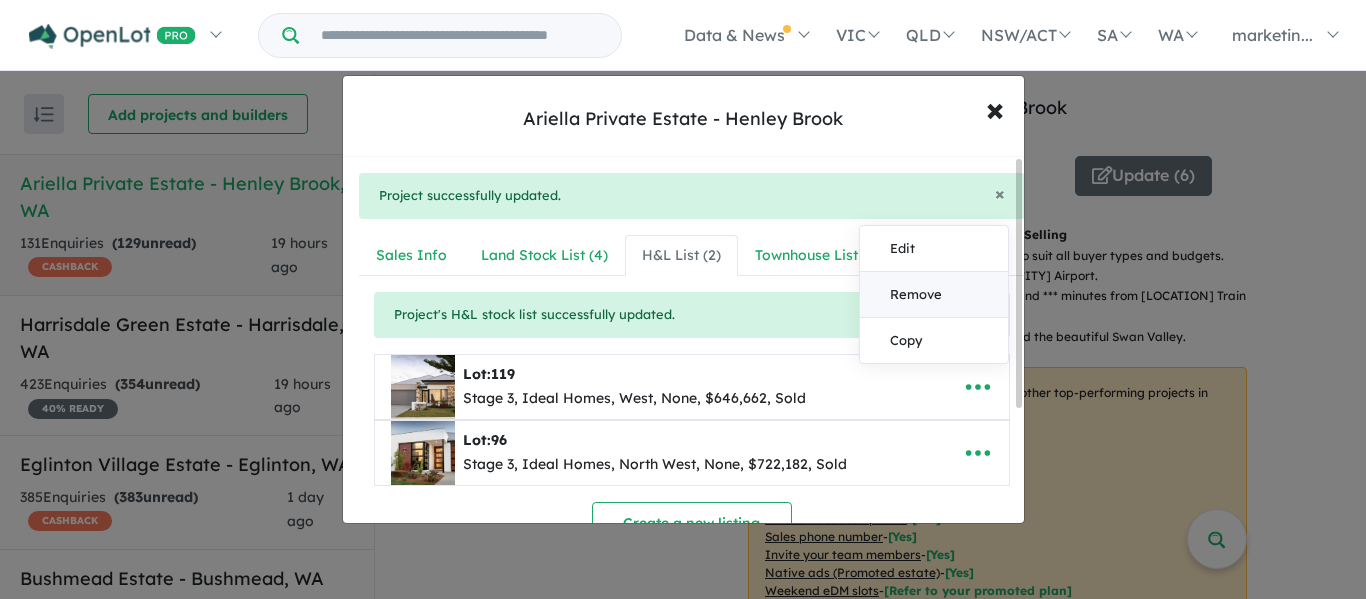 click on "Remove" at bounding box center (934, 295) 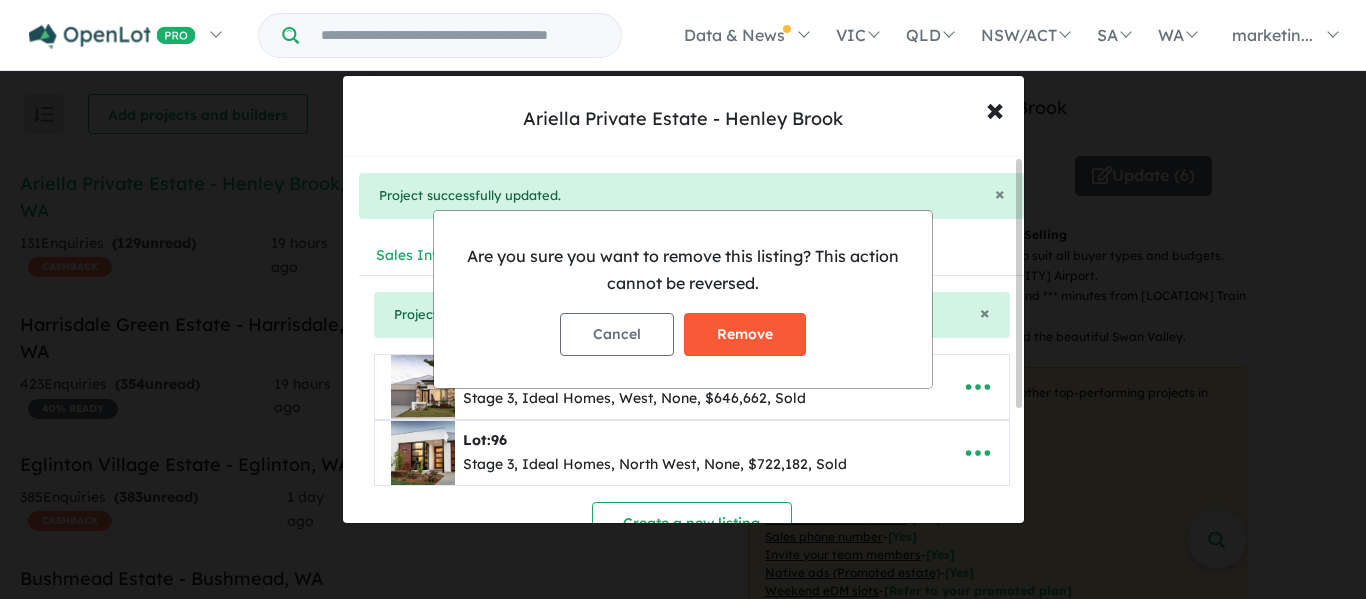 click on "Remove" at bounding box center (745, 334) 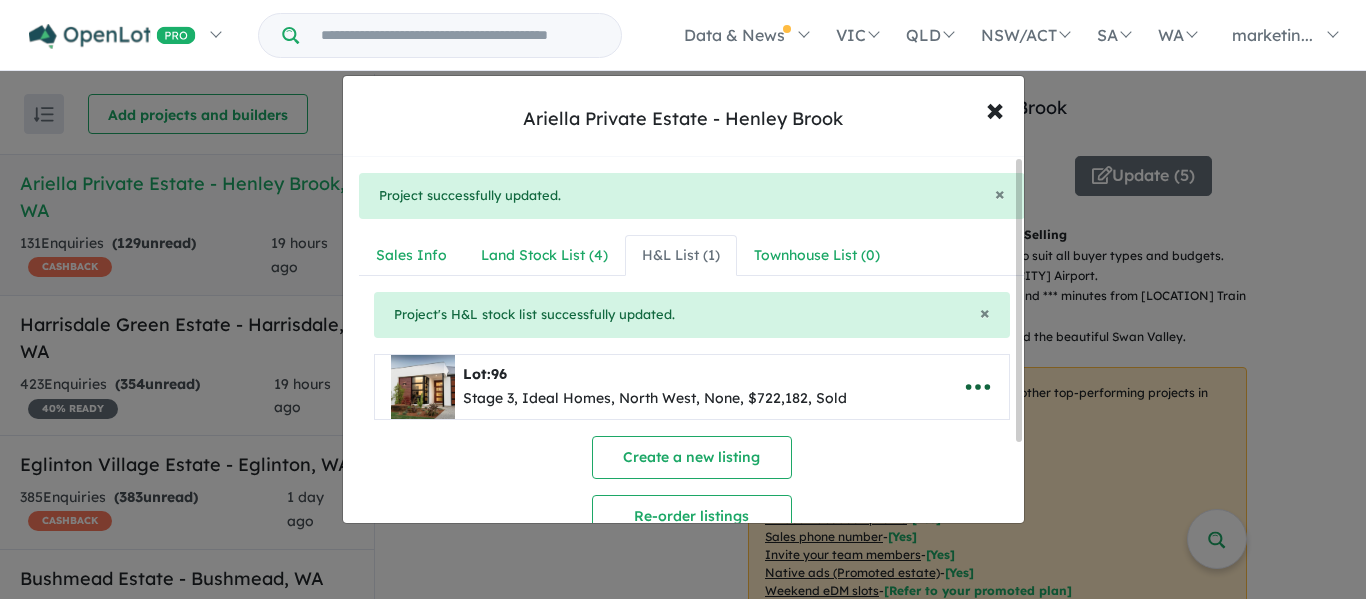 click 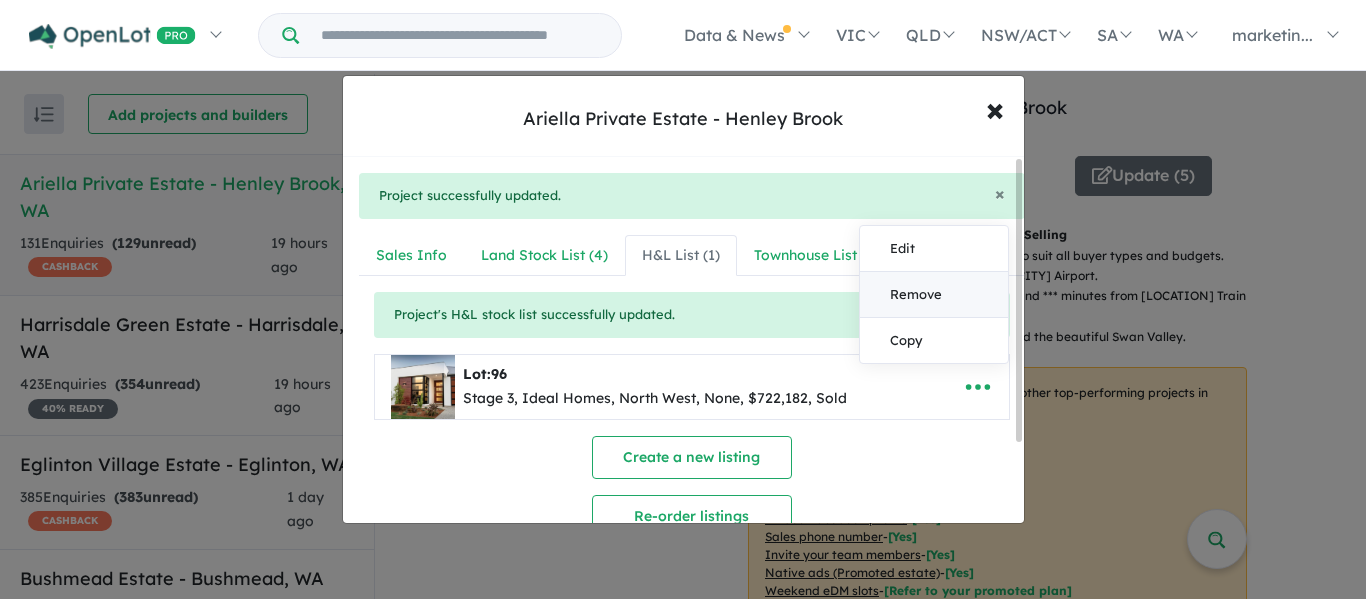 click on "Remove" at bounding box center [934, 295] 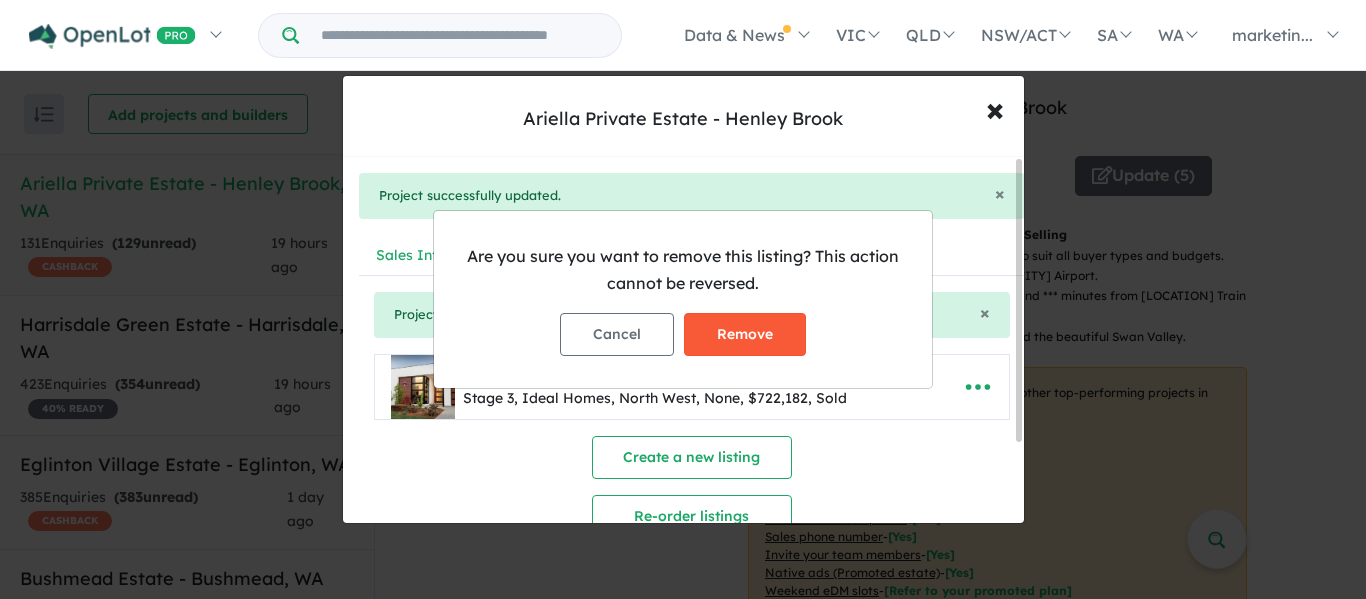 click on "Remove" at bounding box center [745, 334] 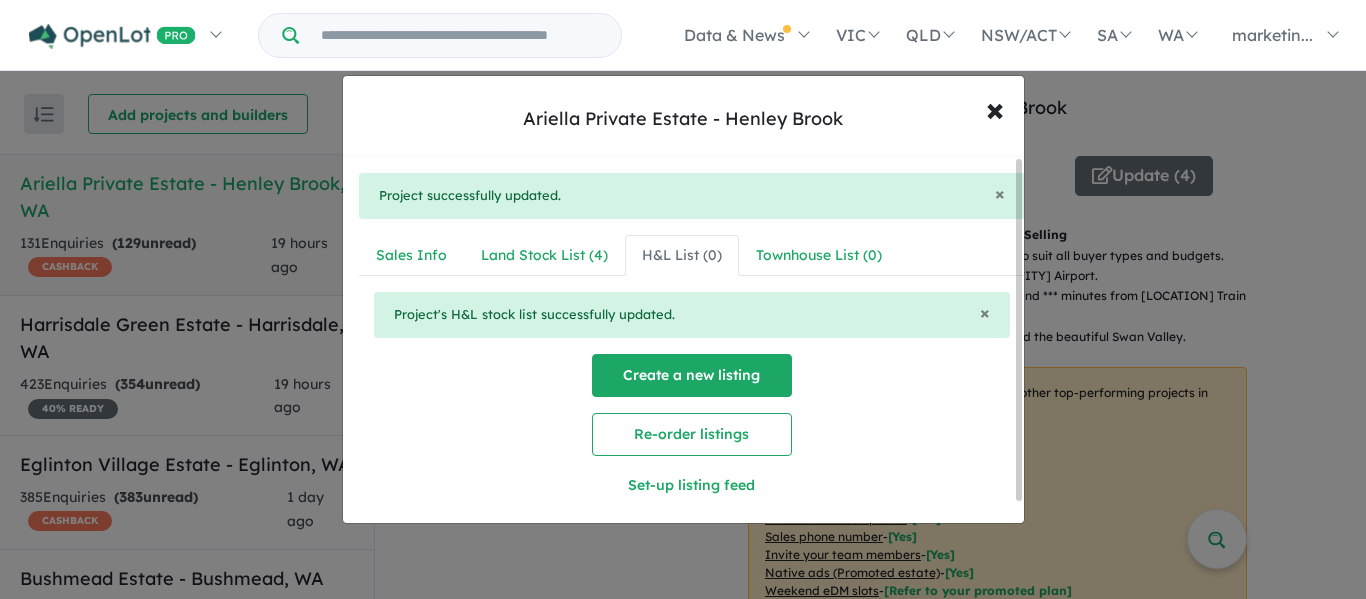 click on "Create a new listing" at bounding box center (692, 375) 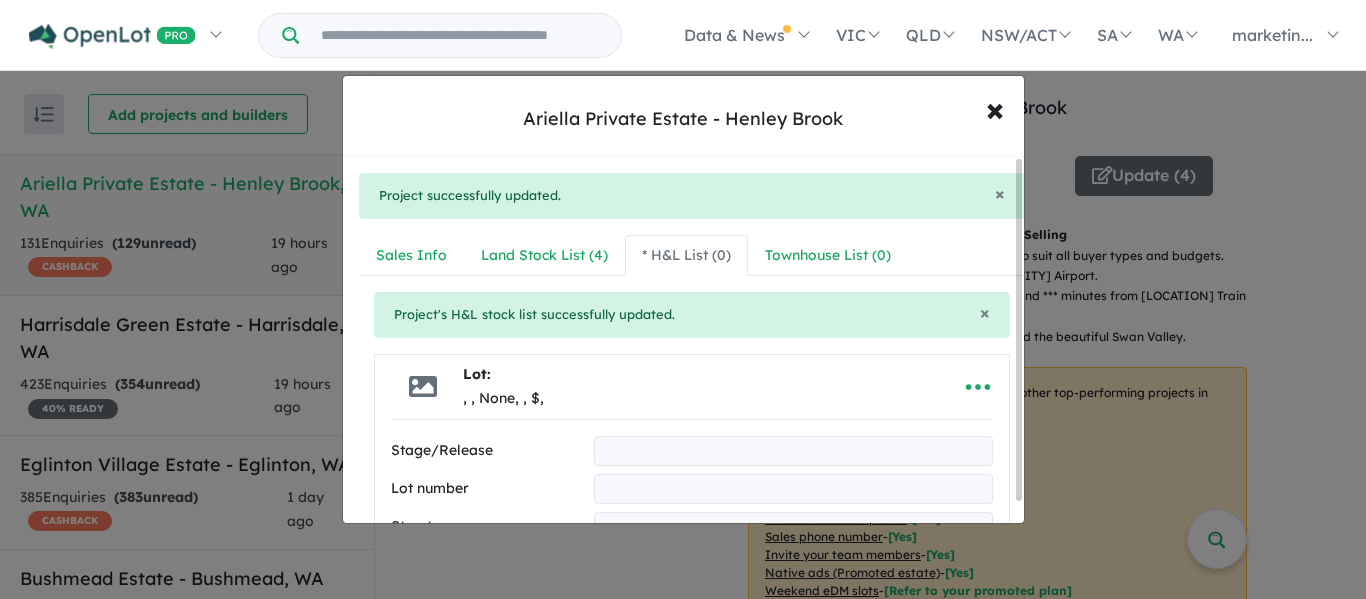 click on "**********" at bounding box center (692, 896) 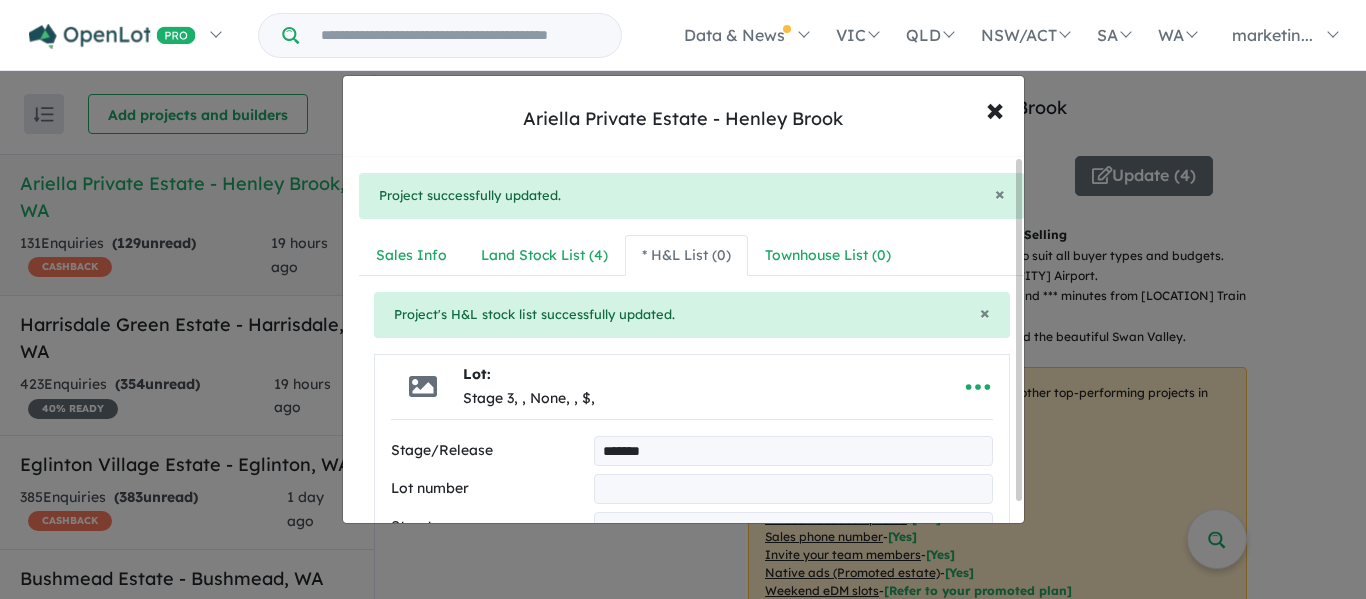 type on "*******" 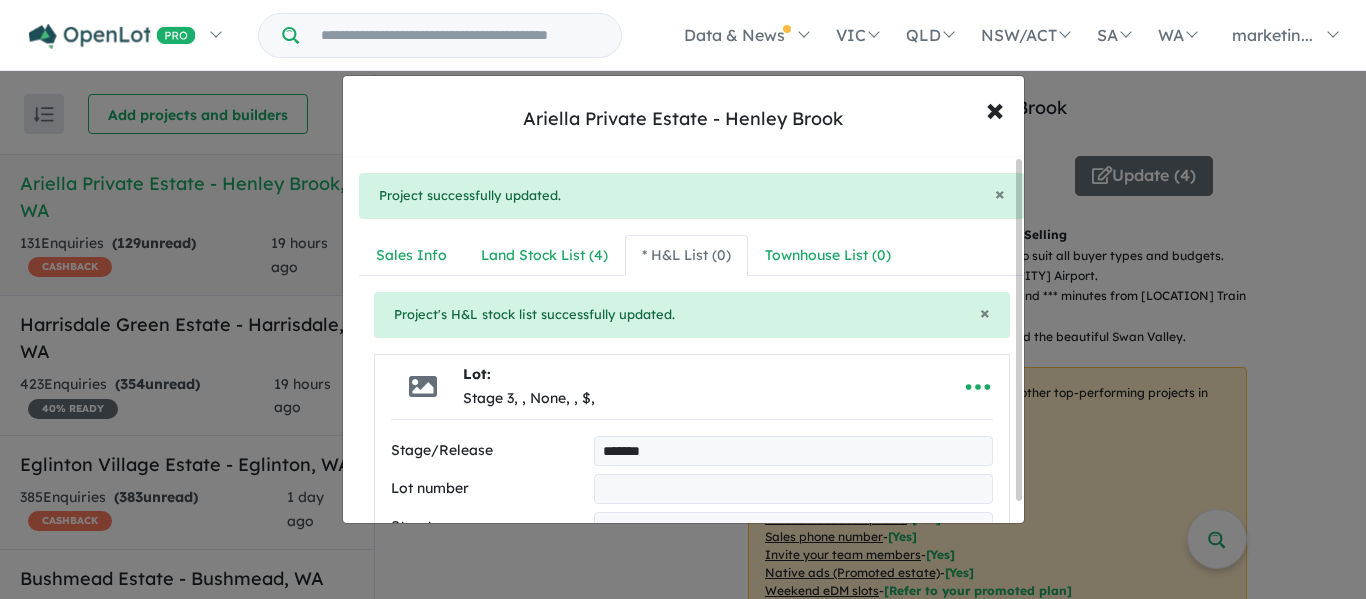 click at bounding box center (793, 489) 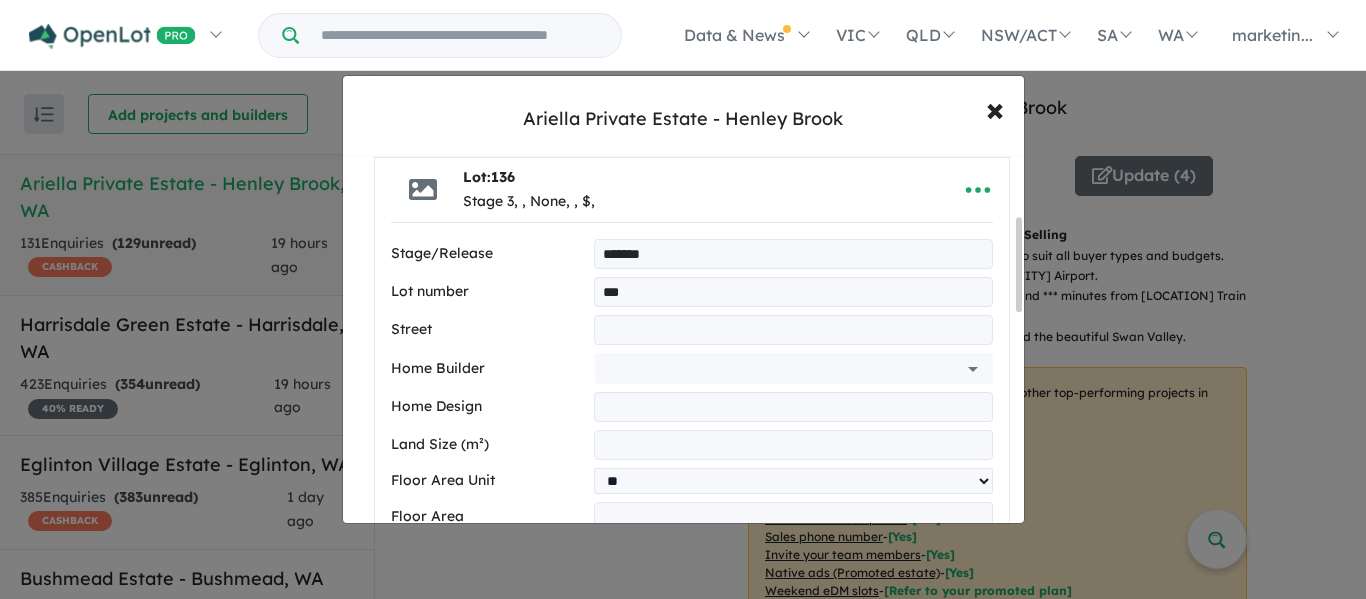 scroll, scrollTop: 241, scrollLeft: 0, axis: vertical 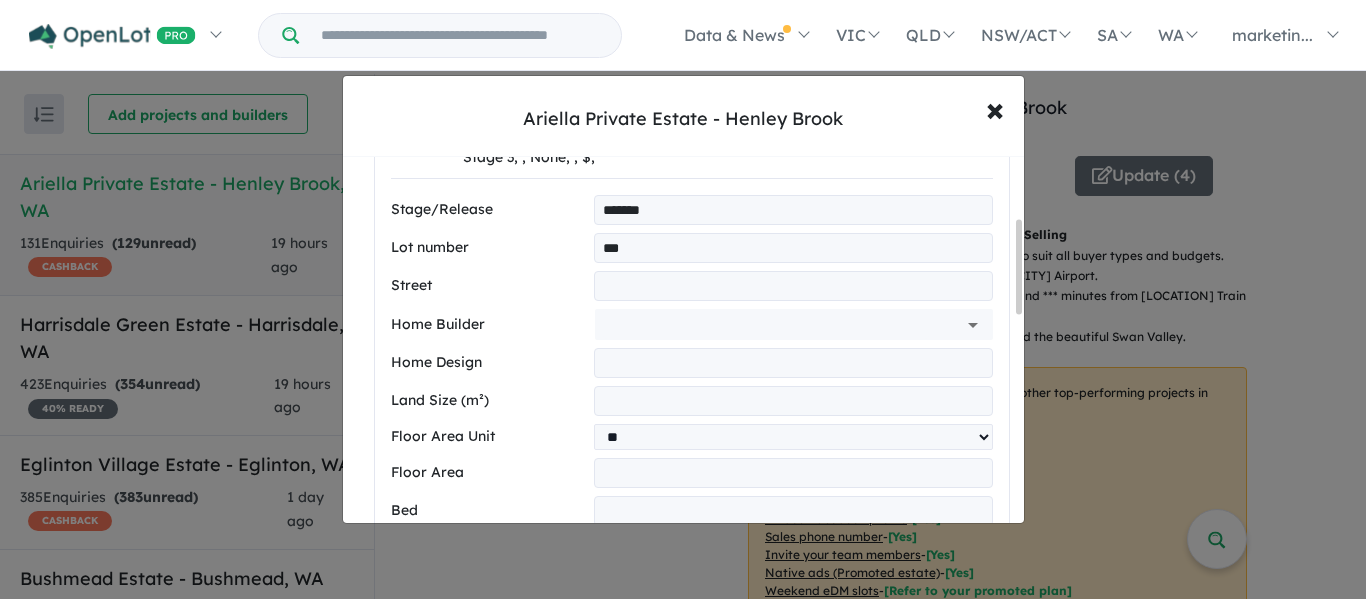 type on "***" 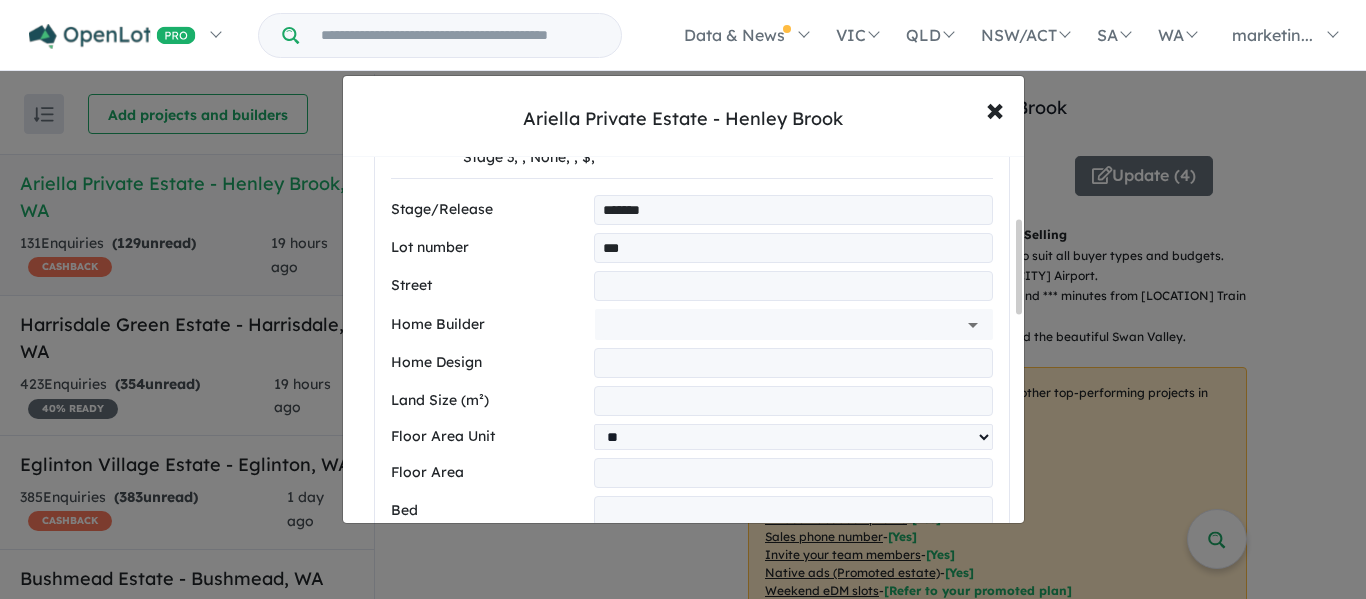 click at bounding box center (793, 286) 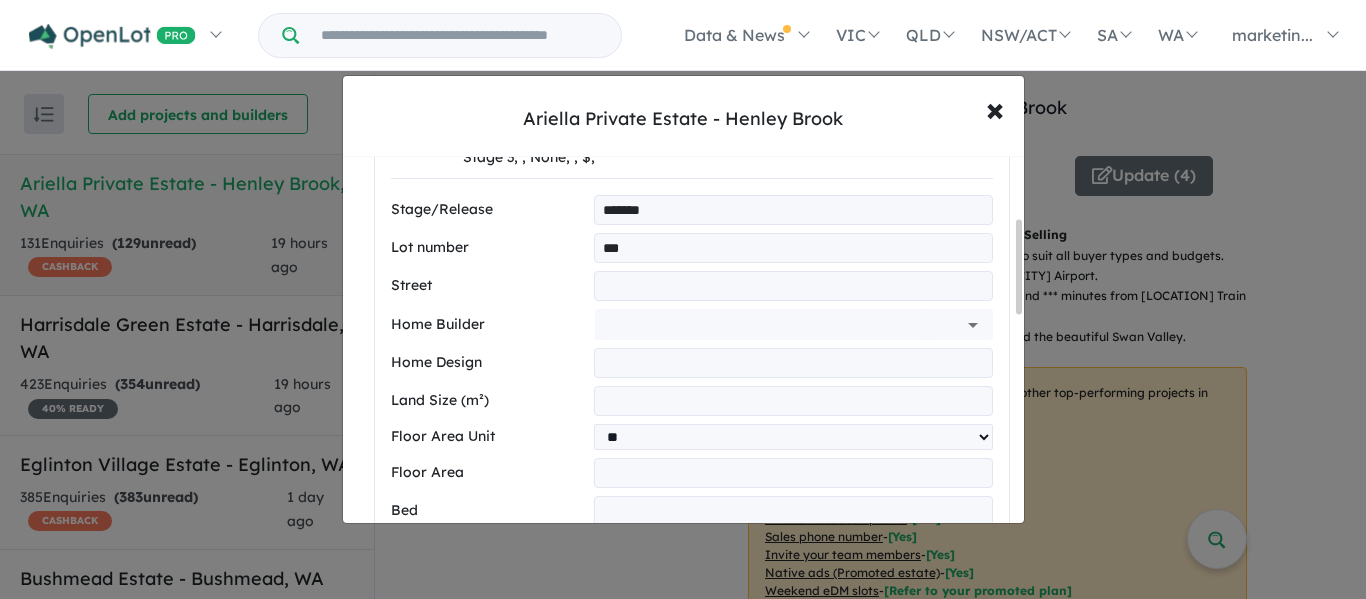 paste on "**********" 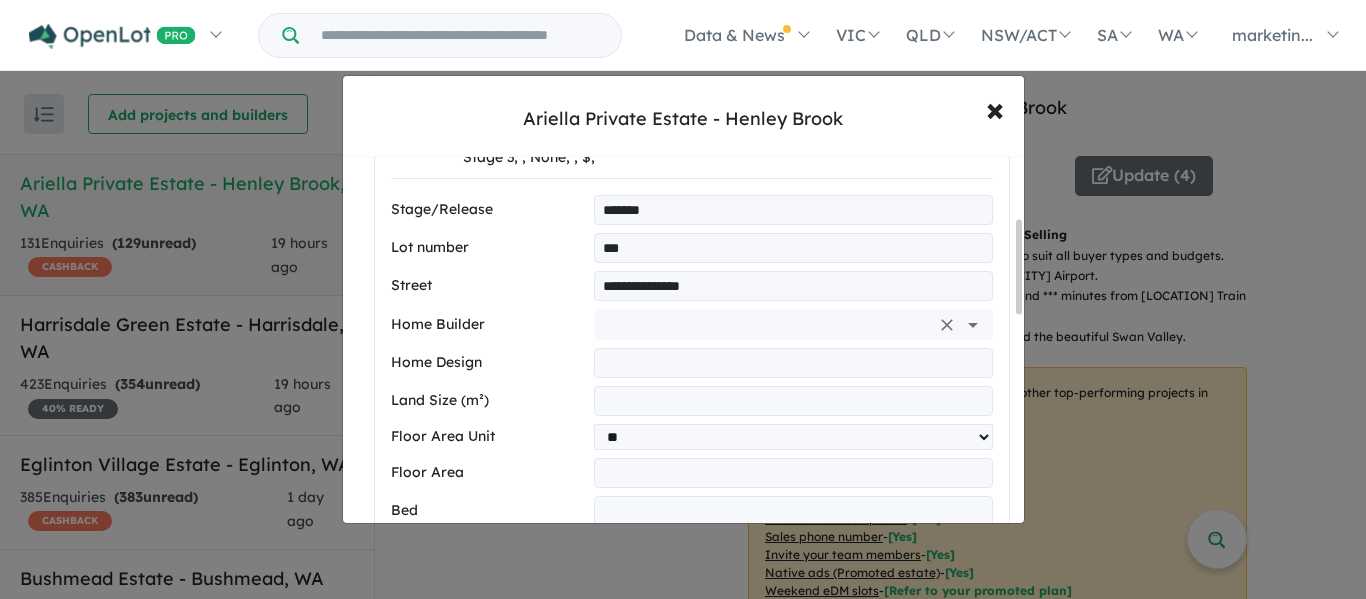 type on "**********" 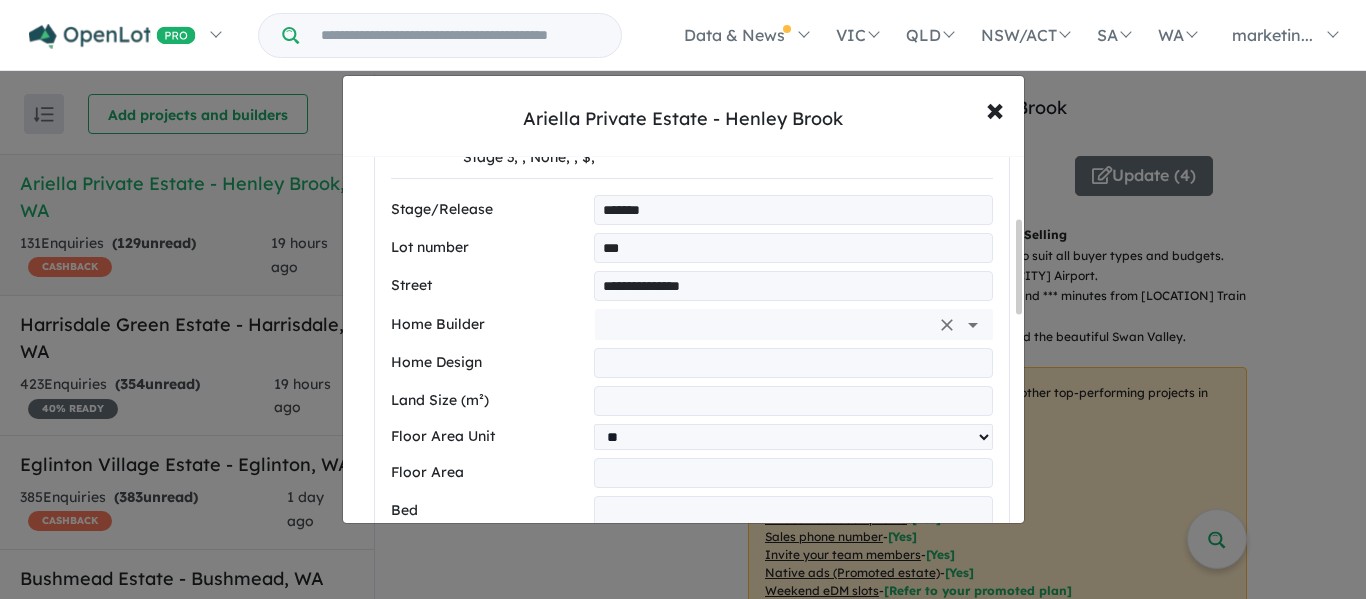 click at bounding box center (765, 324) 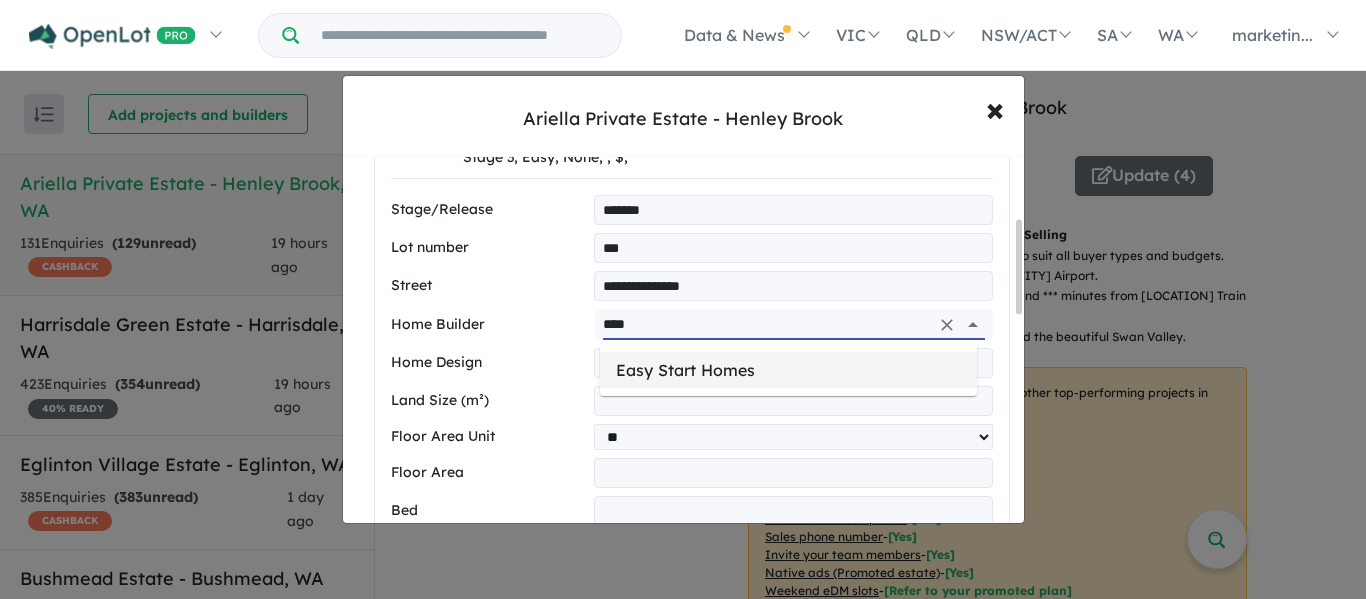 click on "Easy Start Homes" at bounding box center [788, 370] 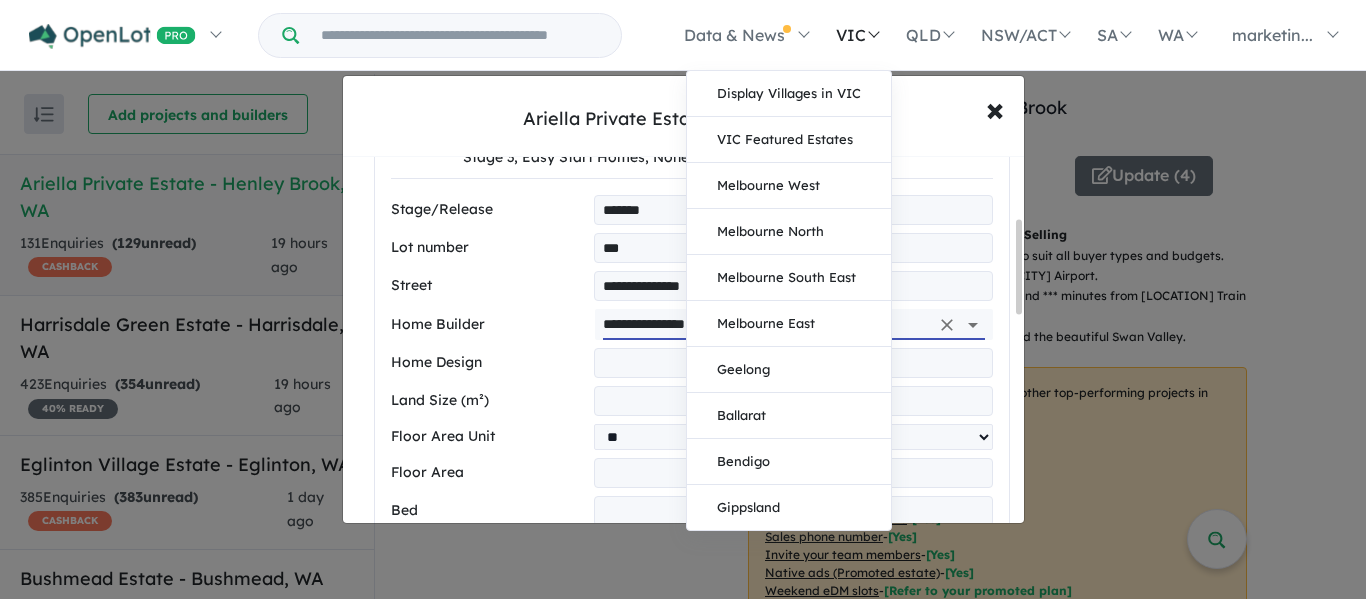 type on "**********" 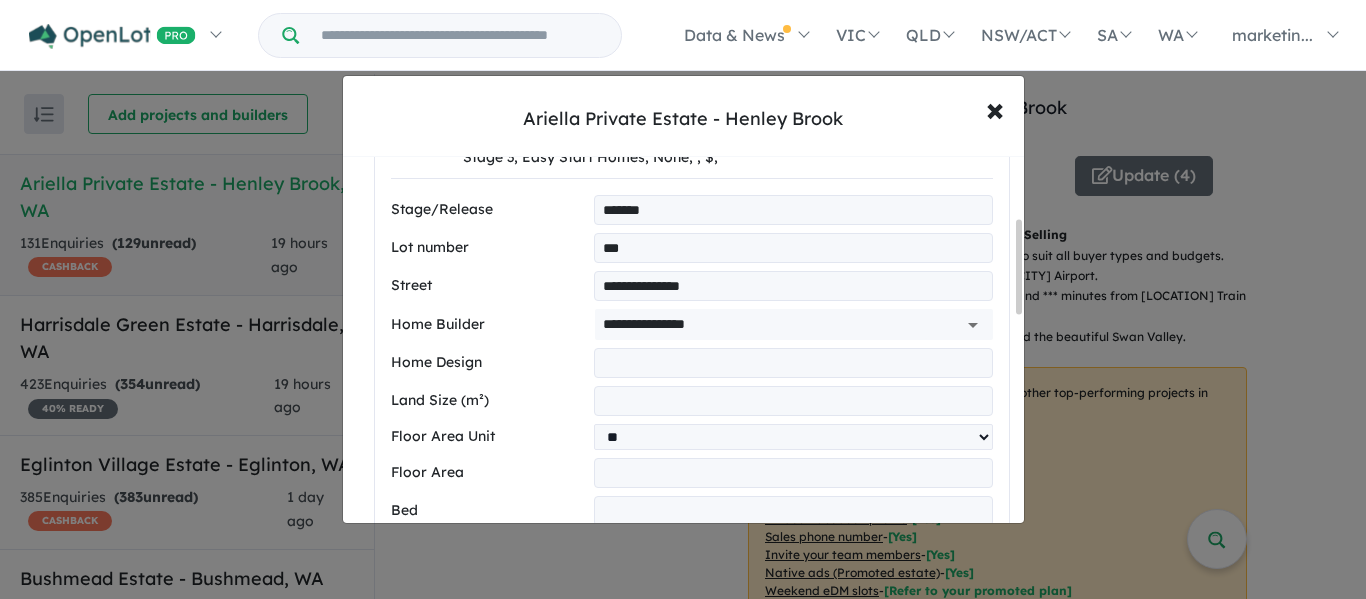 click on "**********" at bounding box center [692, 655] 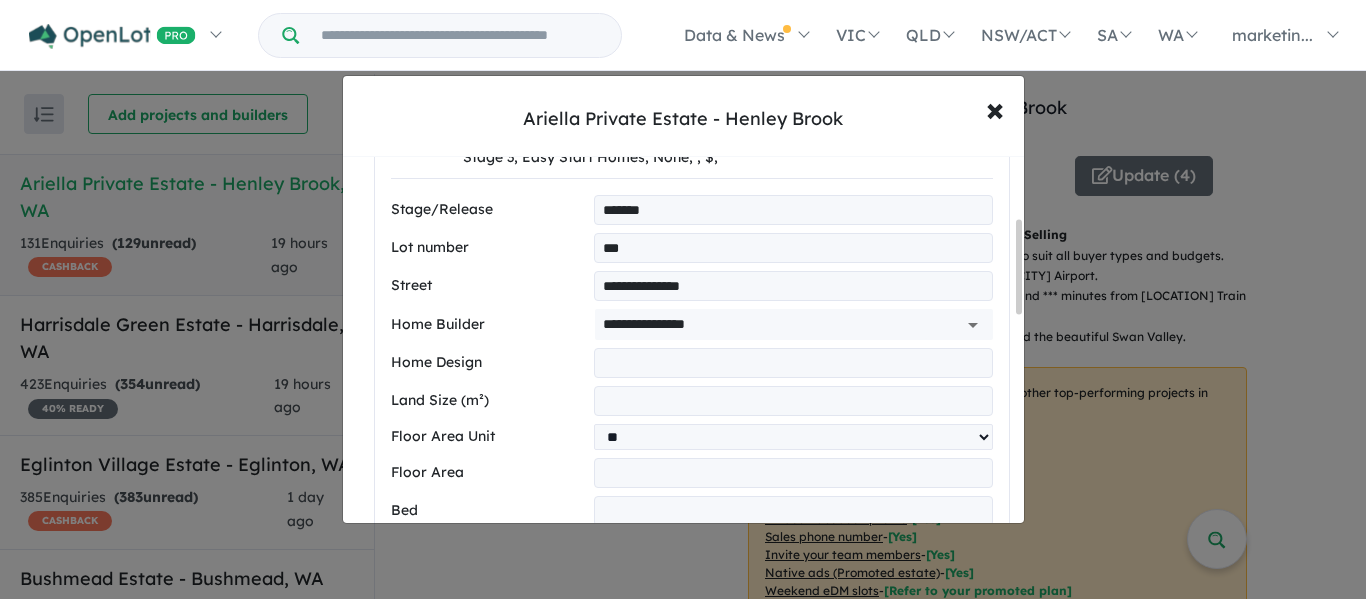 click at bounding box center [793, 363] 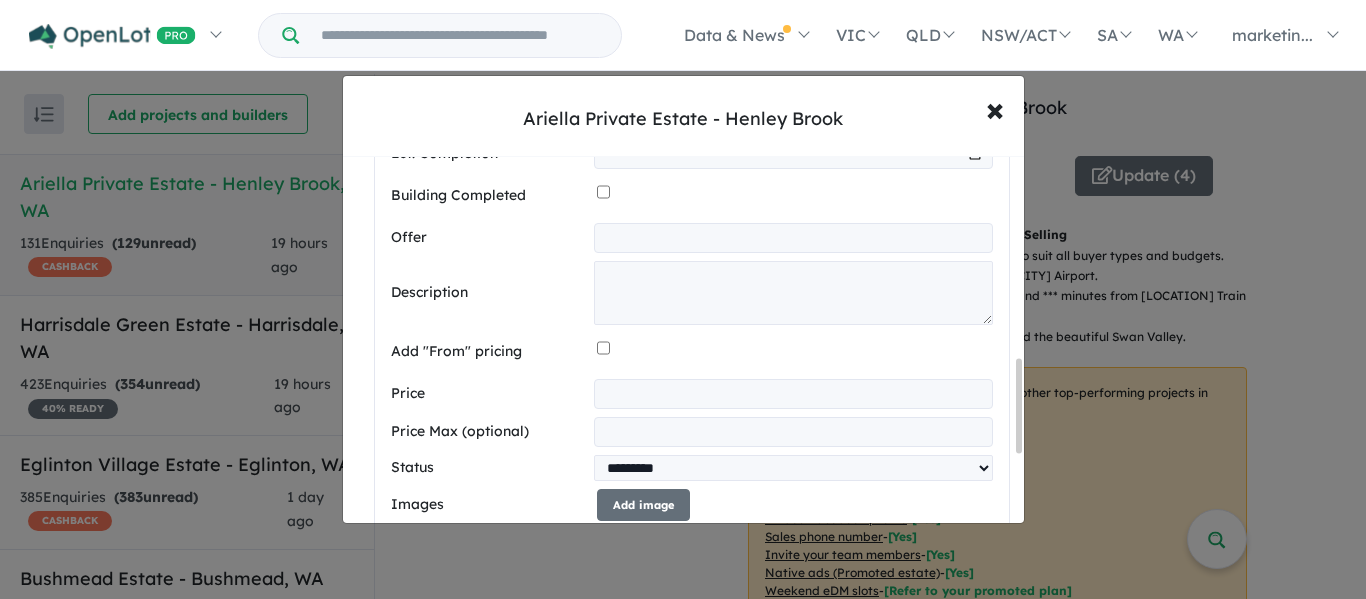 scroll, scrollTop: 796, scrollLeft: 0, axis: vertical 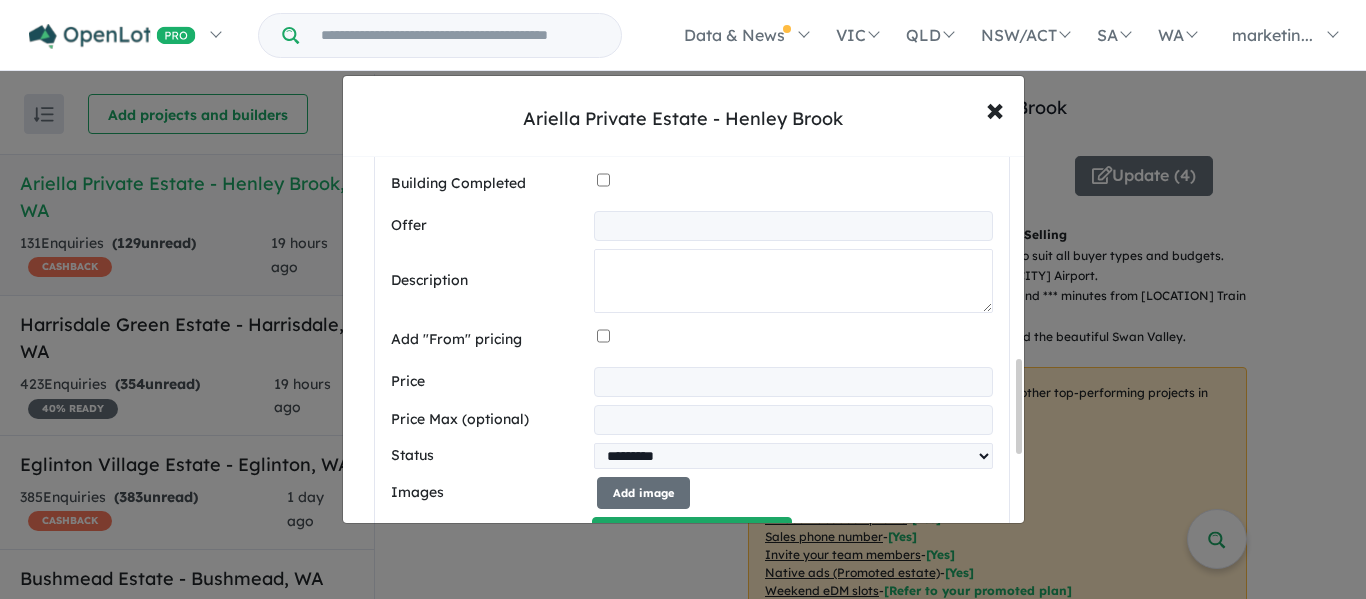 click at bounding box center [793, 281] 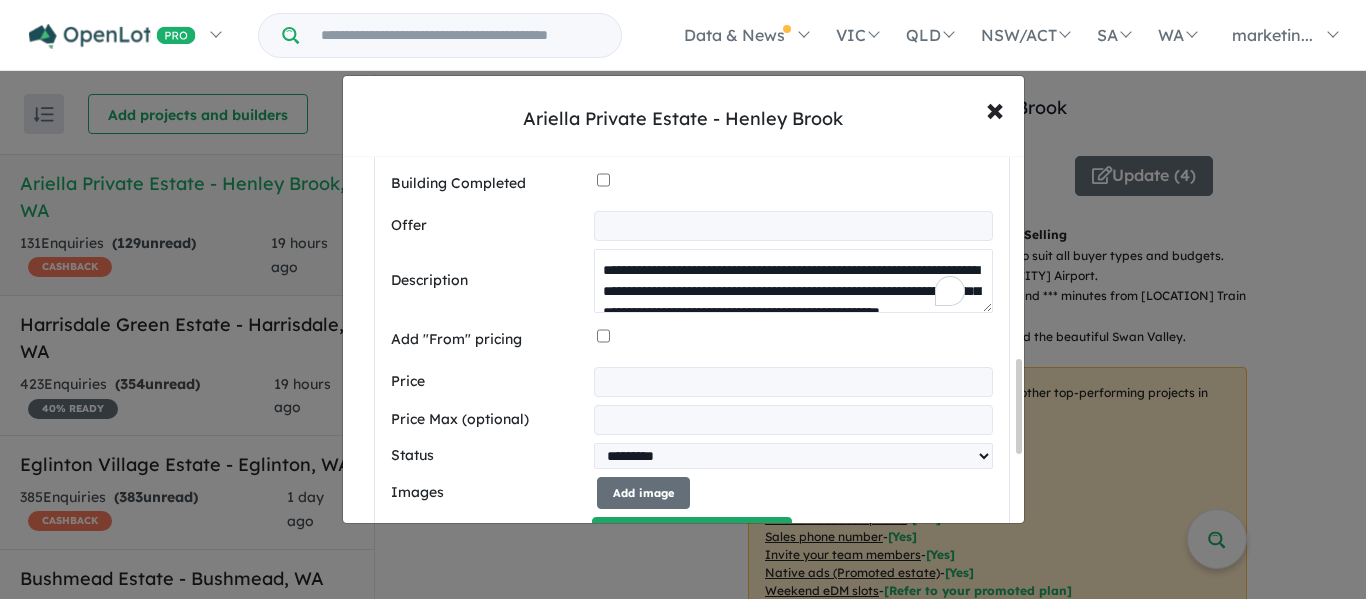 scroll, scrollTop: 198, scrollLeft: 0, axis: vertical 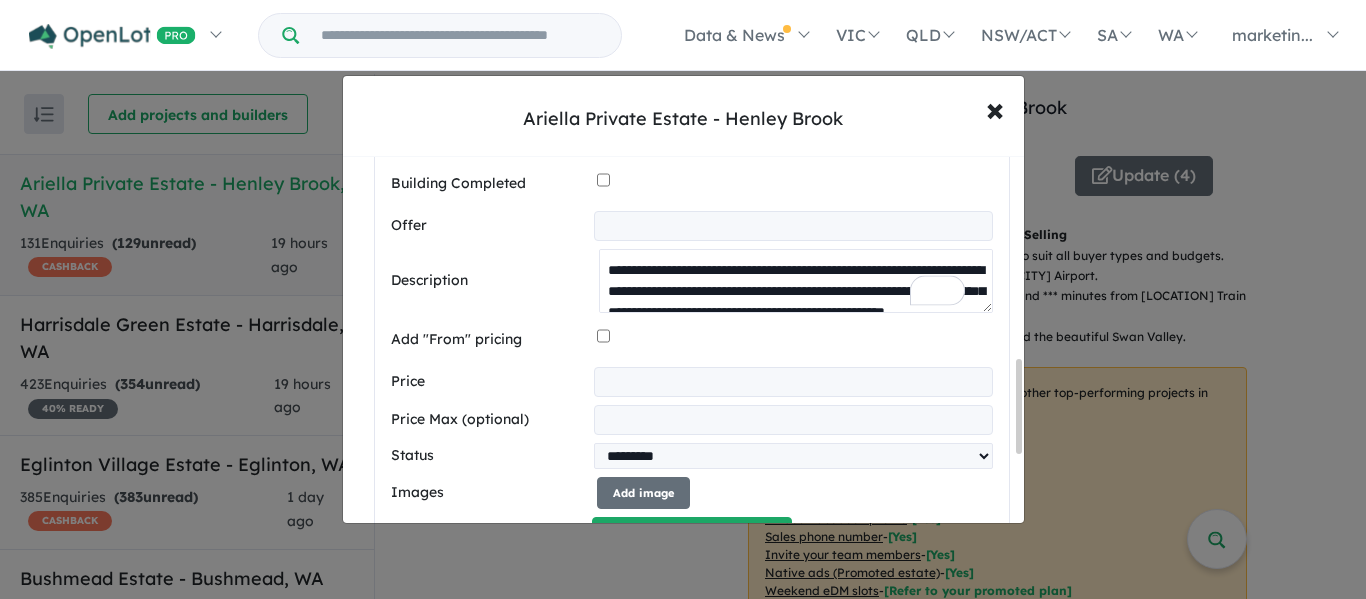 click on "**********" at bounding box center [795, 281] 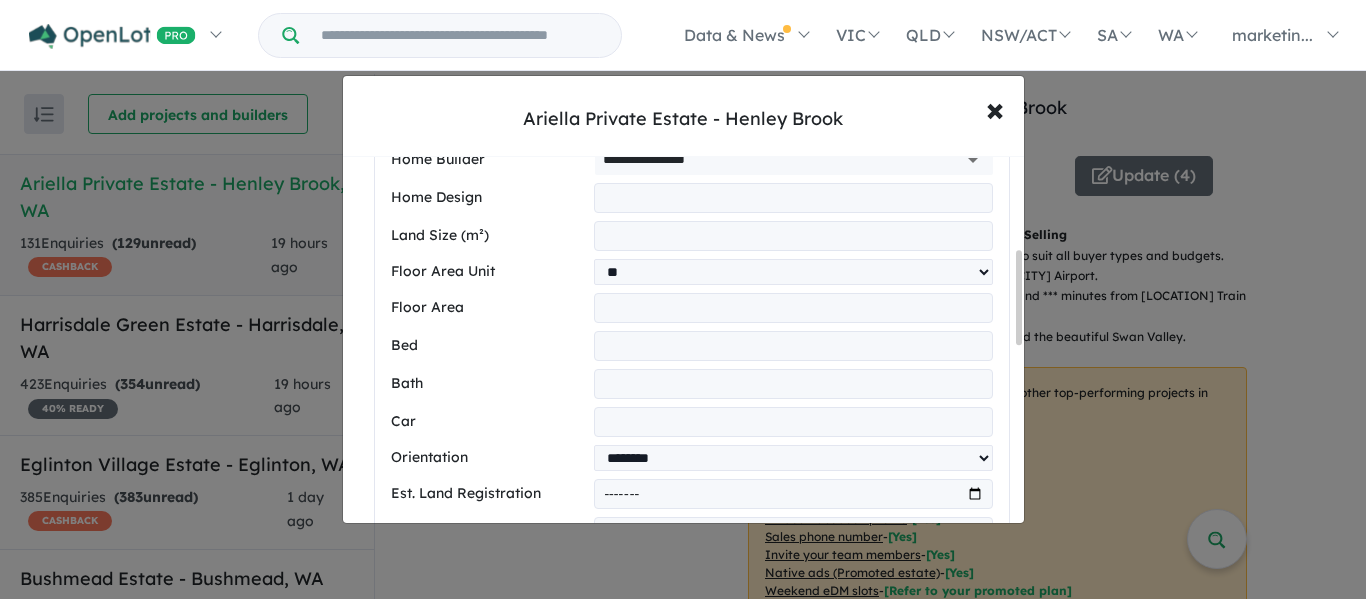 scroll, scrollTop: 362, scrollLeft: 0, axis: vertical 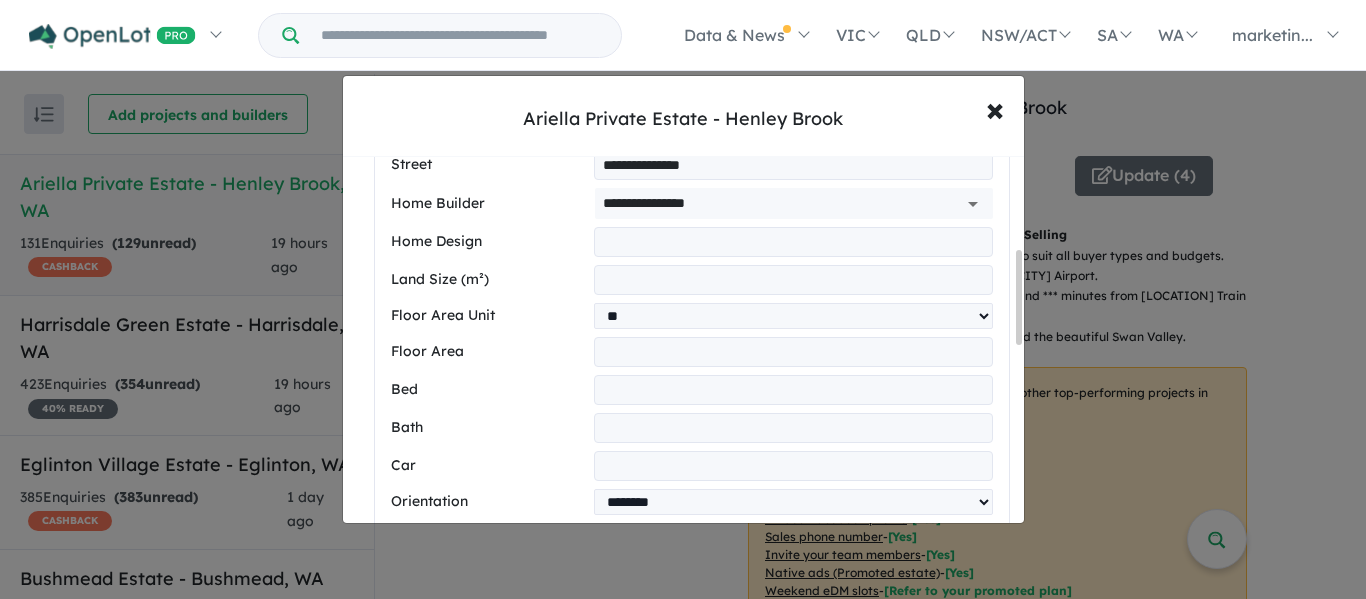 type on "**********" 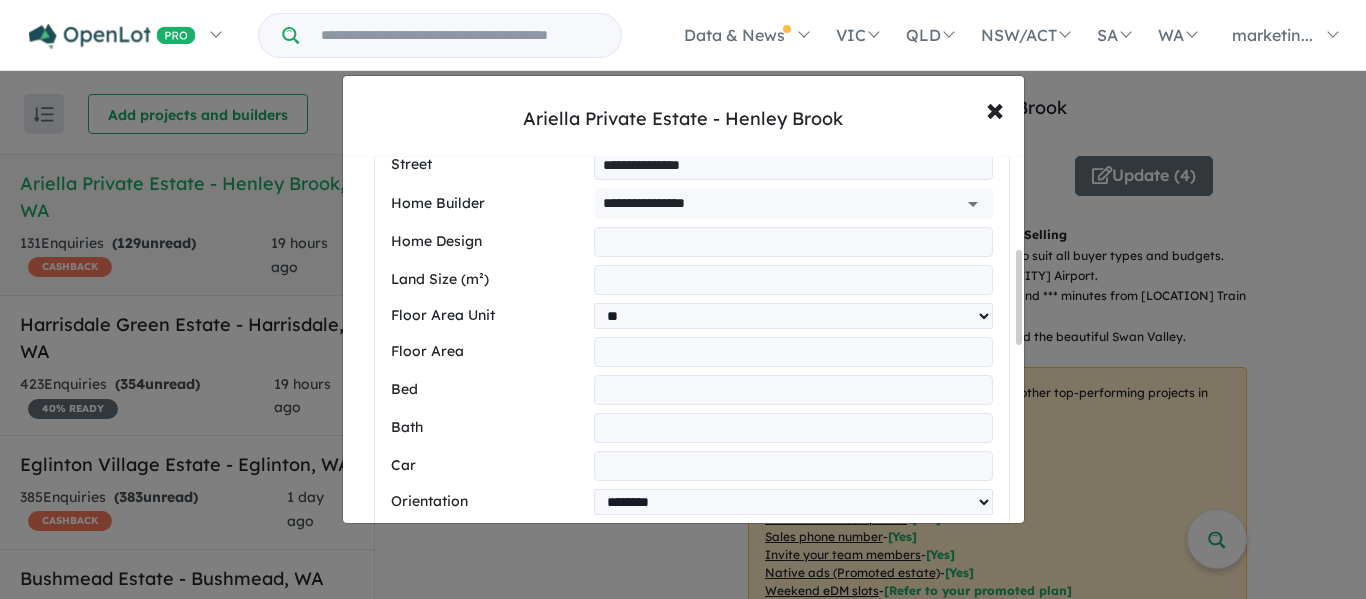 click at bounding box center [793, 242] 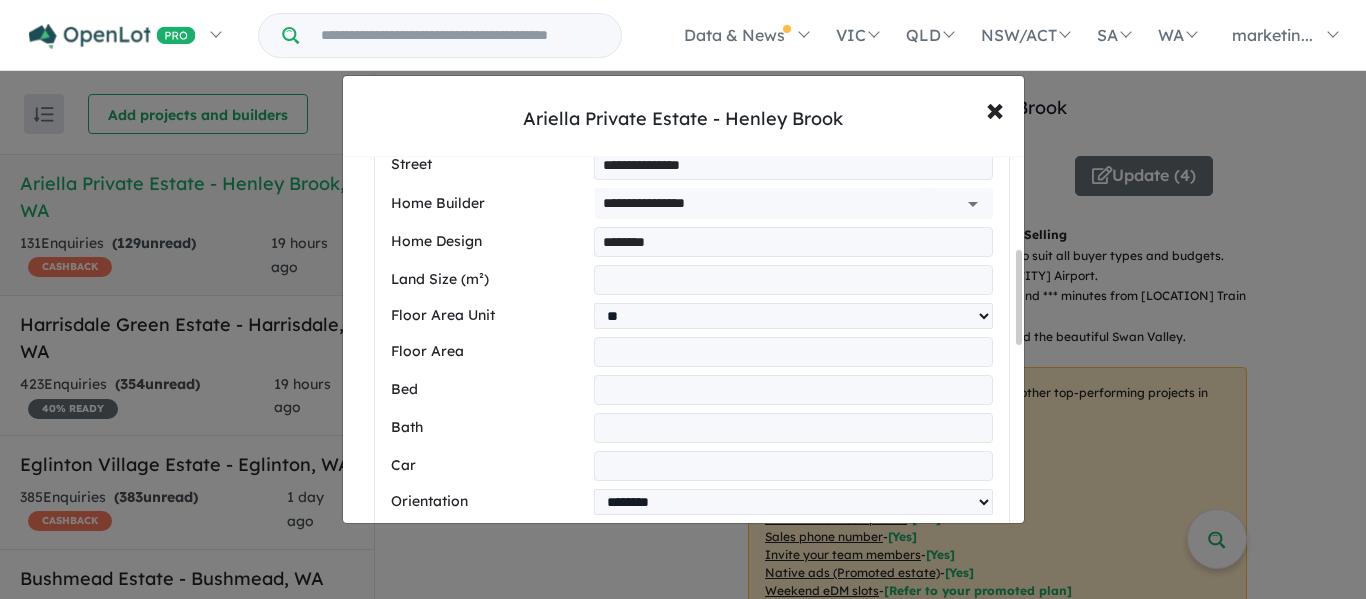 type on "*******" 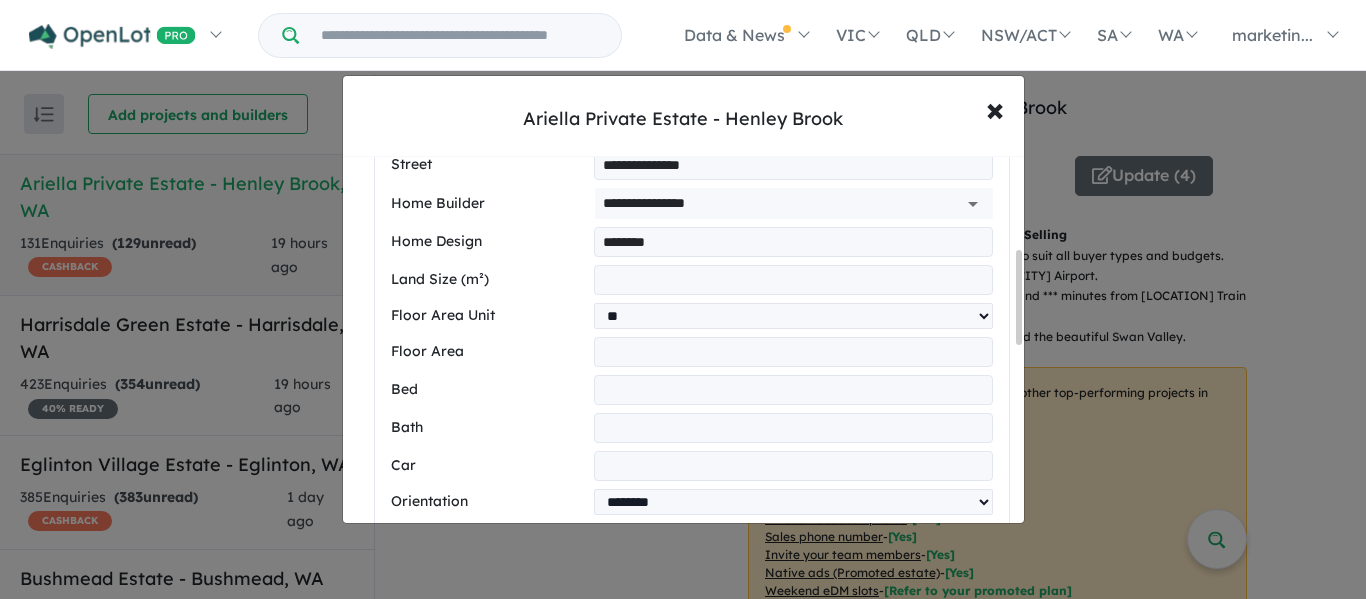 click on "**********" at bounding box center (692, 534) 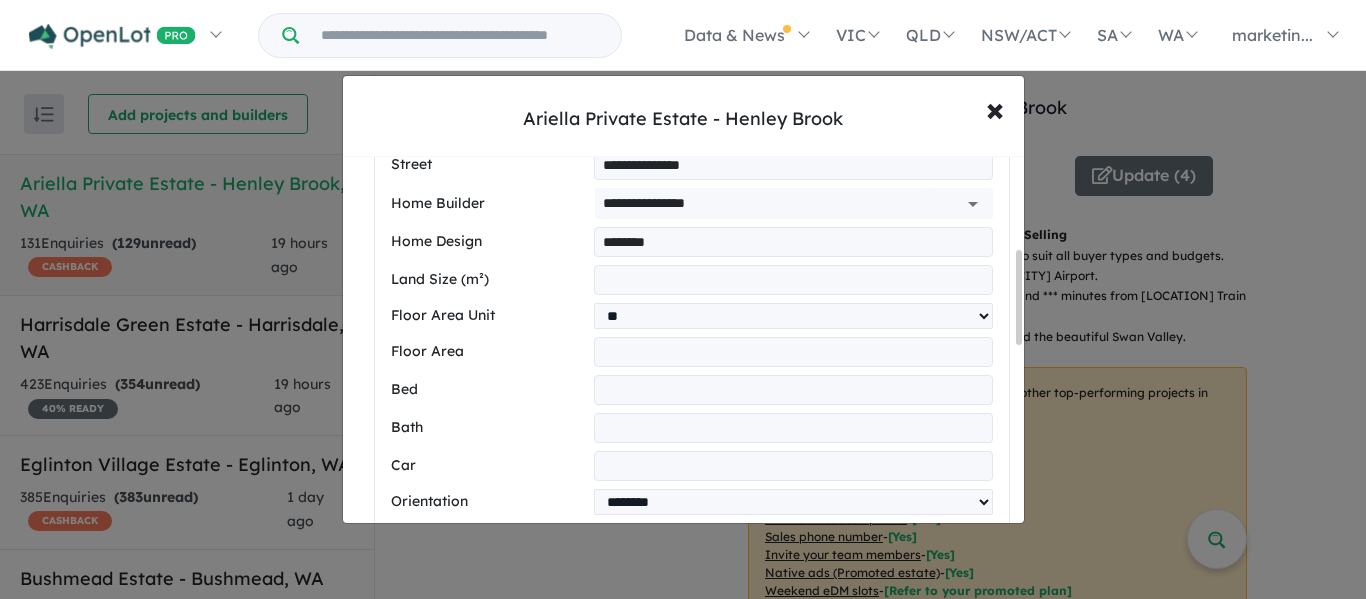 click at bounding box center (793, 280) 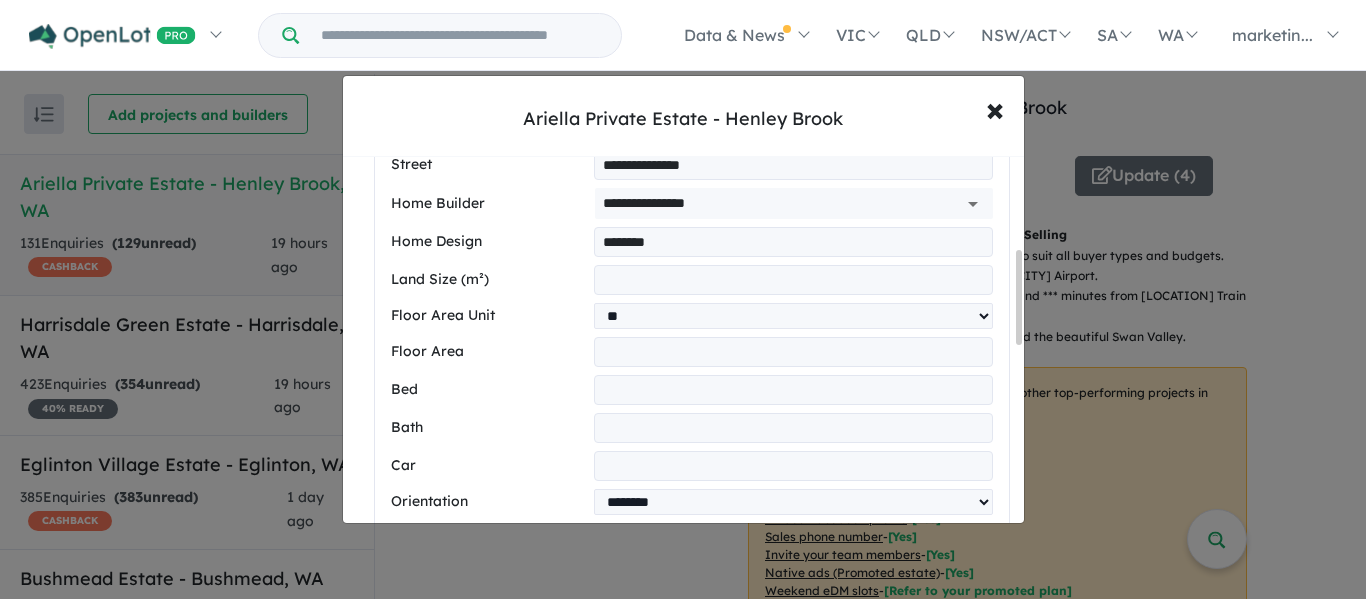 type on "***" 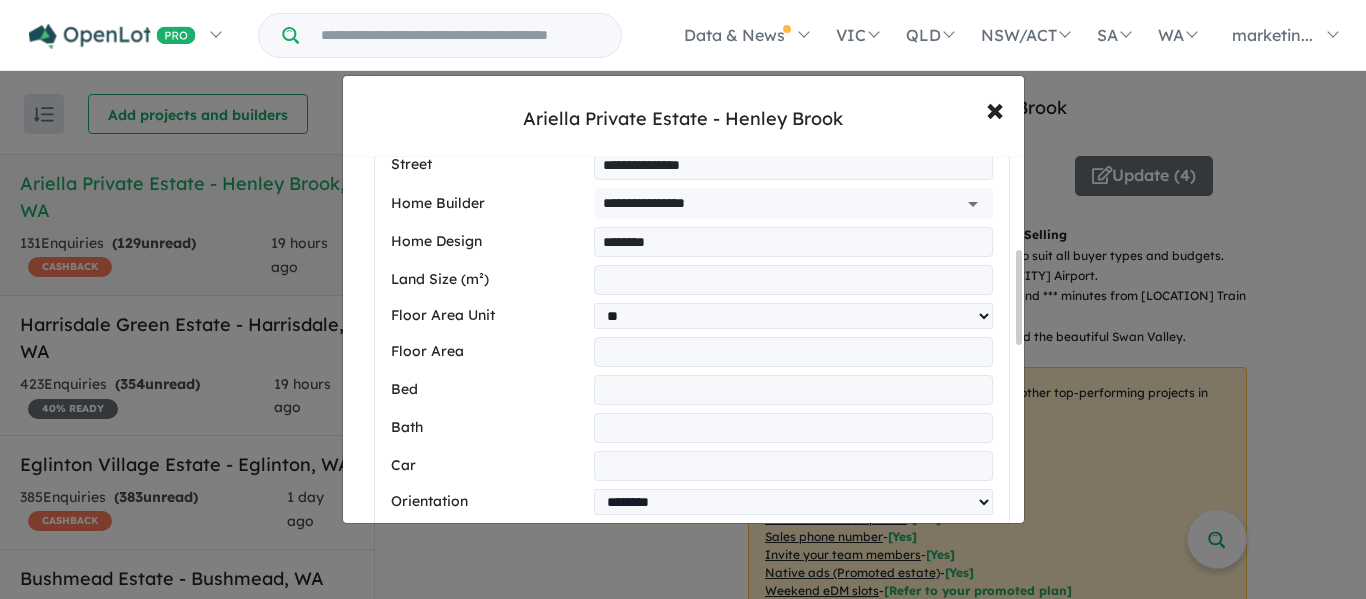 click at bounding box center [793, 352] 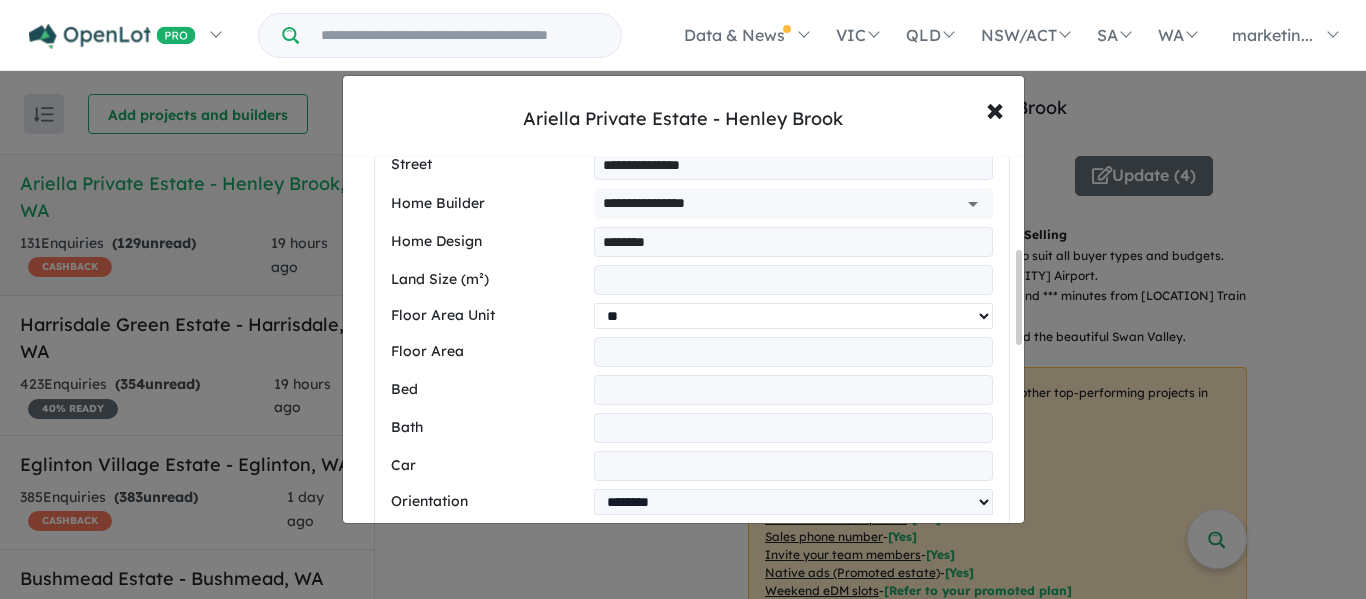 click on "** **" at bounding box center [793, 316] 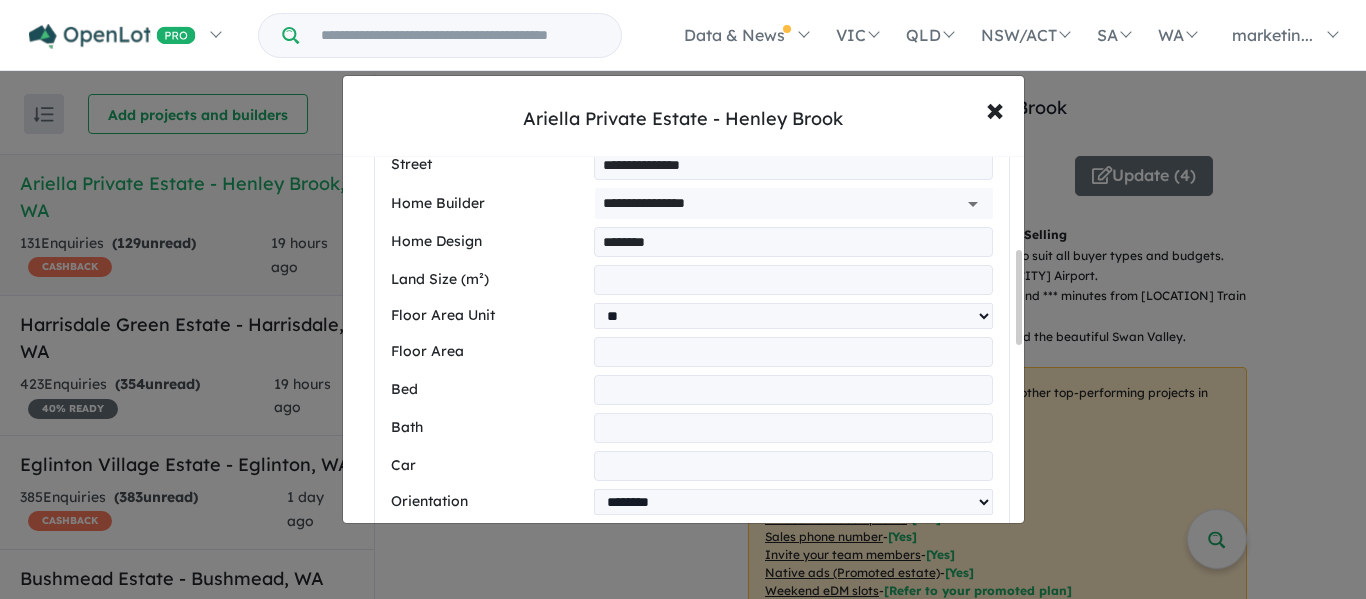 click at bounding box center (793, 352) 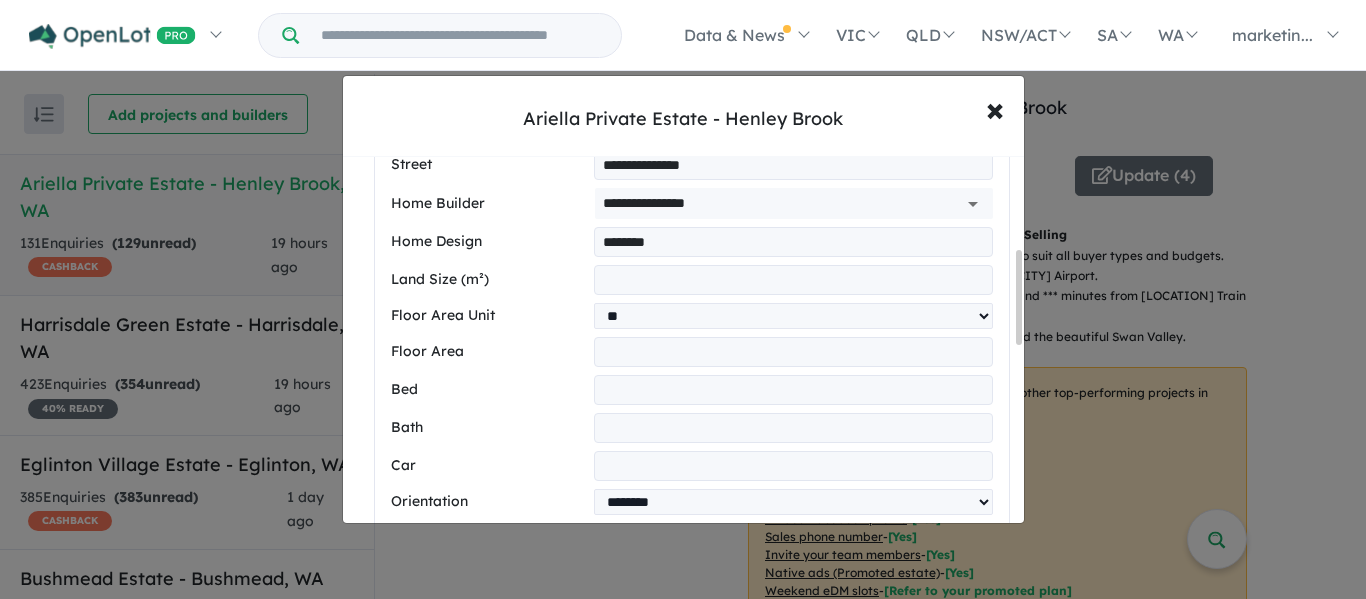 type on "*****" 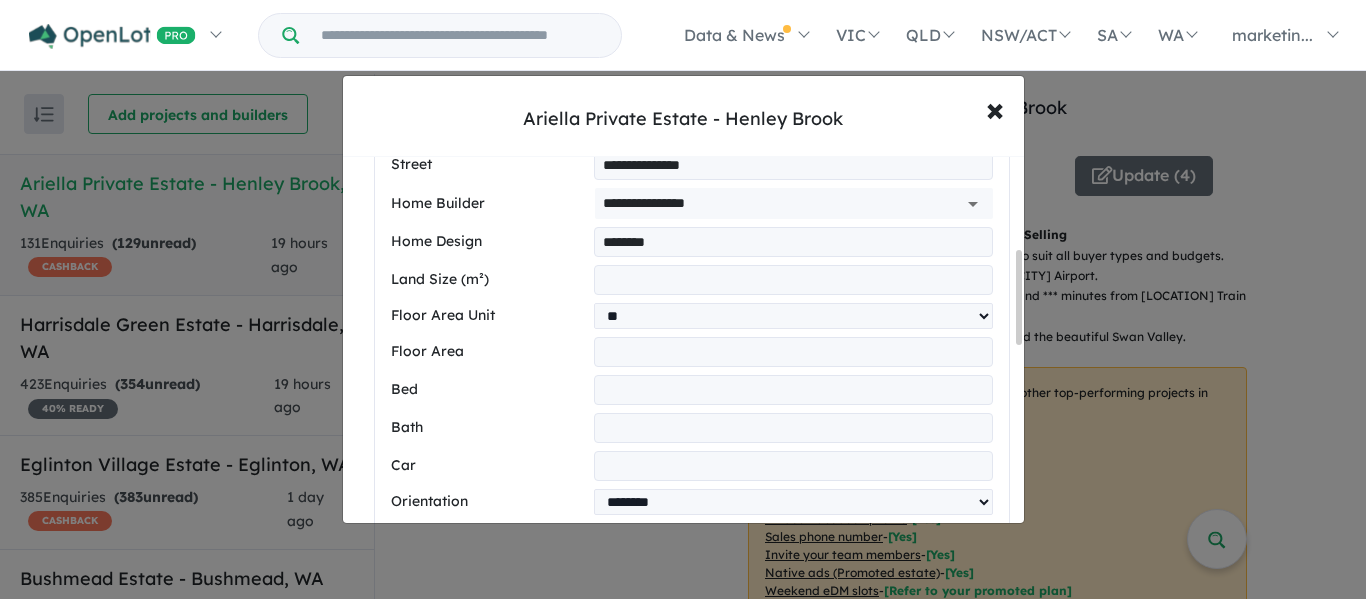 click at bounding box center [793, 390] 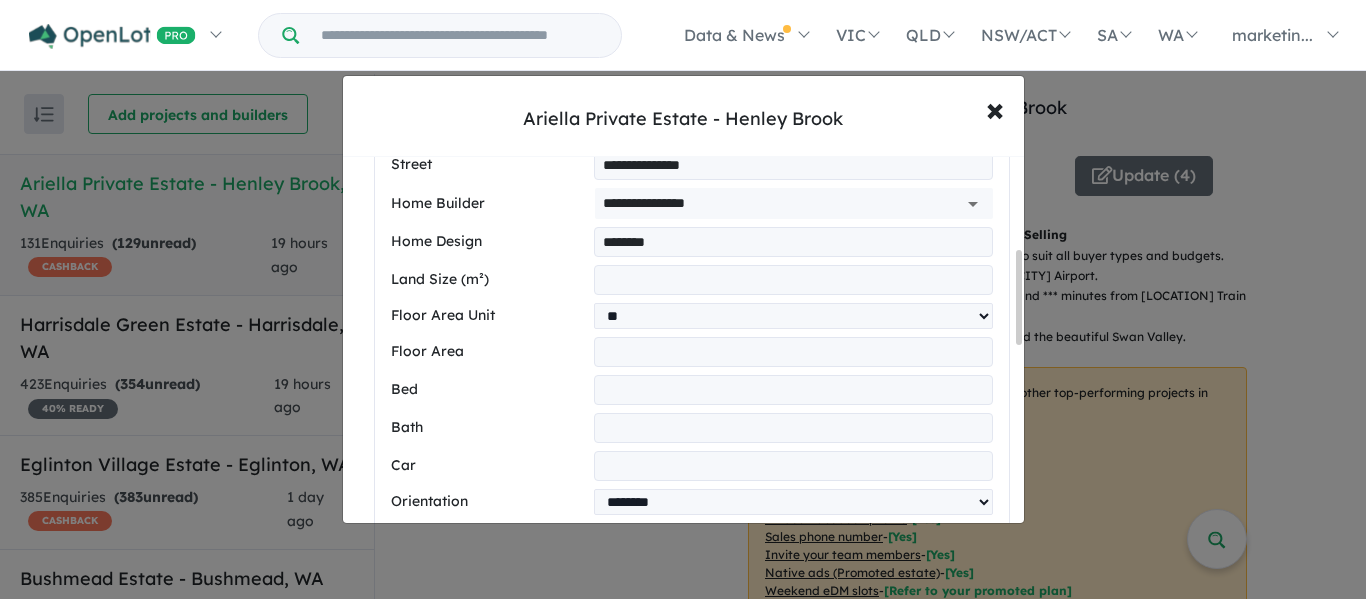 type on "*" 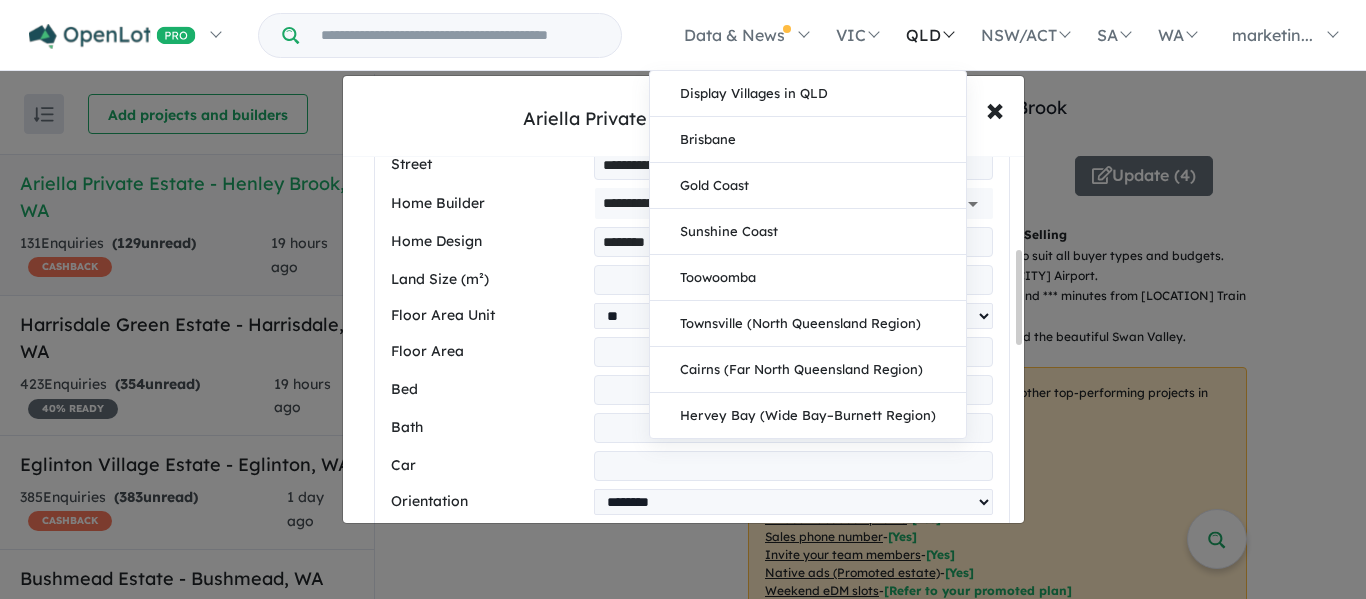 type on "*" 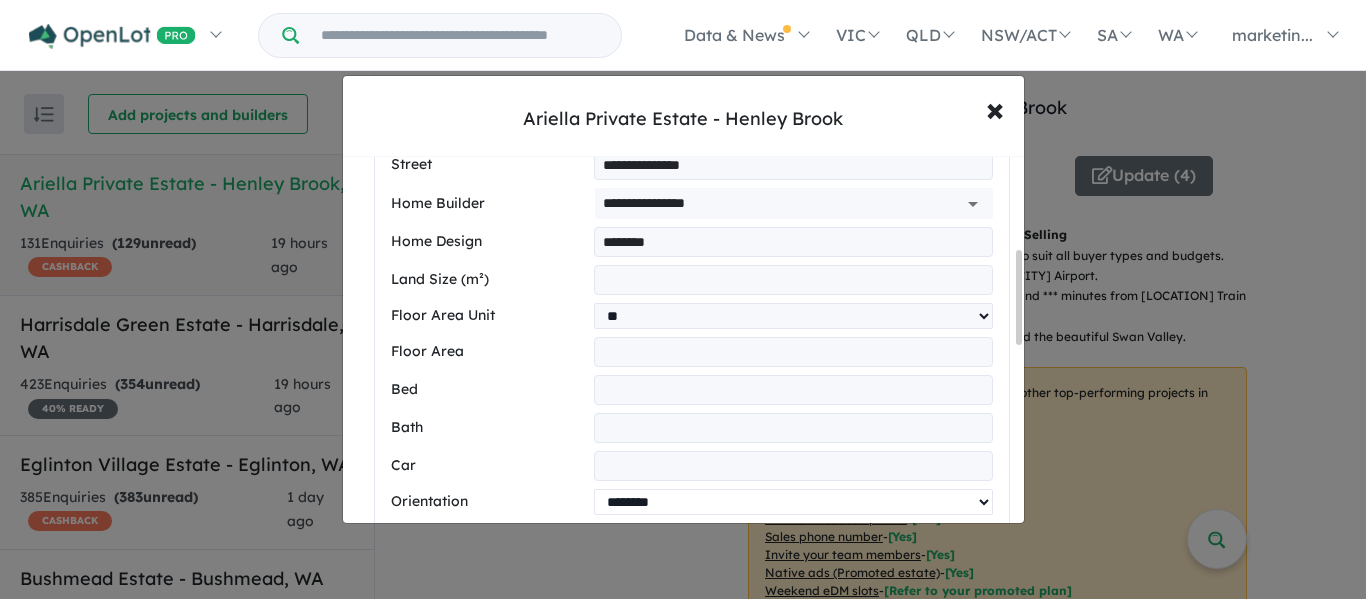 click on "**********" at bounding box center (793, 502) 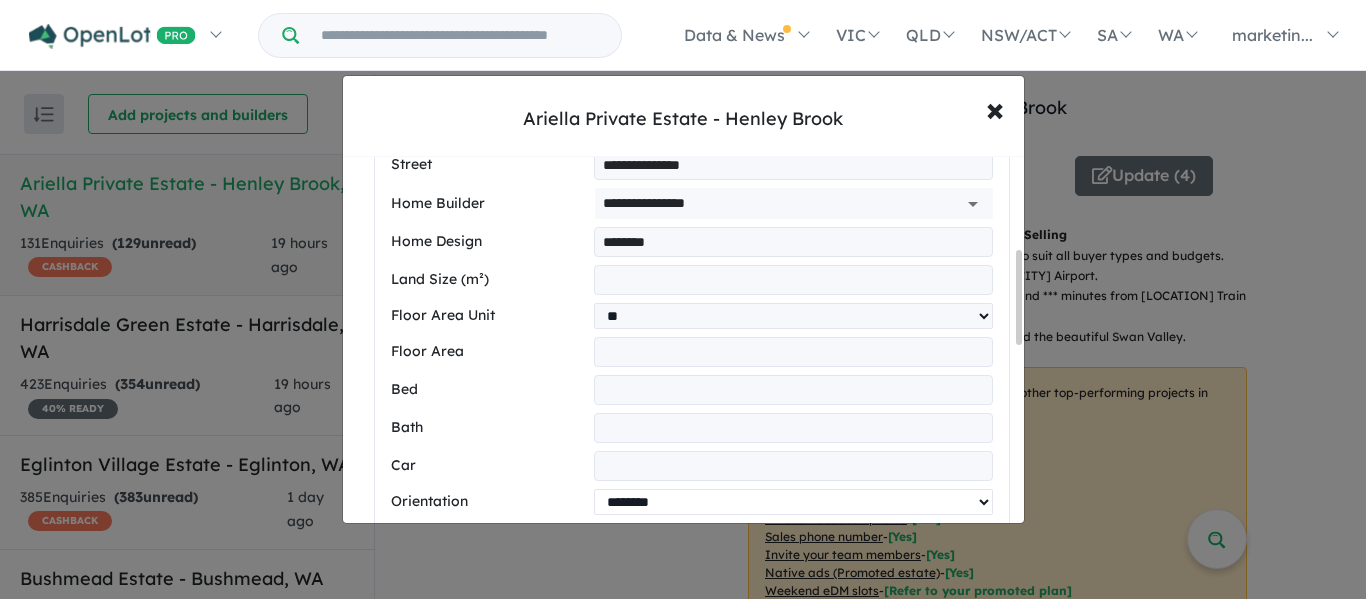 select on "*****" 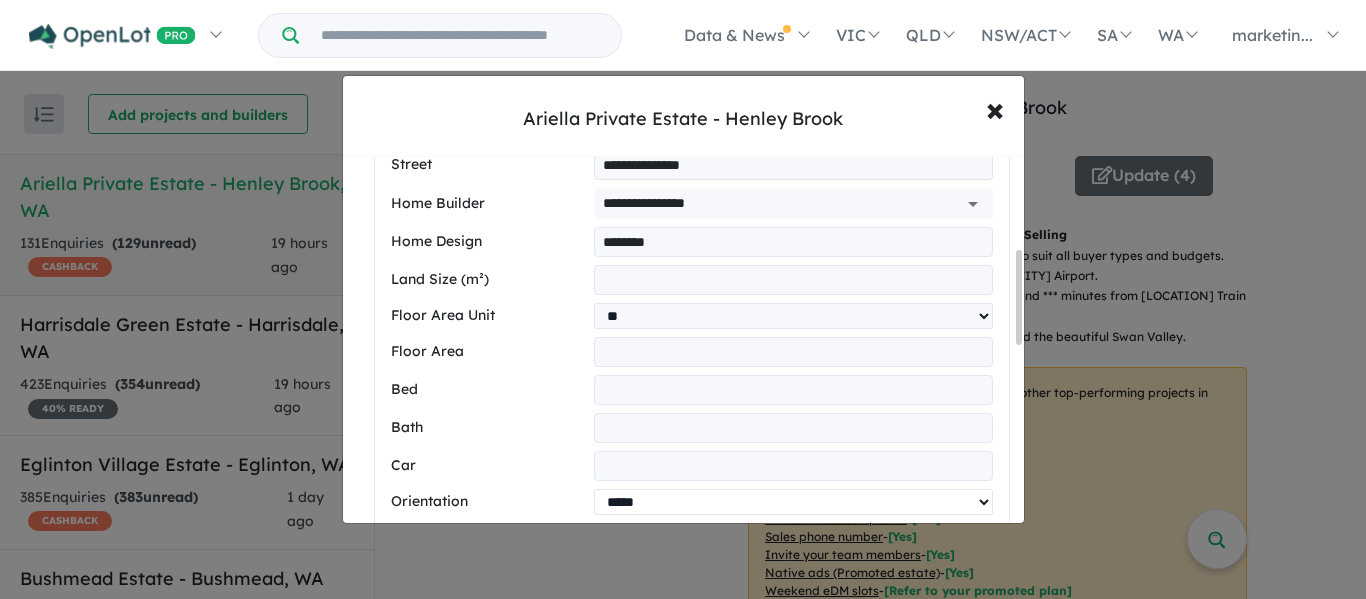 click on "**********" at bounding box center (793, 502) 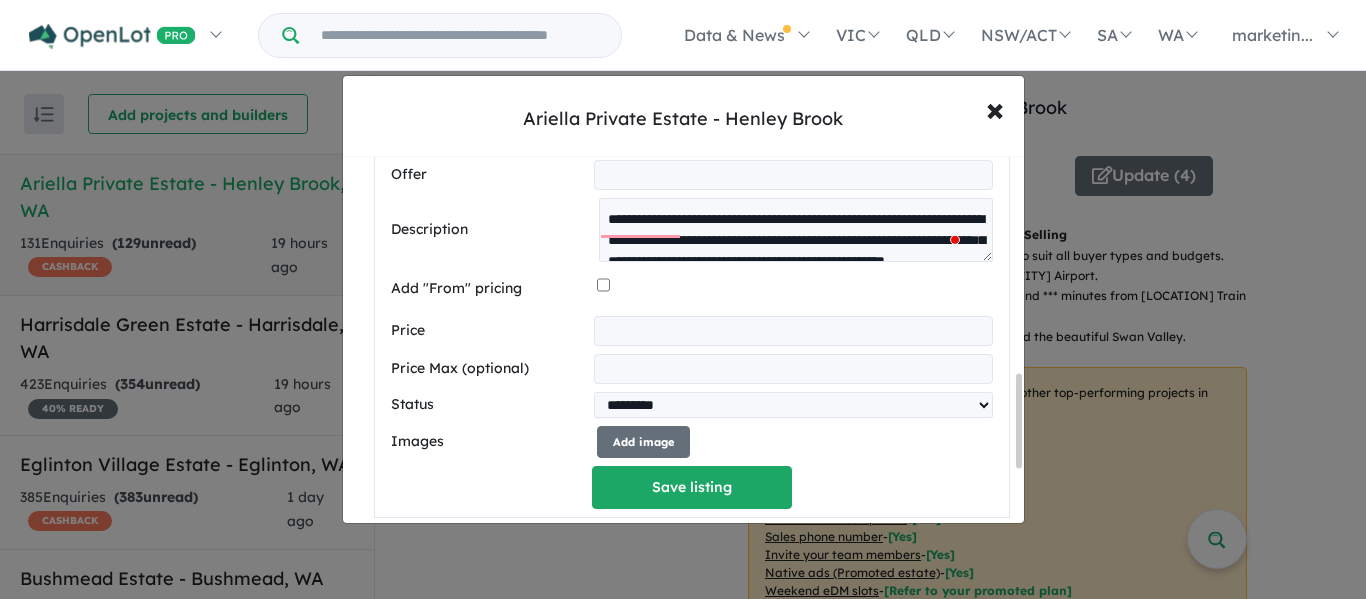 scroll, scrollTop: 856, scrollLeft: 0, axis: vertical 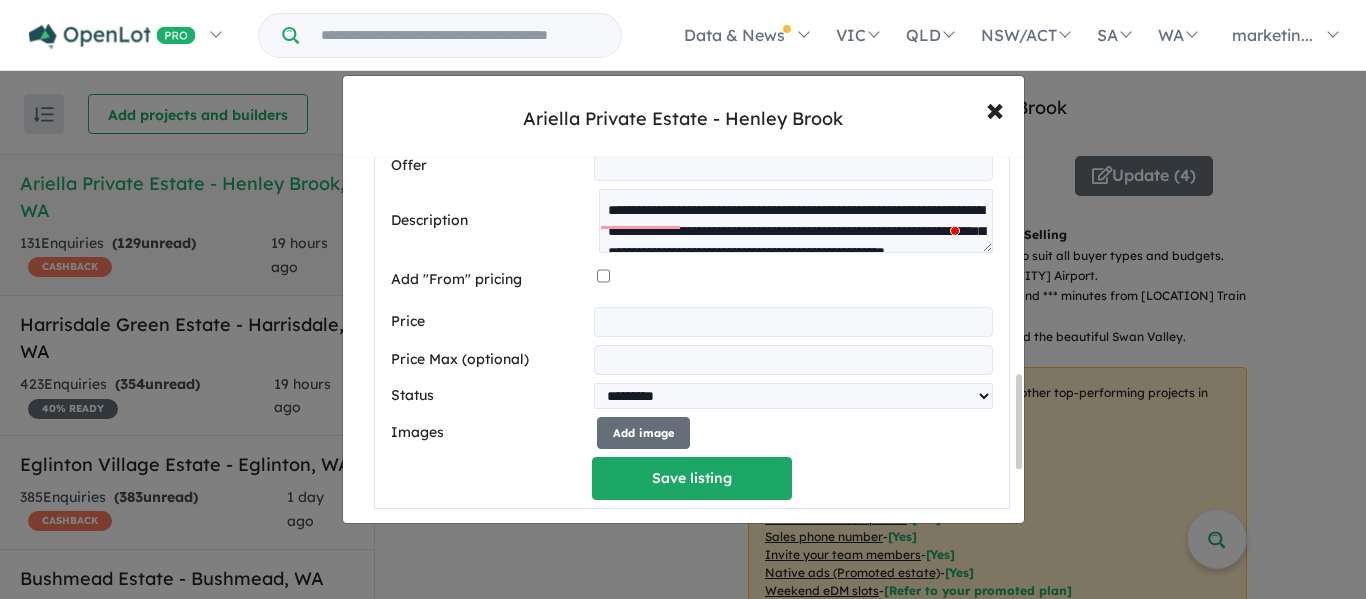 click at bounding box center (795, 280) 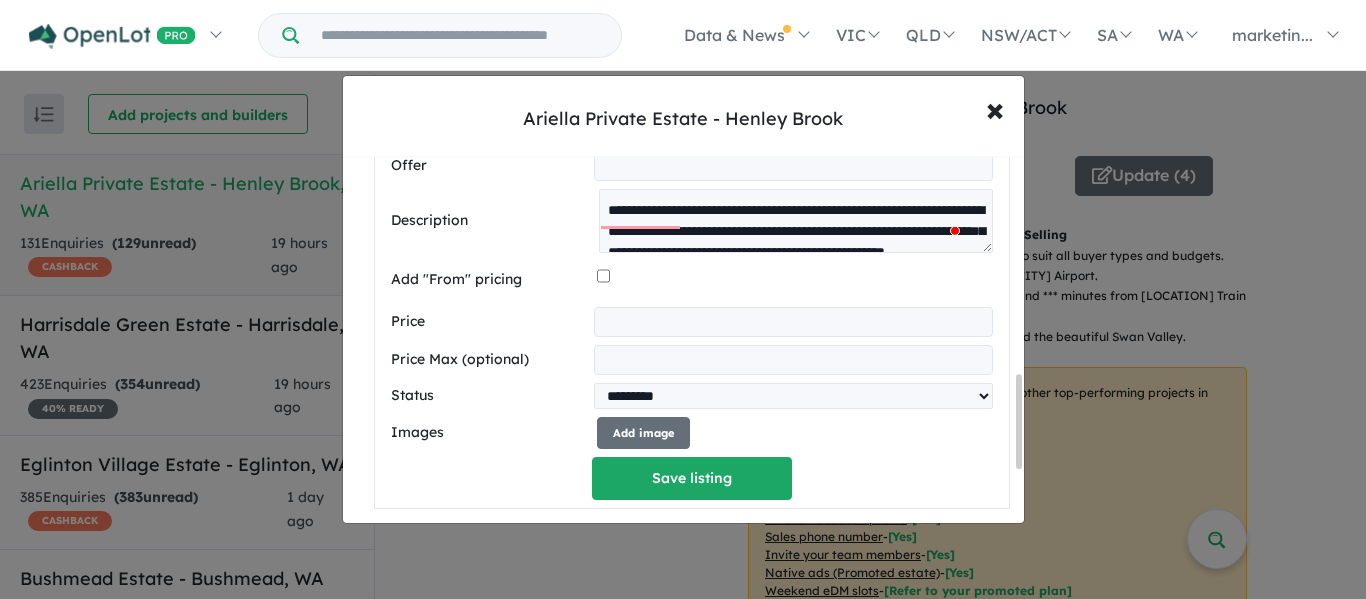 click at bounding box center [793, 322] 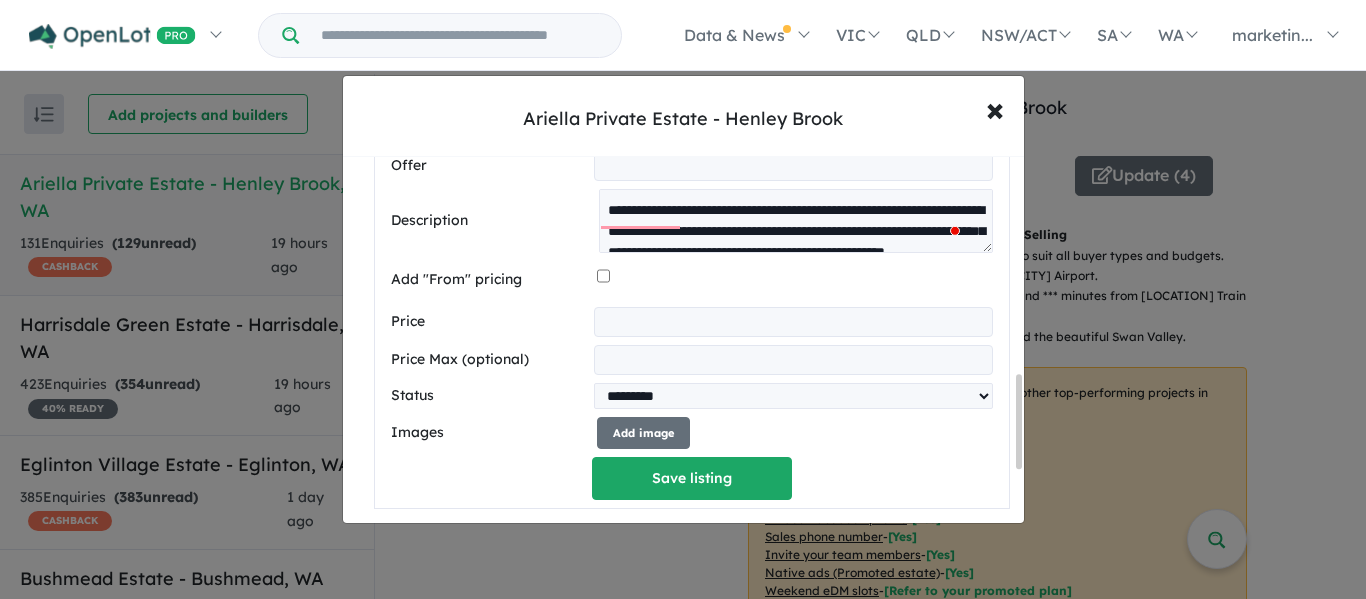 click on "******" at bounding box center [793, 322] 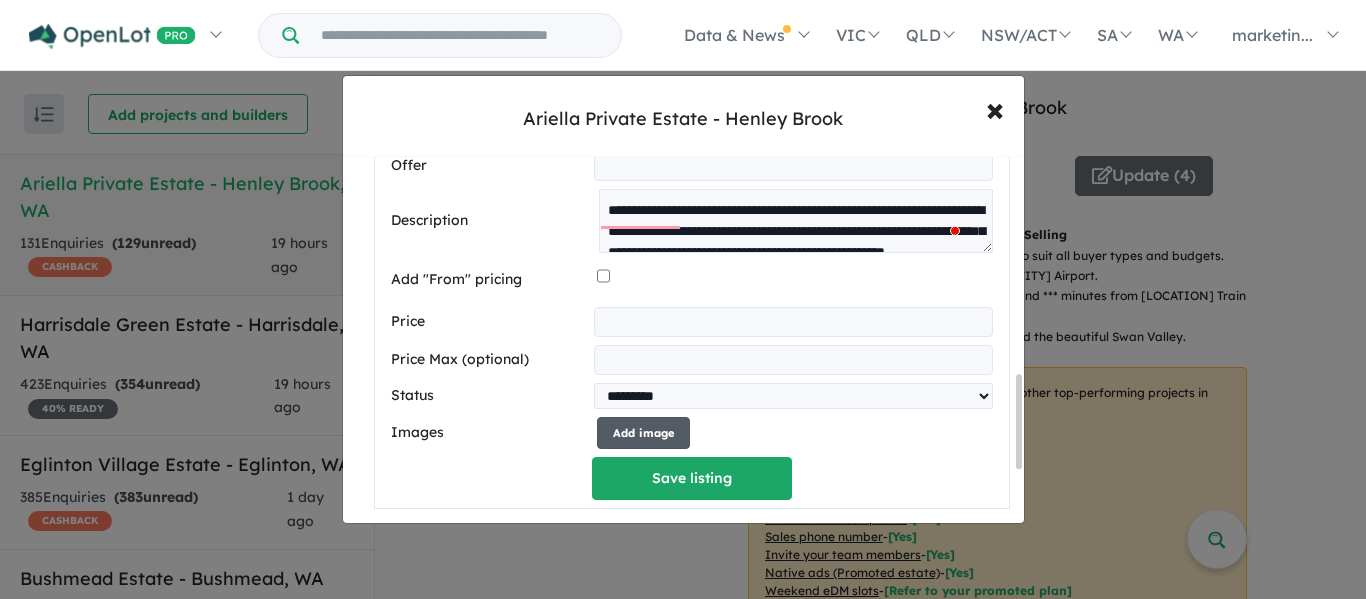 type on "******" 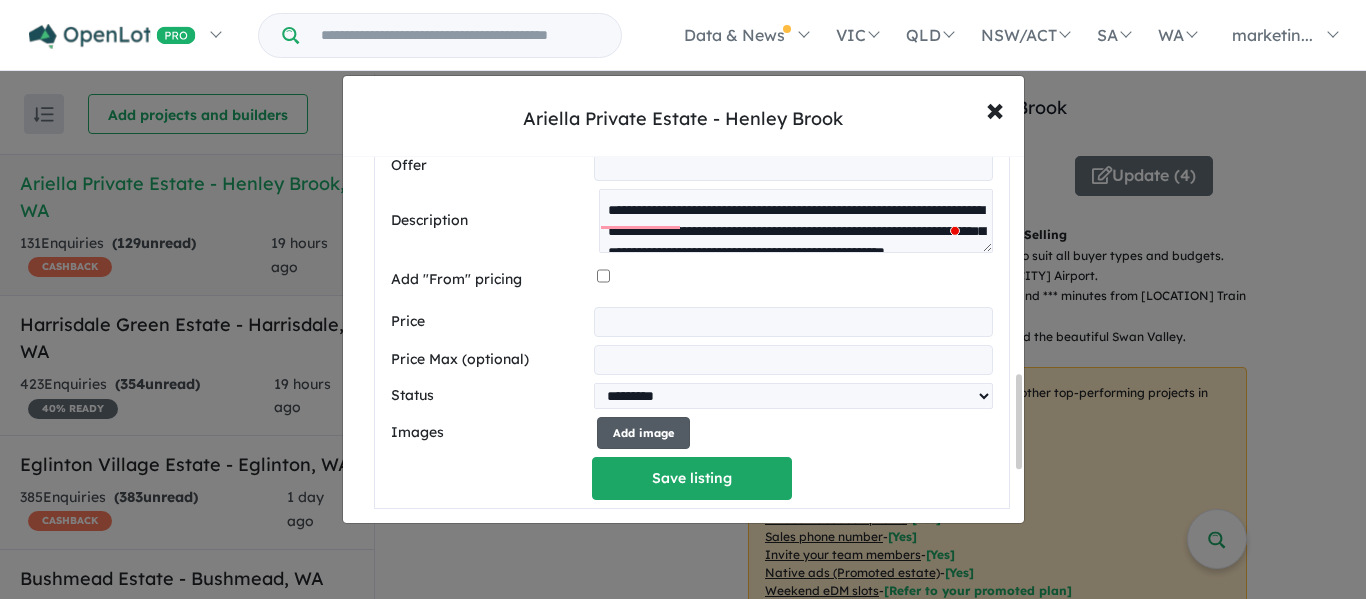 click on "Add image" at bounding box center (643, 433) 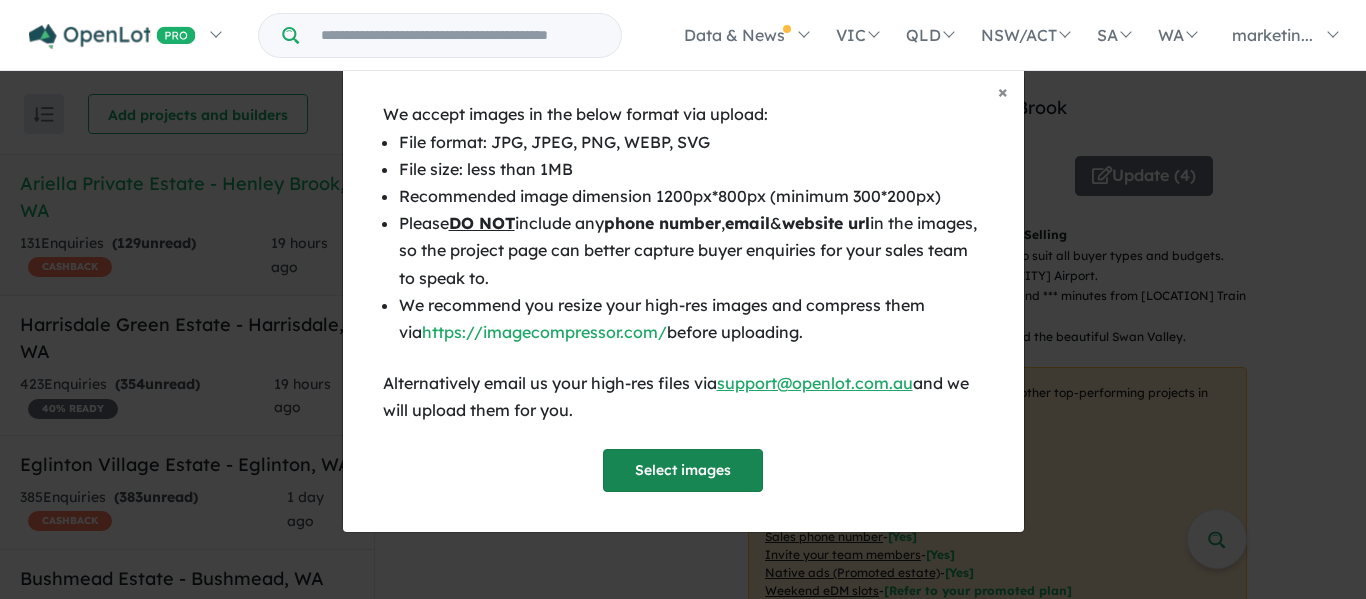 click on "Select images" at bounding box center [683, 470] 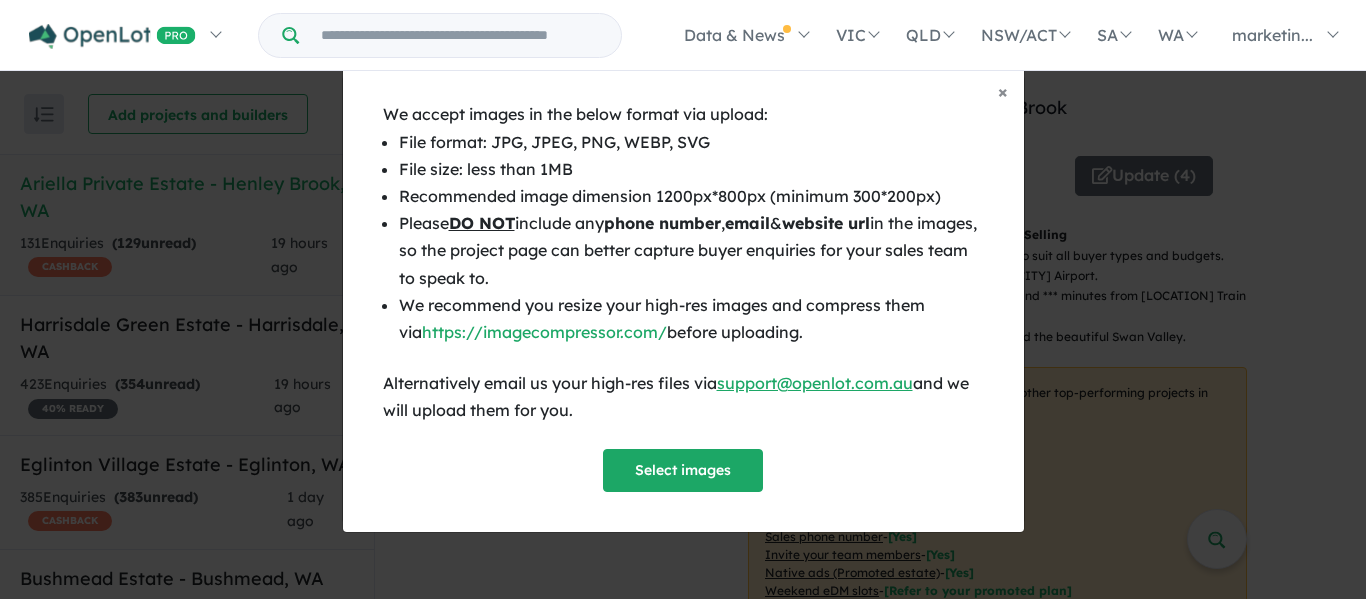 click on "Please  DO NOT  include any  phone number ,  email  &  website url  in the images, so the project page can better capture buyer enquiries for your sales team to speak to." at bounding box center [691, 251] 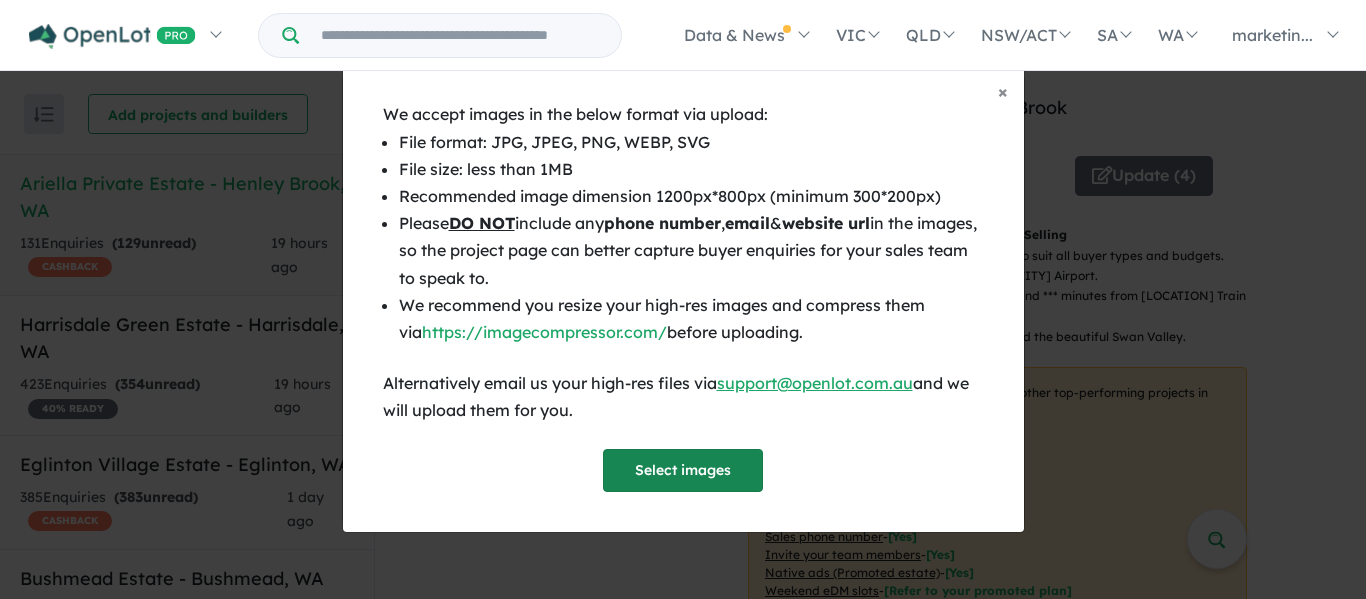 click on "Select images" at bounding box center [683, 470] 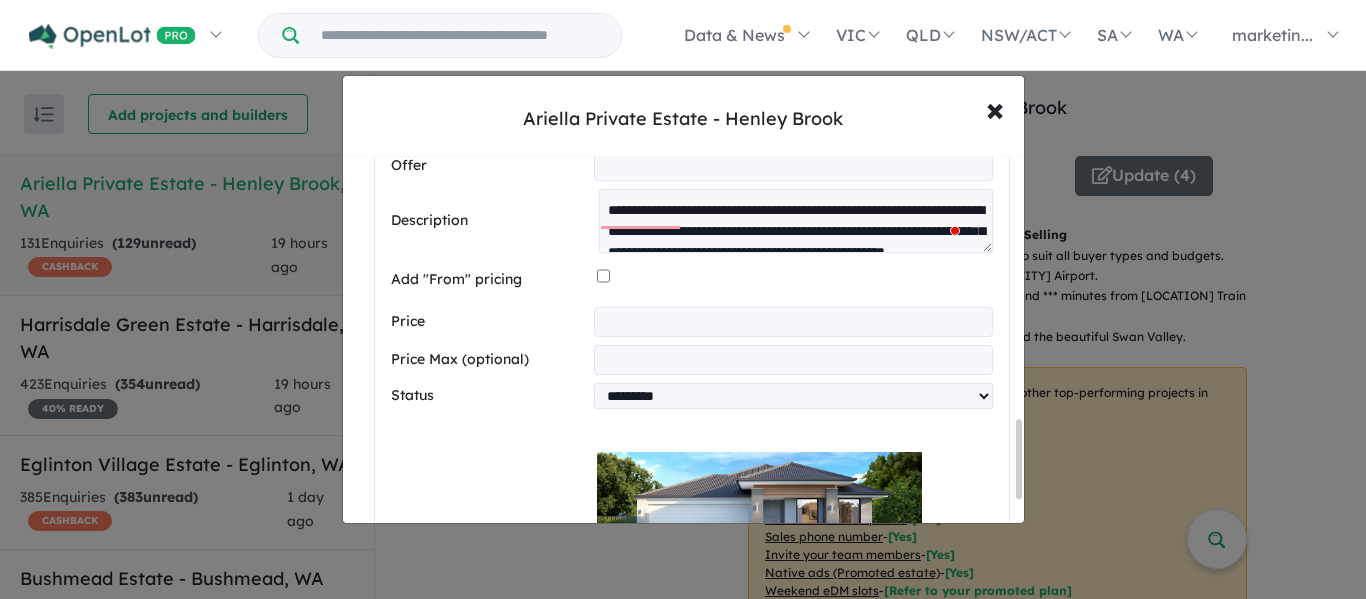 scroll, scrollTop: 1228, scrollLeft: 0, axis: vertical 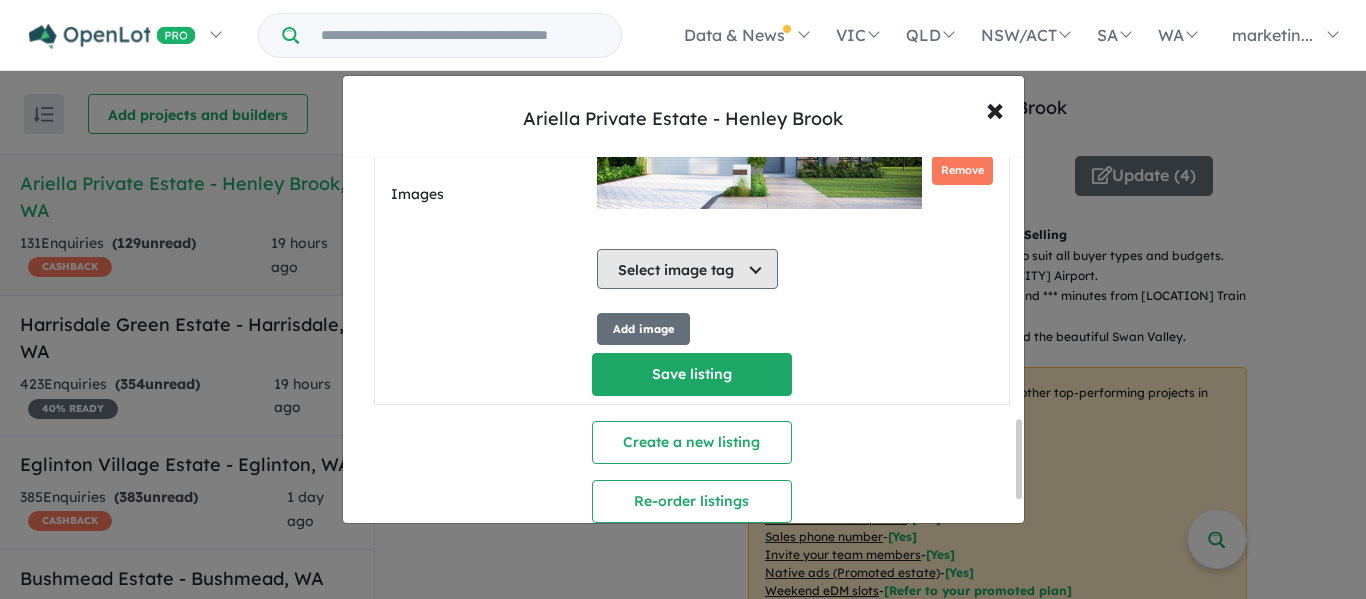click on "Select image tag" at bounding box center (687, 269) 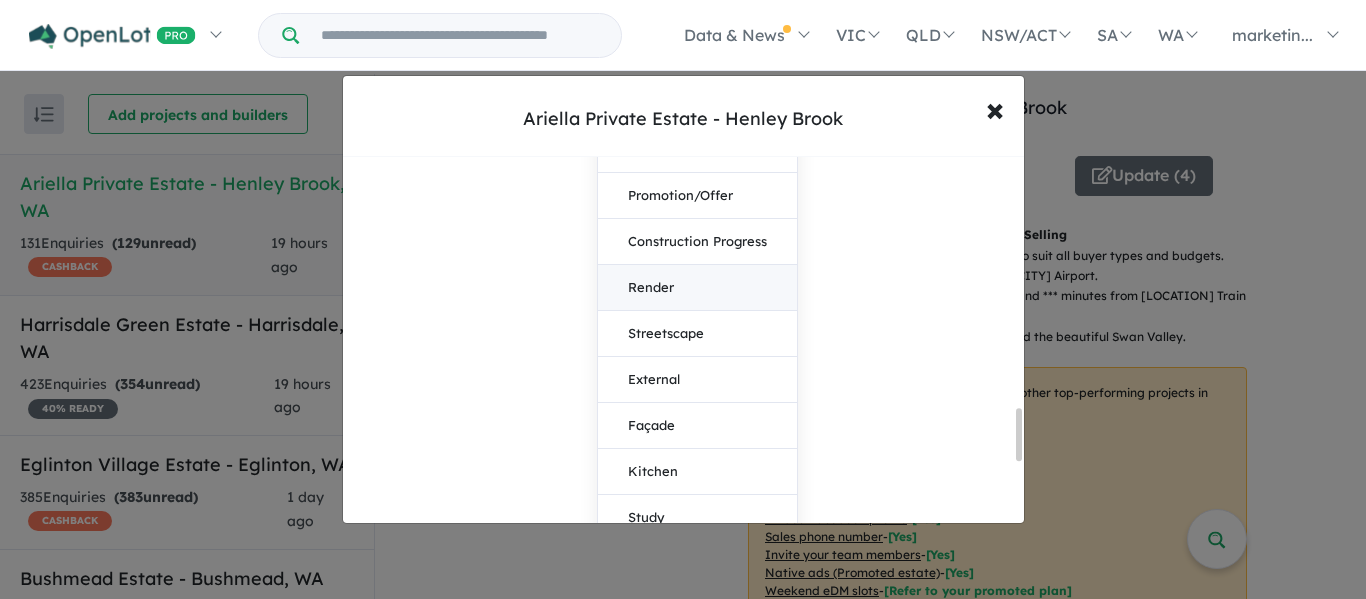 click on "Render" at bounding box center (697, 288) 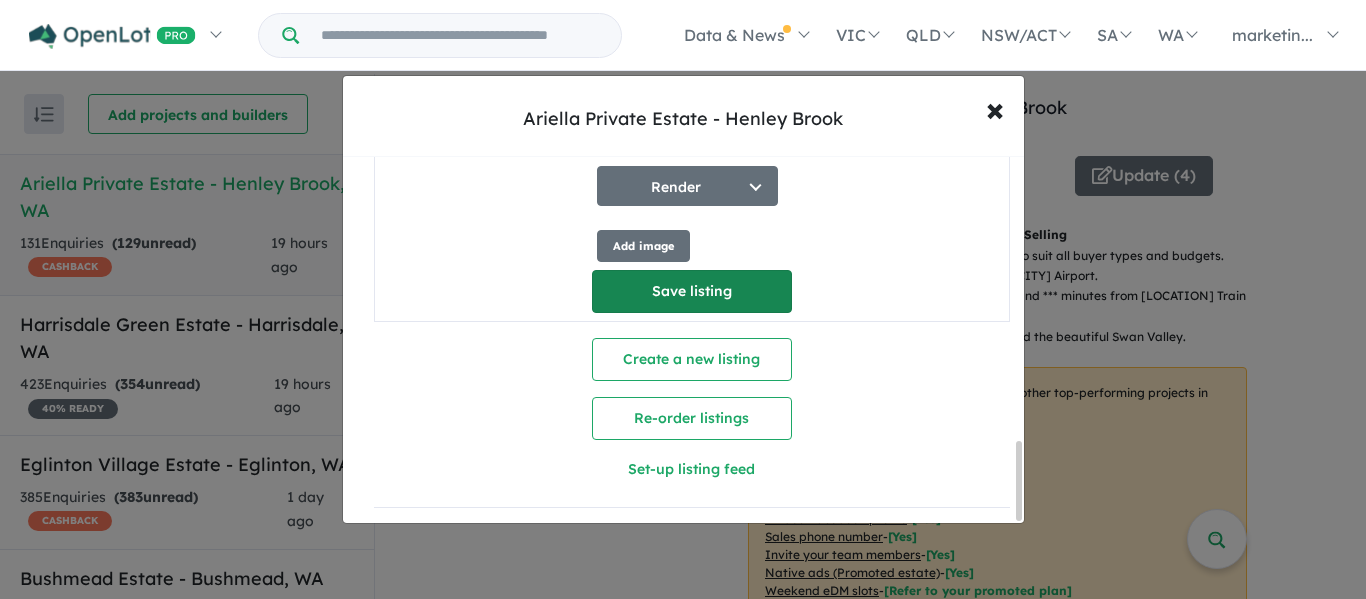click on "Save listing" at bounding box center (692, 291) 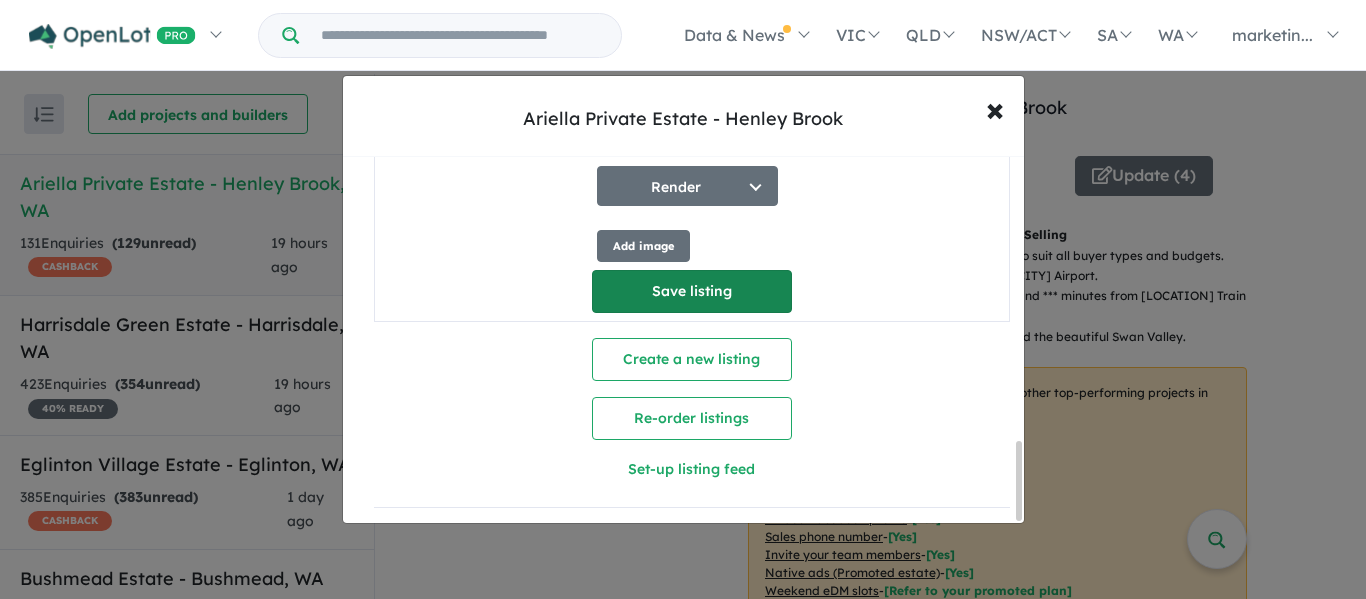 scroll, scrollTop: 106, scrollLeft: 0, axis: vertical 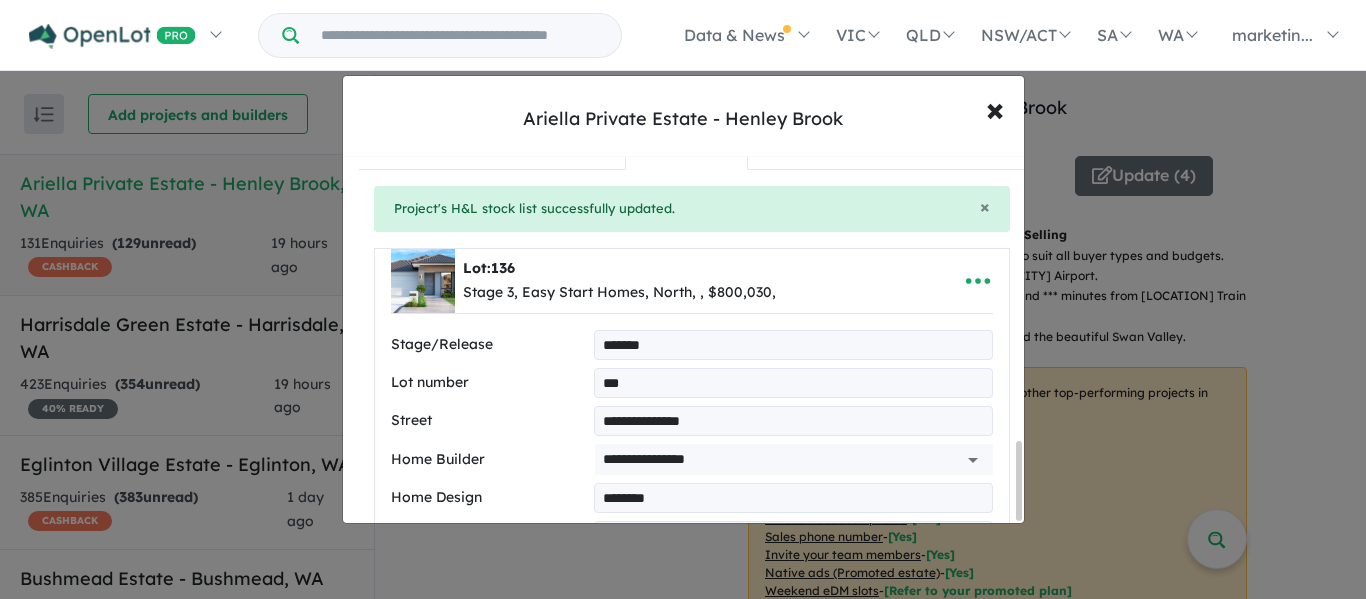 select on "**" 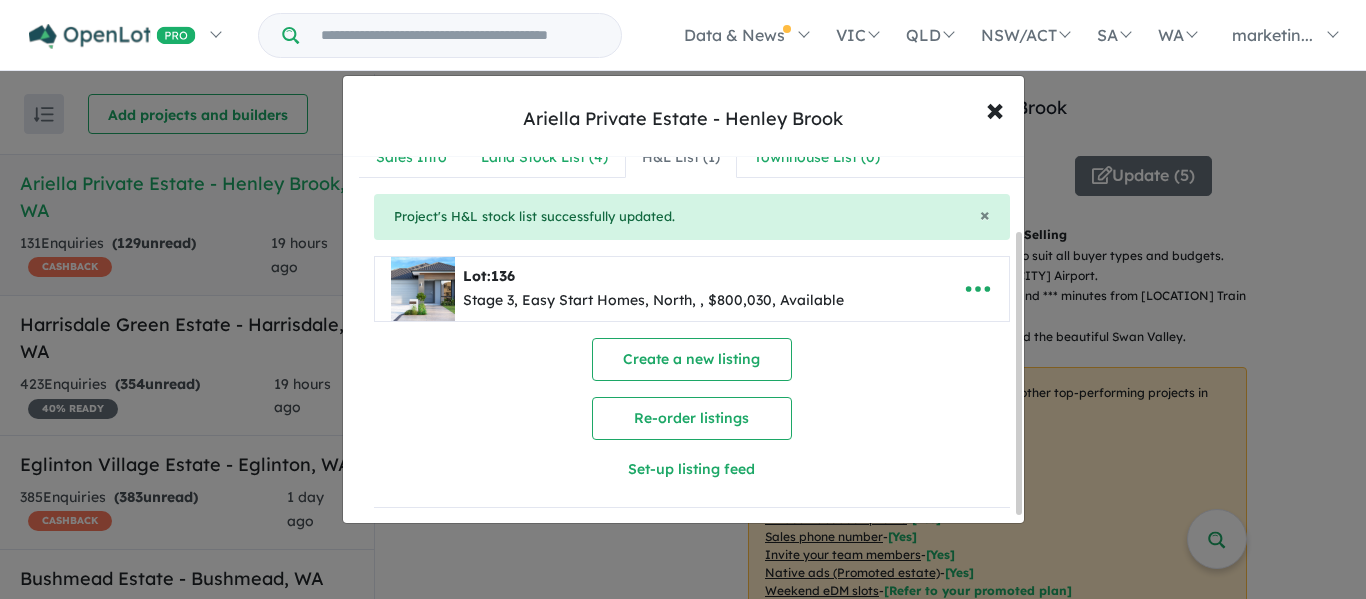 scroll, scrollTop: 0, scrollLeft: 0, axis: both 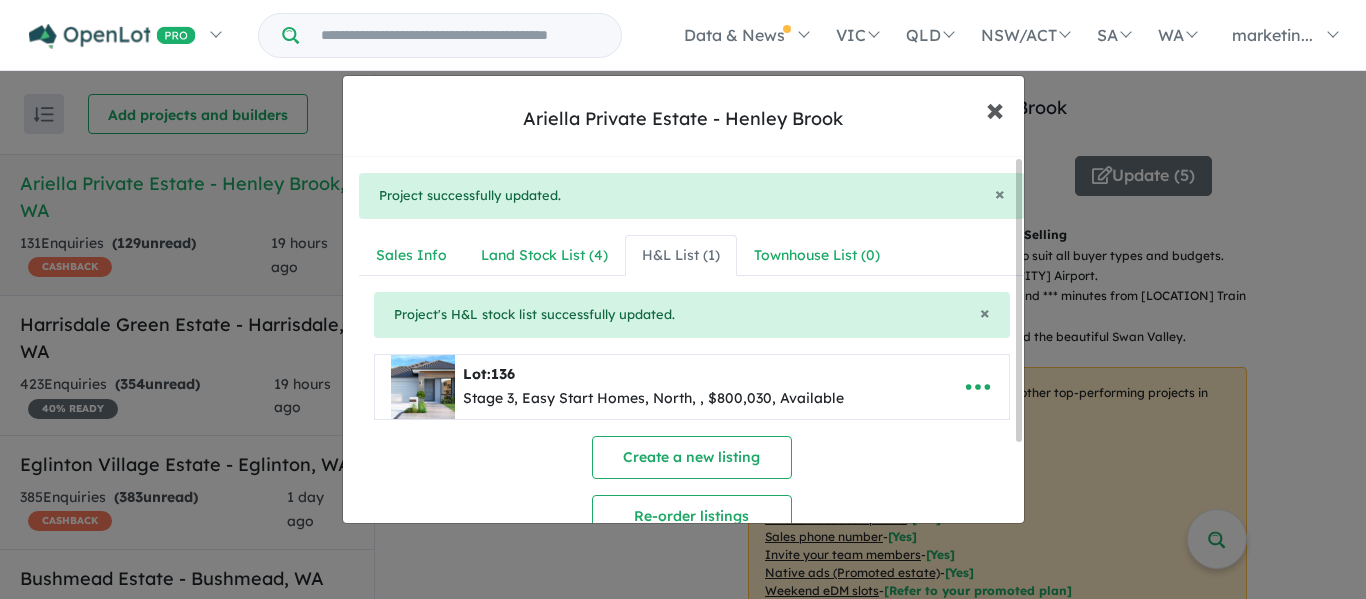 click on "×" at bounding box center (995, 108) 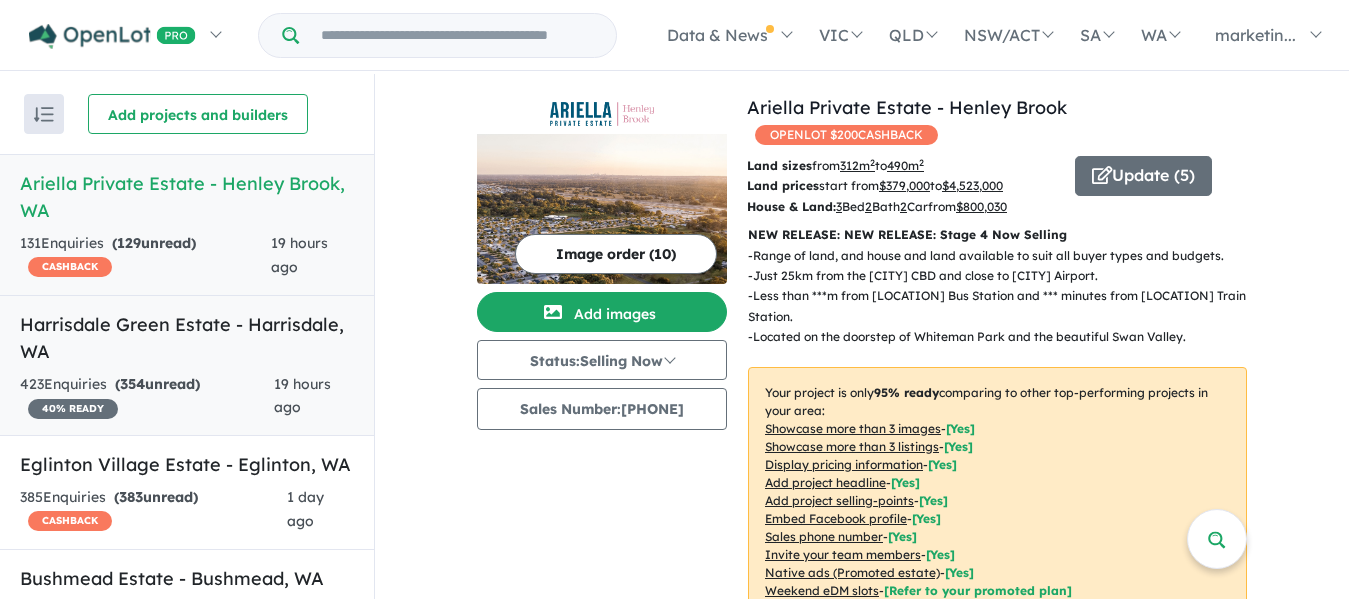 click on "Harrisdale Green Estate - Harrisdale , WA" at bounding box center (187, 338) 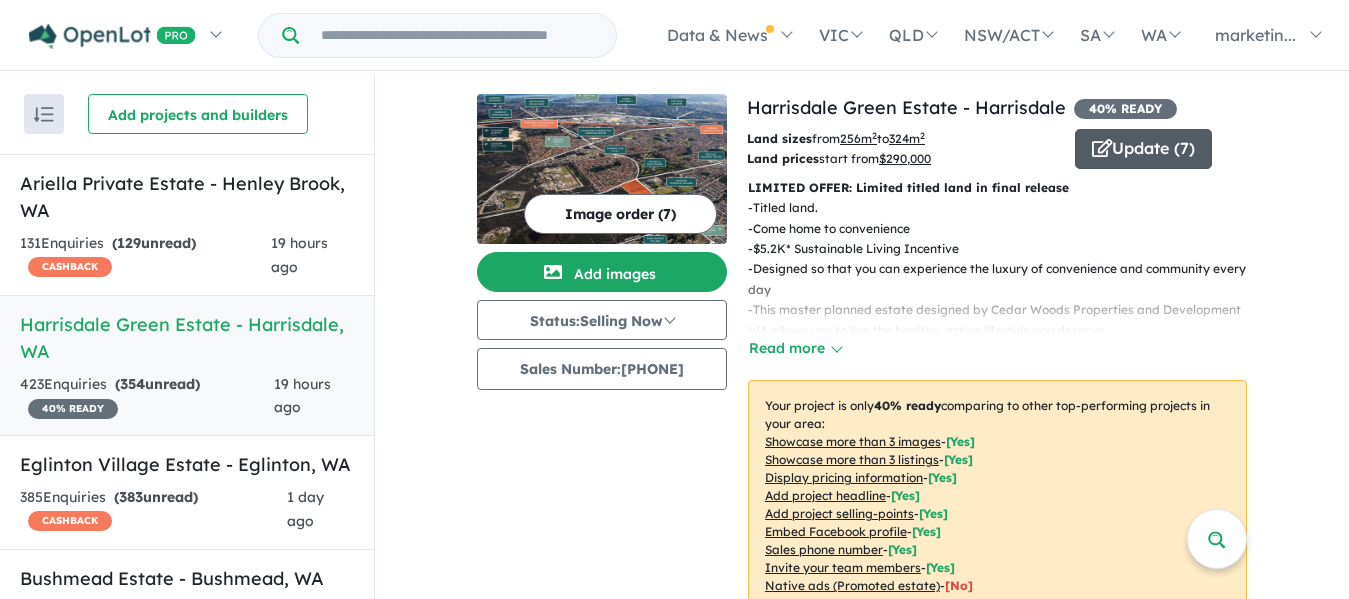 drag, startPoint x: 1096, startPoint y: 158, endPoint x: 1121, endPoint y: 143, distance: 29.15476 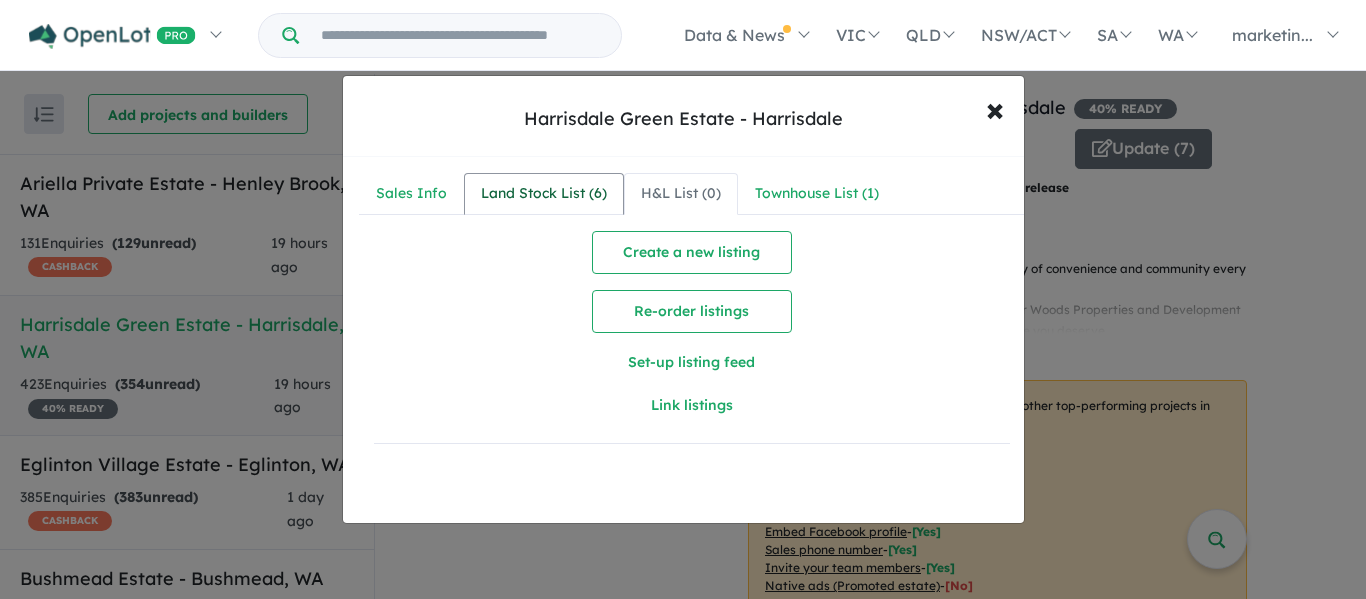 click on "Land Stock List ( 6 )" at bounding box center [544, 194] 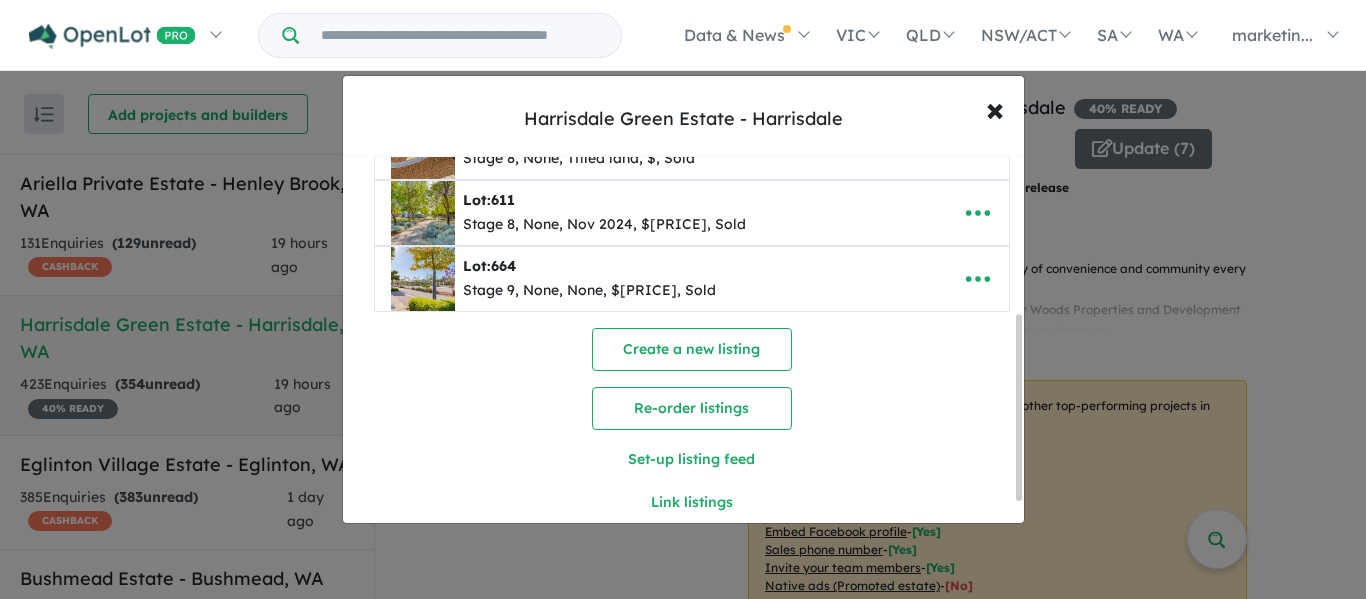 scroll, scrollTop: 0, scrollLeft: 0, axis: both 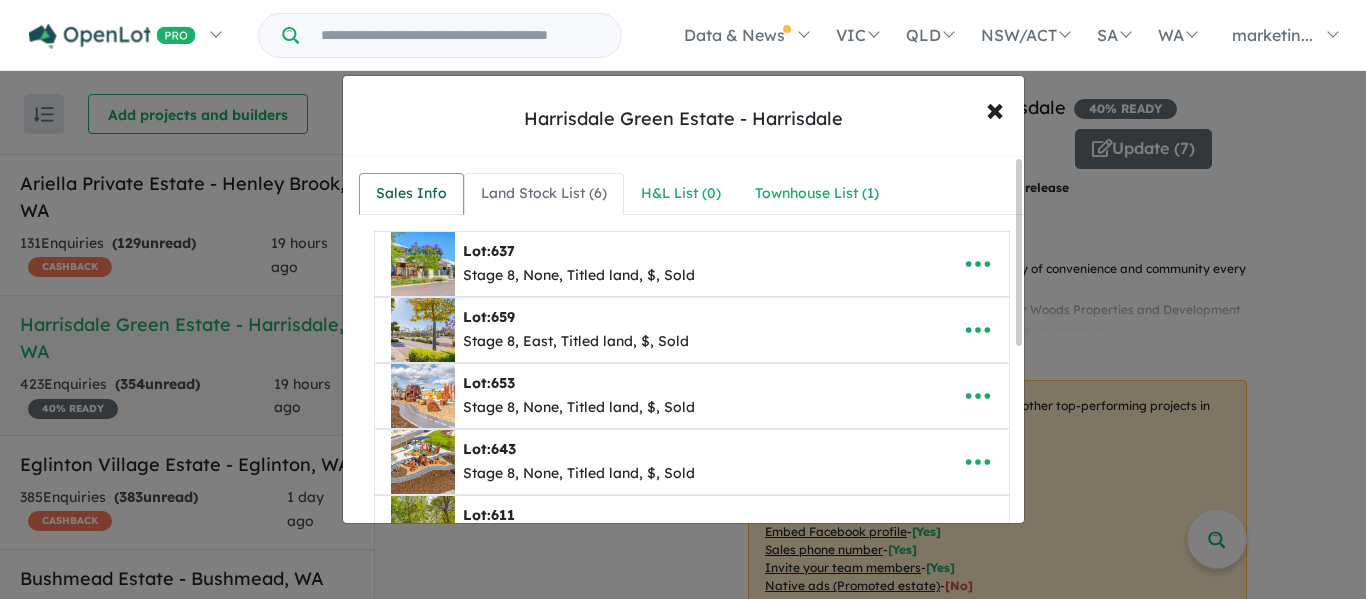 click on "Sales Info" at bounding box center [411, 194] 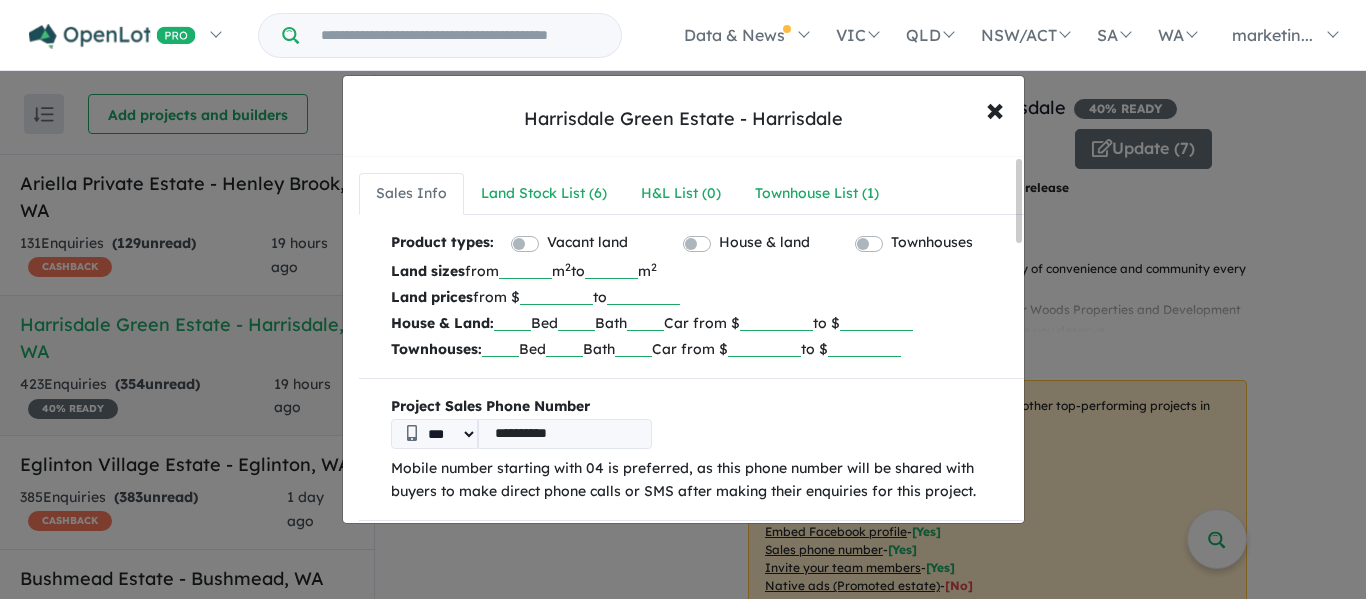 click on "Vacant land" at bounding box center (588, 244) 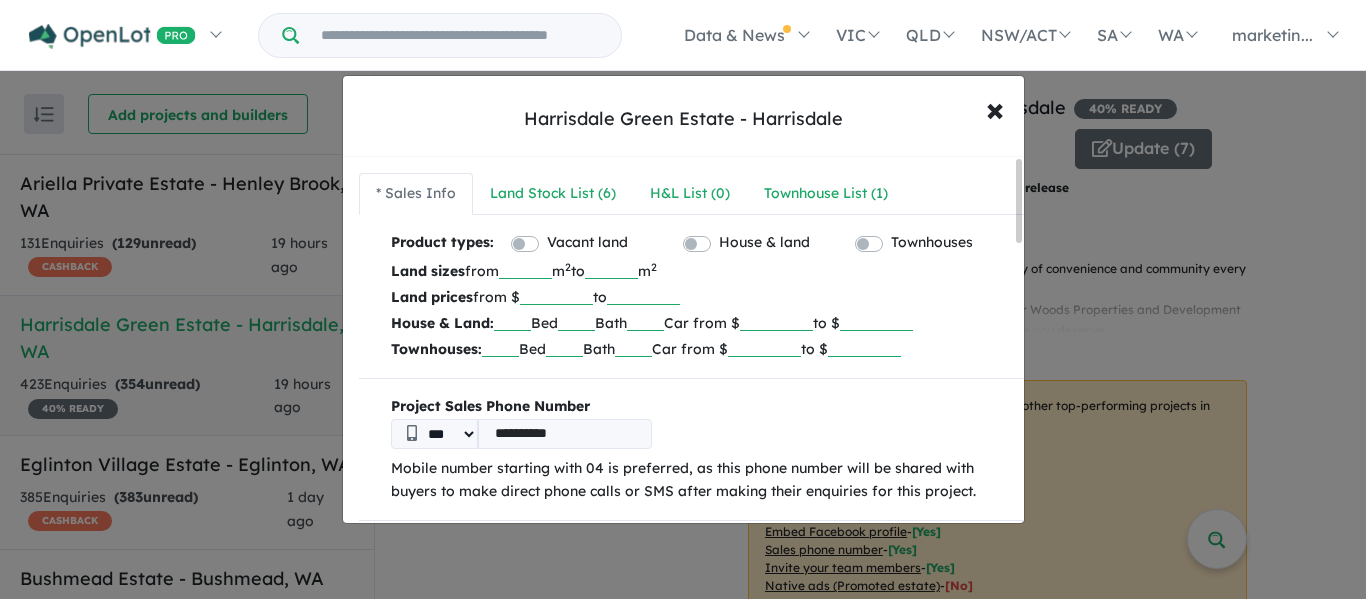 click on "Townhouses" at bounding box center [932, 243] 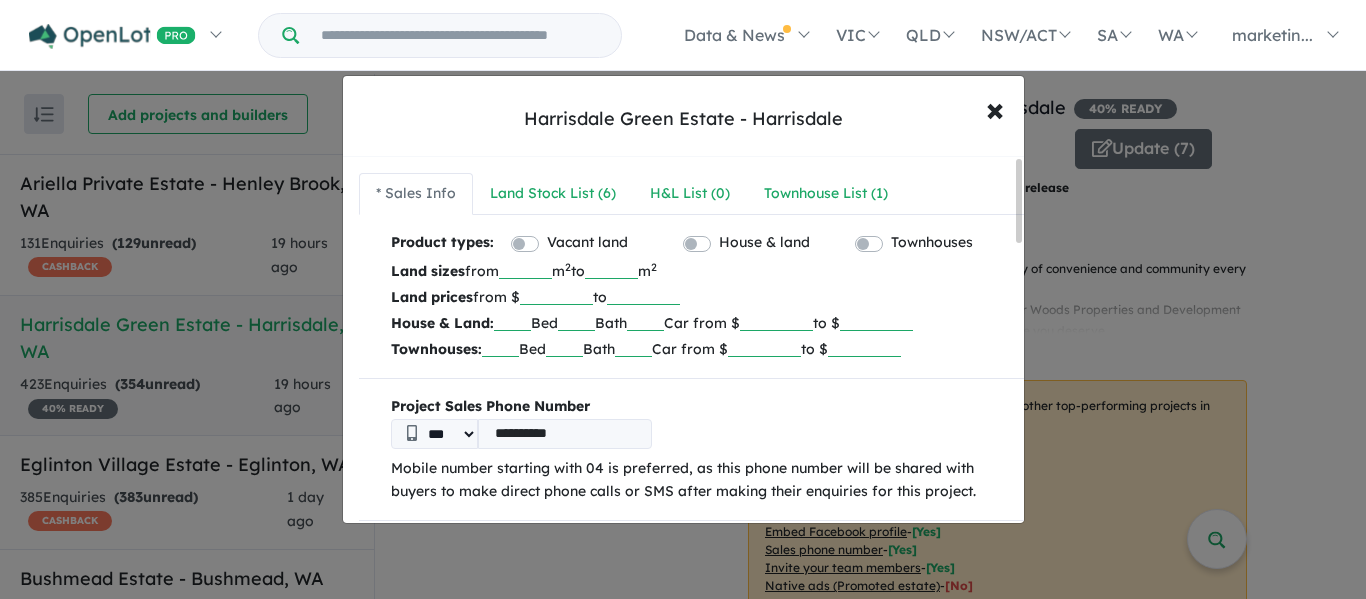 click on "House & land" at bounding box center (764, 243) 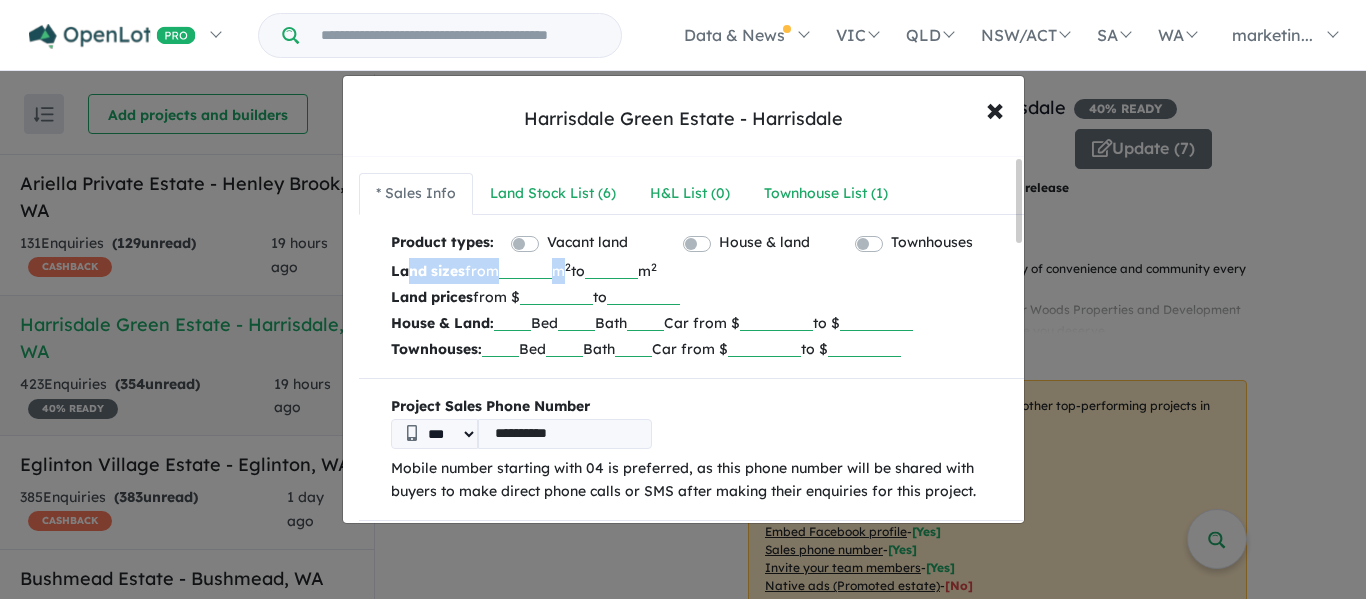 drag, startPoint x: 565, startPoint y: 268, endPoint x: 409, endPoint y: 269, distance: 156.0032 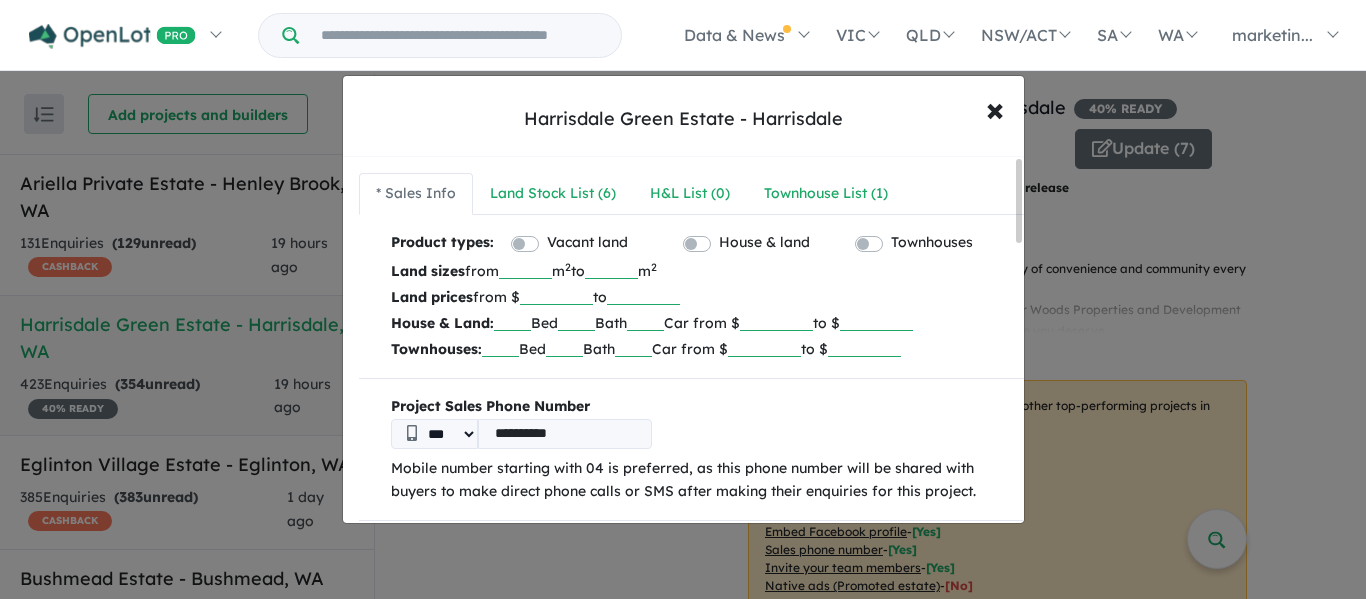 click on "Land sizes   from   ***    m 2  to   ***    m 2" at bounding box center [700, 271] 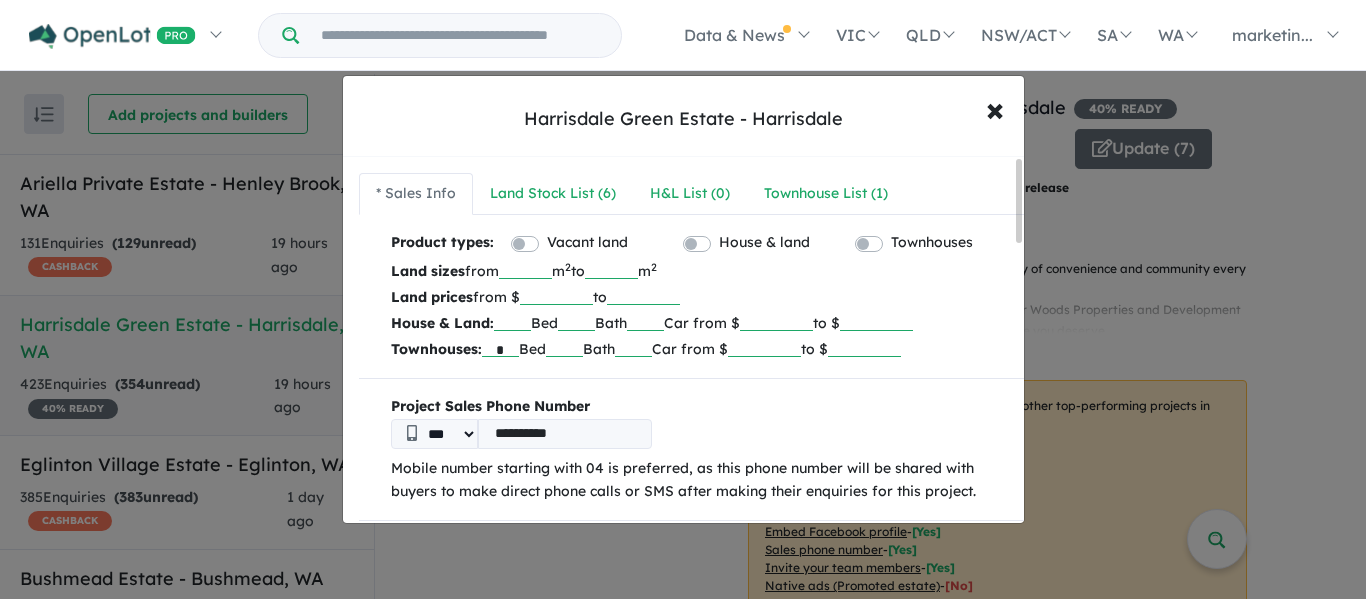 type on "*" 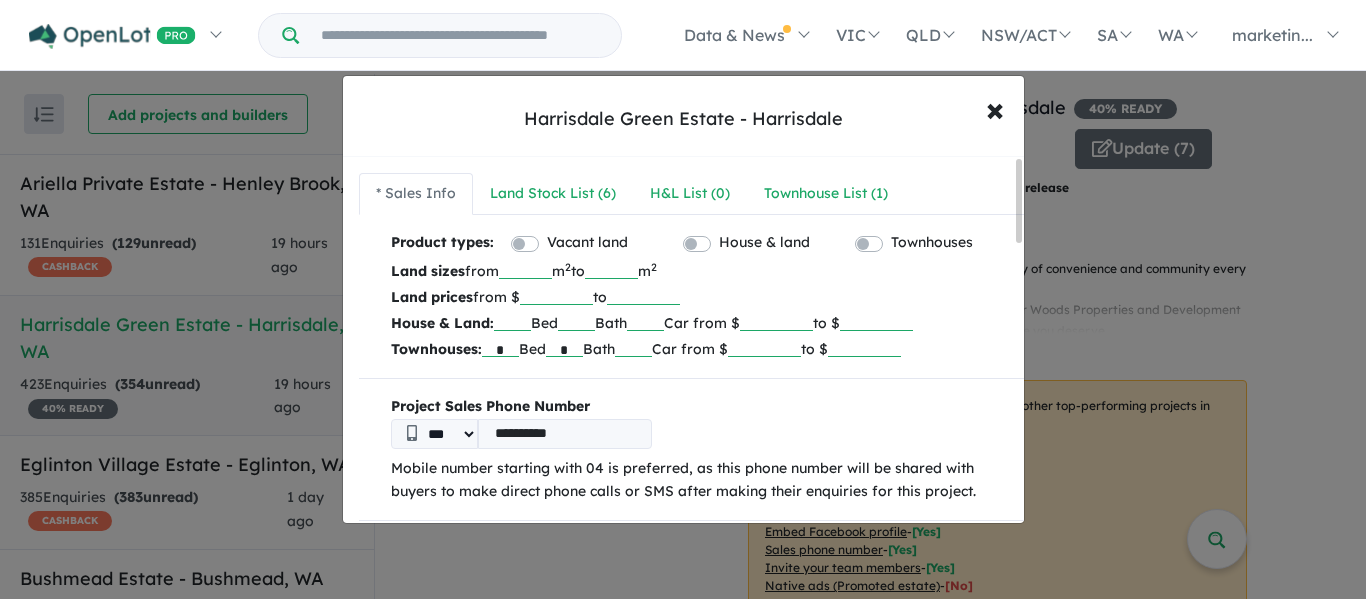 type on "*" 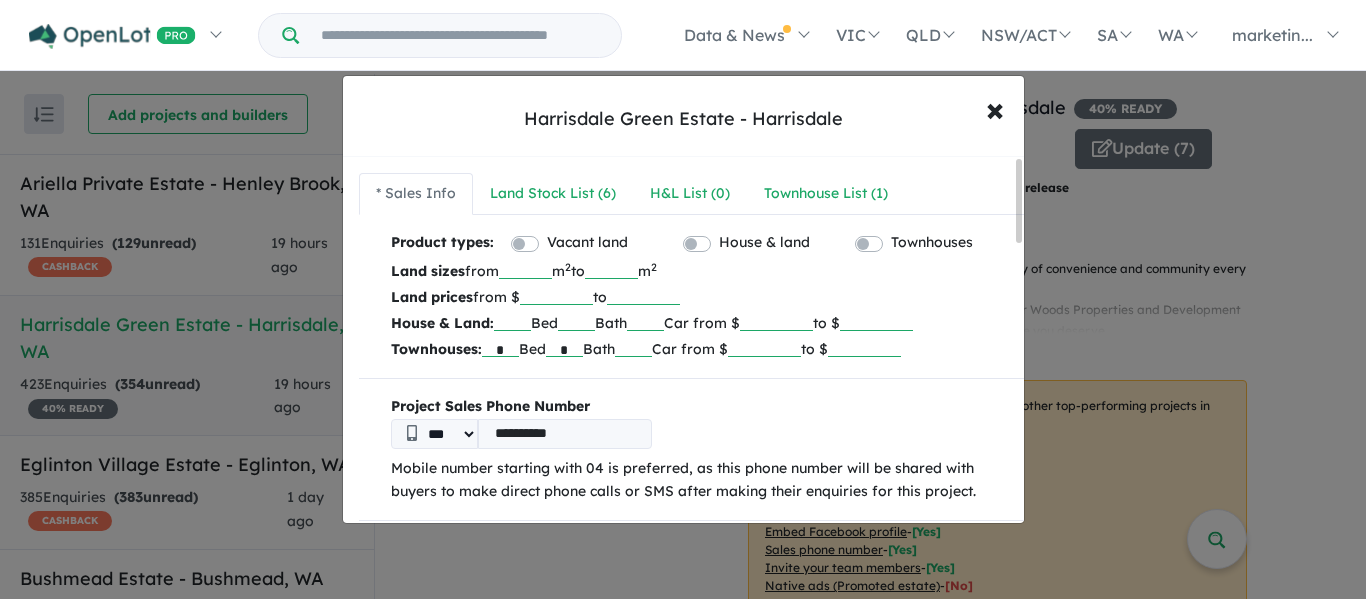 drag, startPoint x: 664, startPoint y: 346, endPoint x: 660, endPoint y: 323, distance: 23.345236 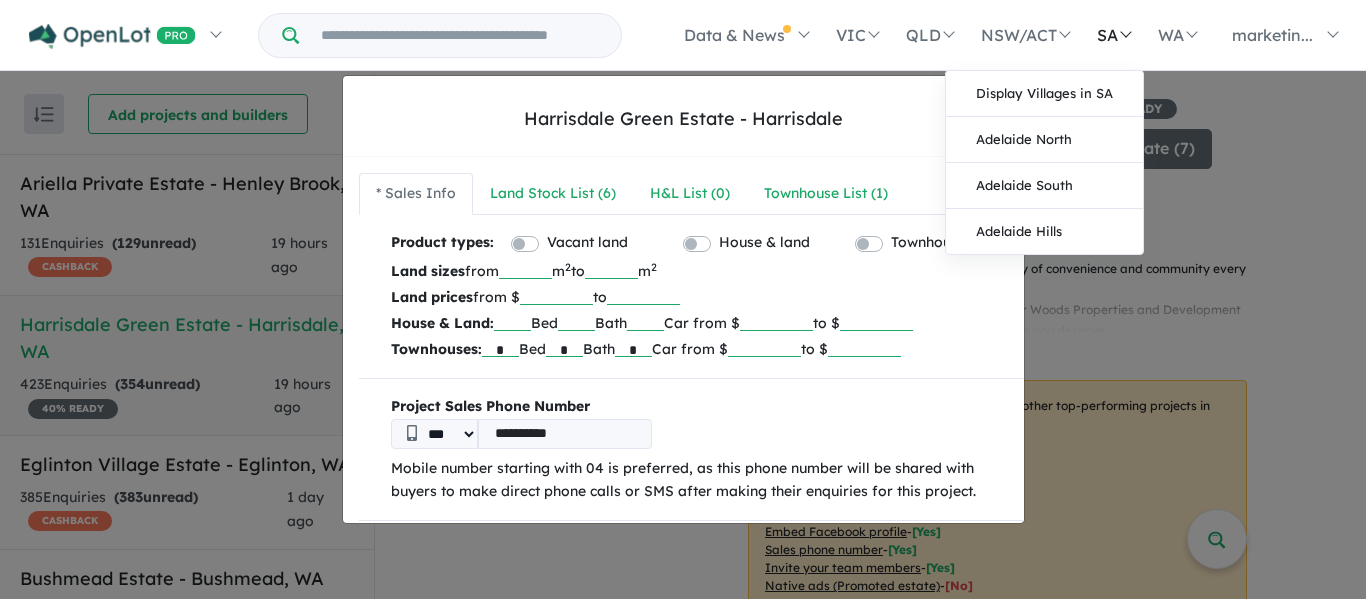 type on "*" 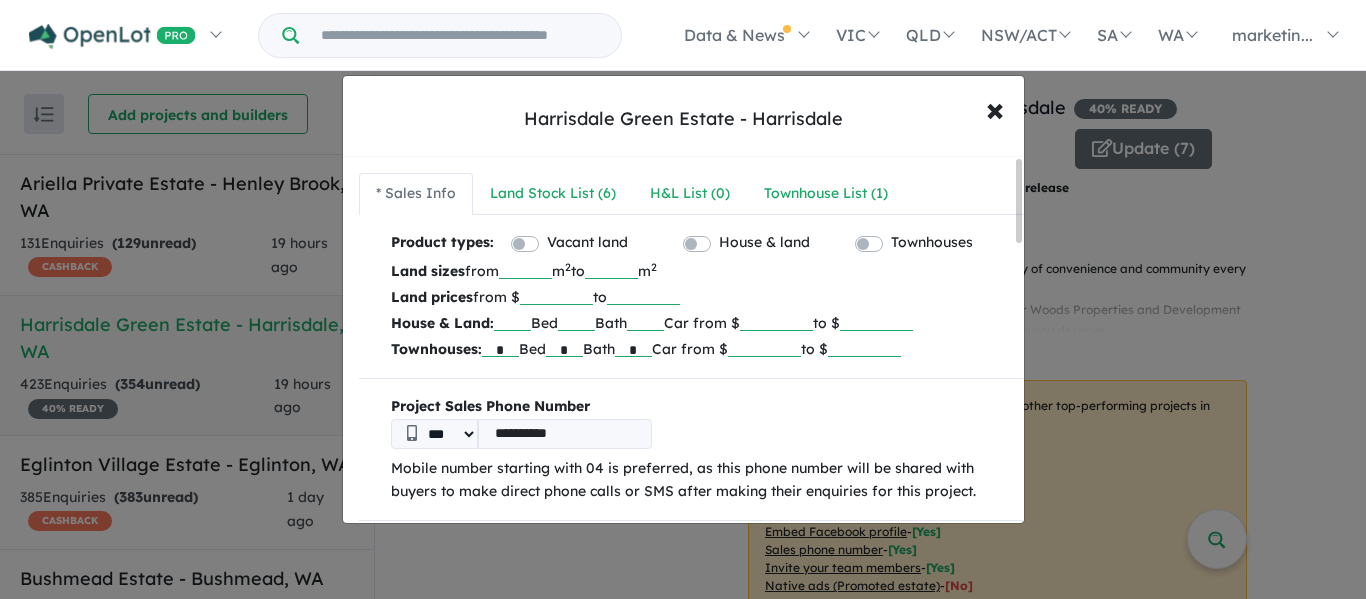 click on "Townhouses:  *  Bed   *  Bath   *  Car from $   to $" at bounding box center (700, 349) 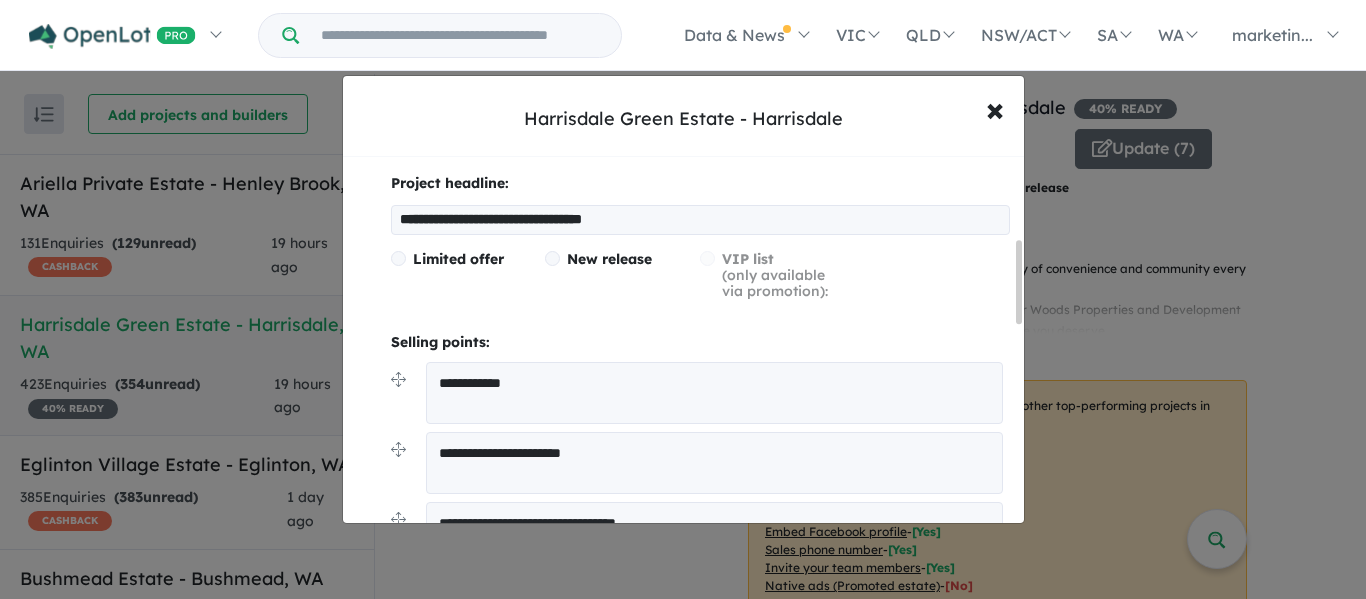 scroll, scrollTop: 366, scrollLeft: 0, axis: vertical 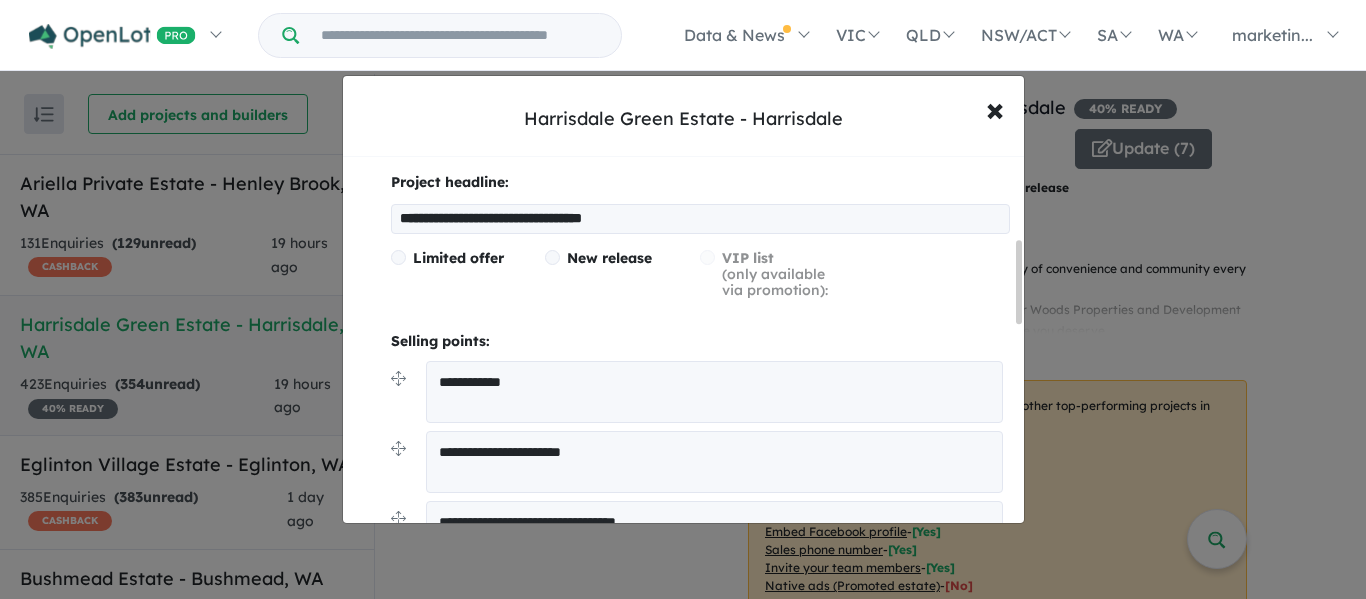 type on "******" 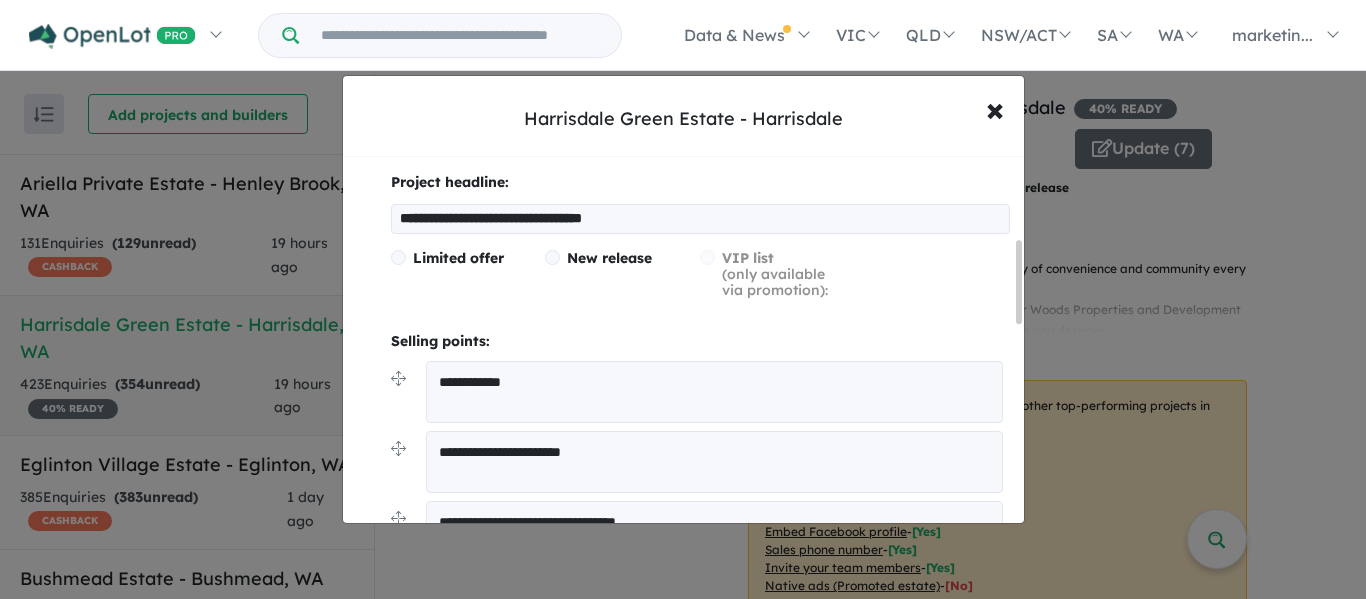 scroll, scrollTop: 359, scrollLeft: 0, axis: vertical 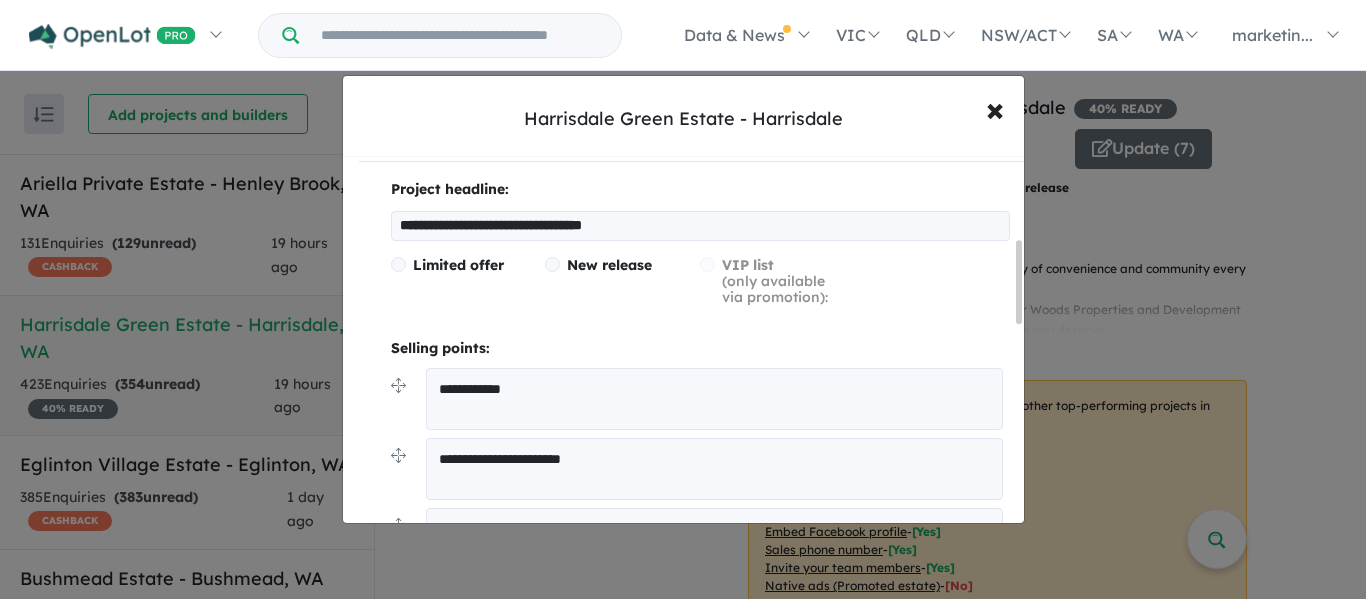 drag, startPoint x: 682, startPoint y: 219, endPoint x: 201, endPoint y: 182, distance: 482.421 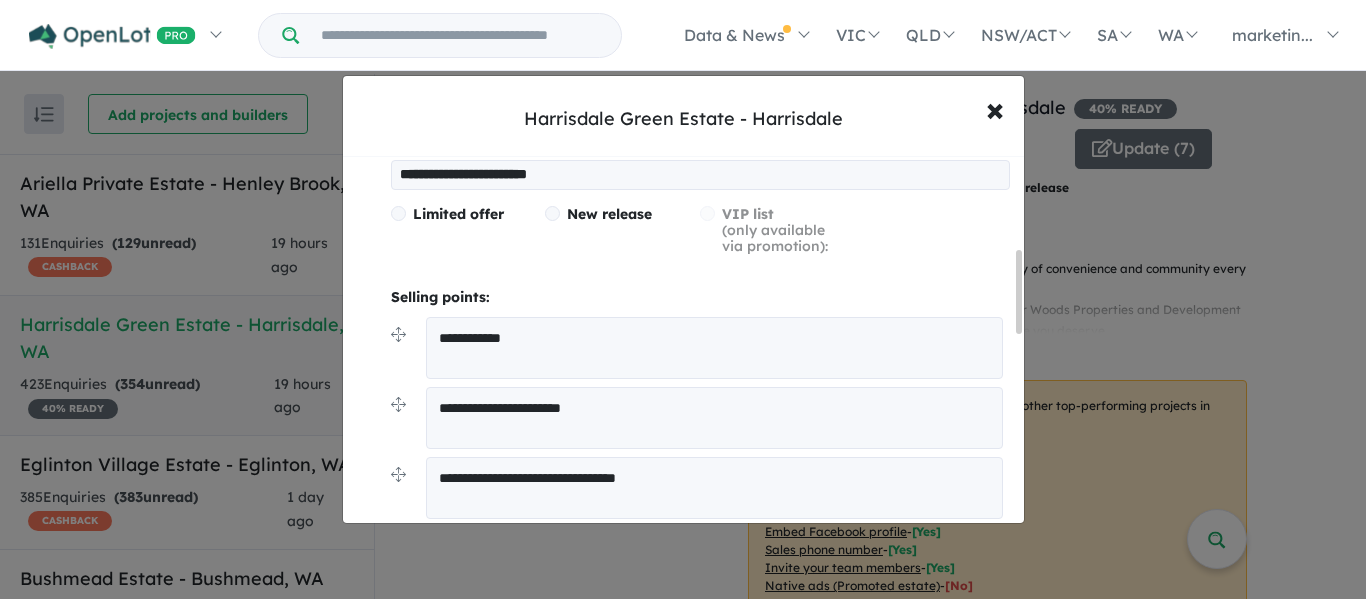 scroll, scrollTop: 413, scrollLeft: 0, axis: vertical 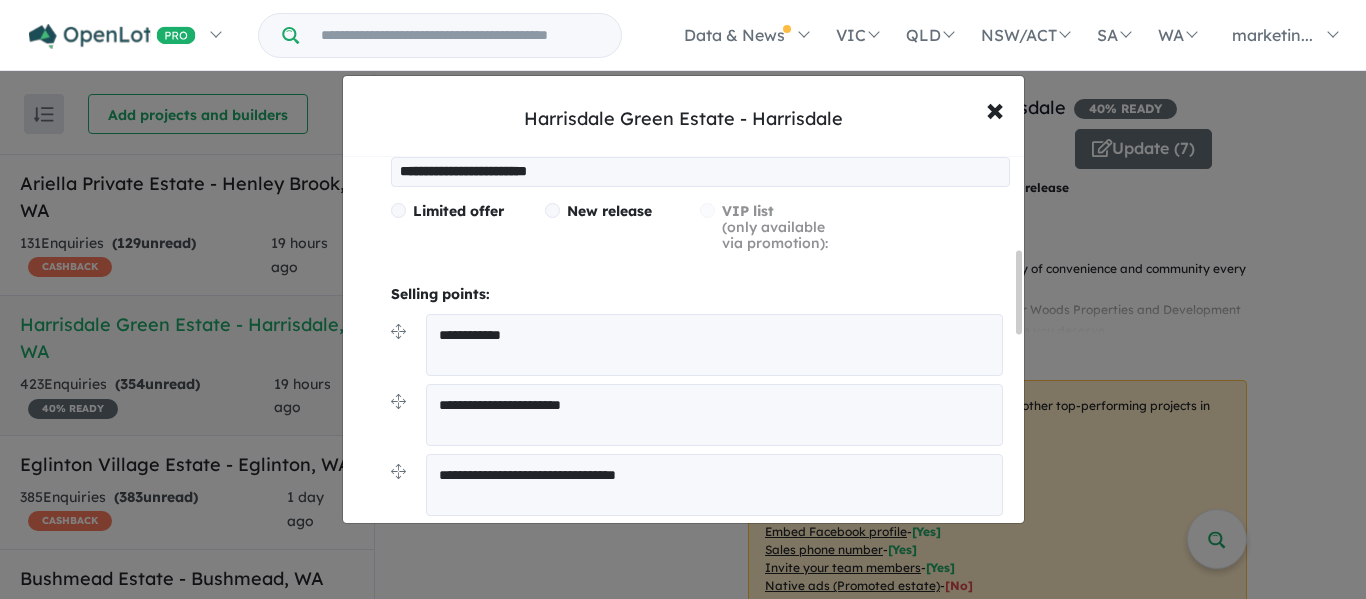 type on "**********" 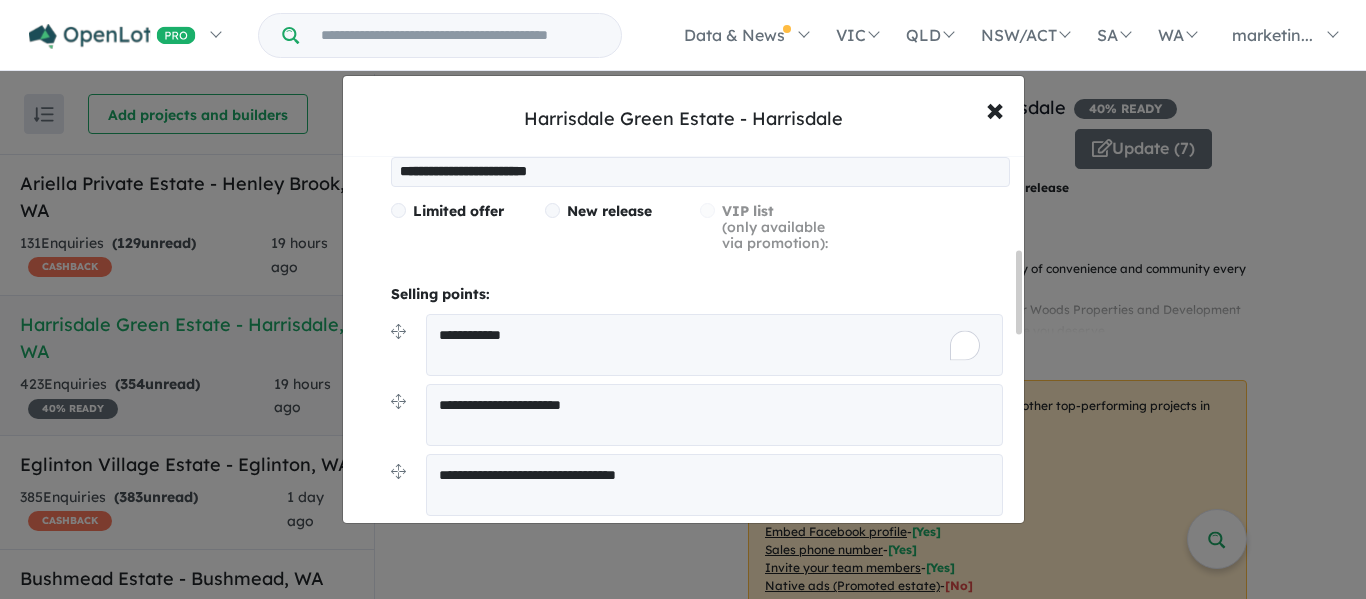 drag, startPoint x: 560, startPoint y: 345, endPoint x: 282, endPoint y: 300, distance: 281.61853 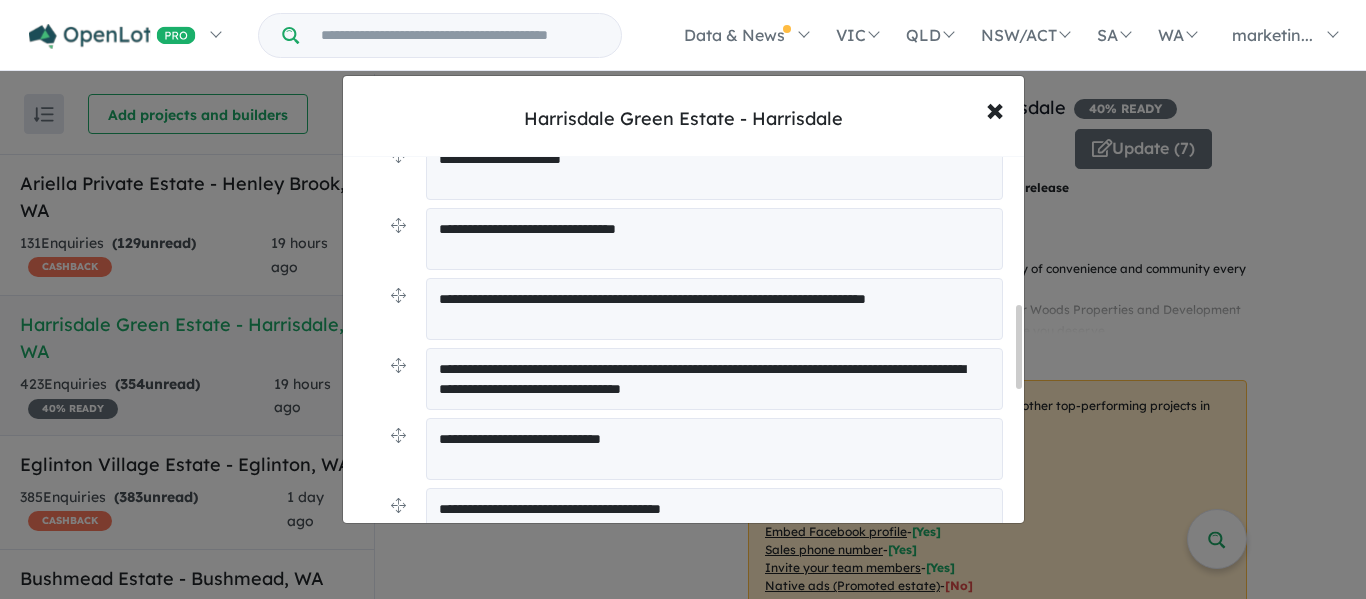 scroll, scrollTop: 581, scrollLeft: 0, axis: vertical 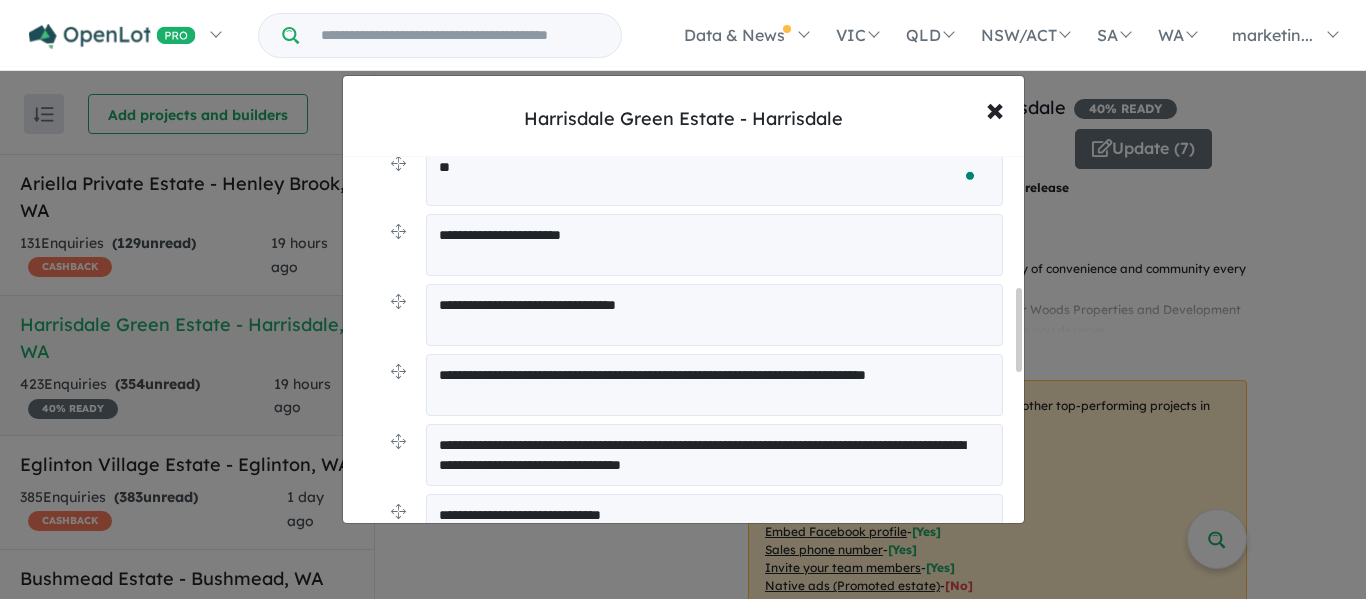 type on "*" 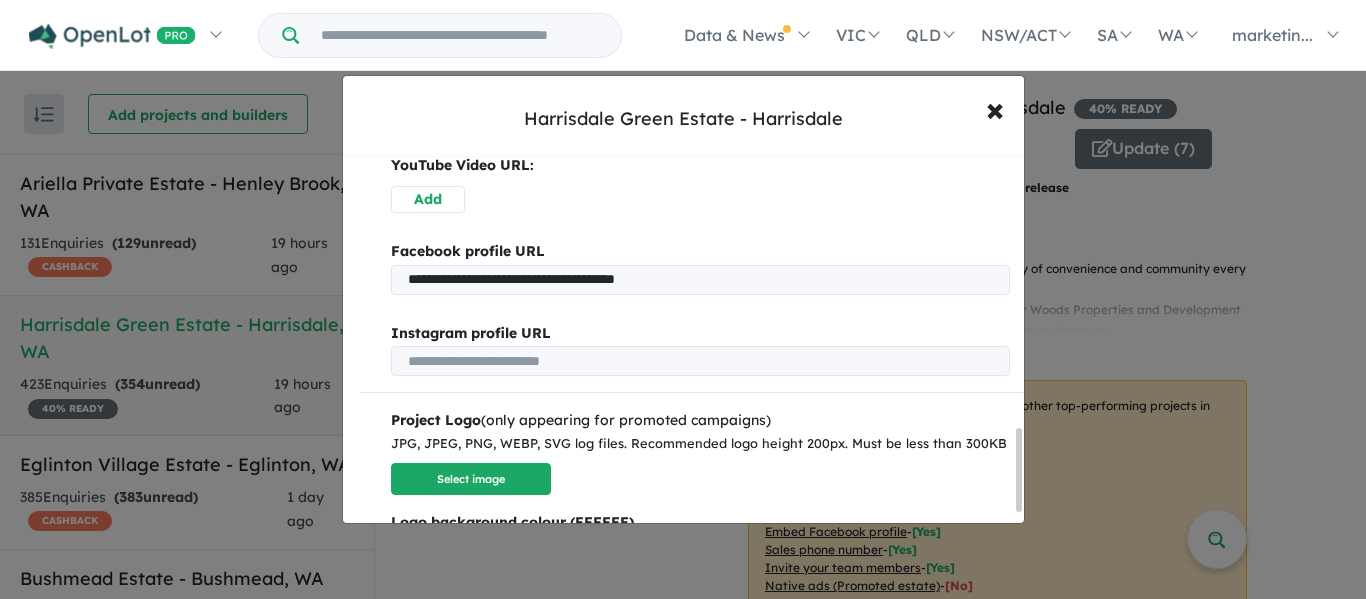 scroll, scrollTop: 1251, scrollLeft: 0, axis: vertical 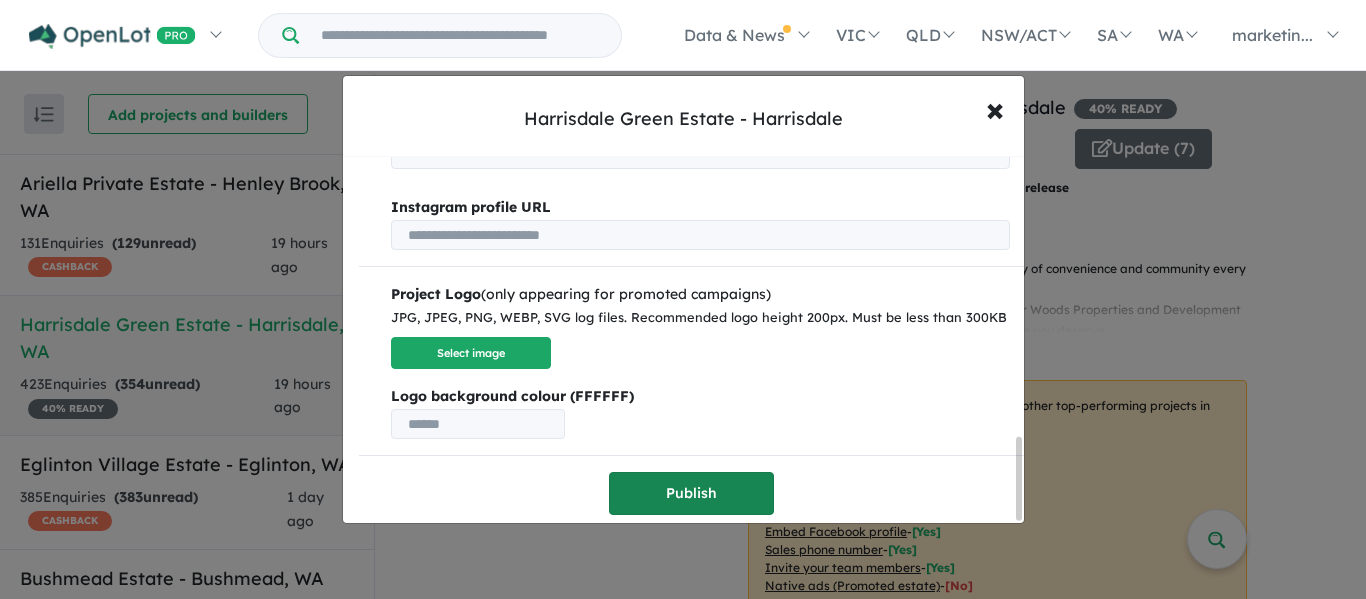 type on "**********" 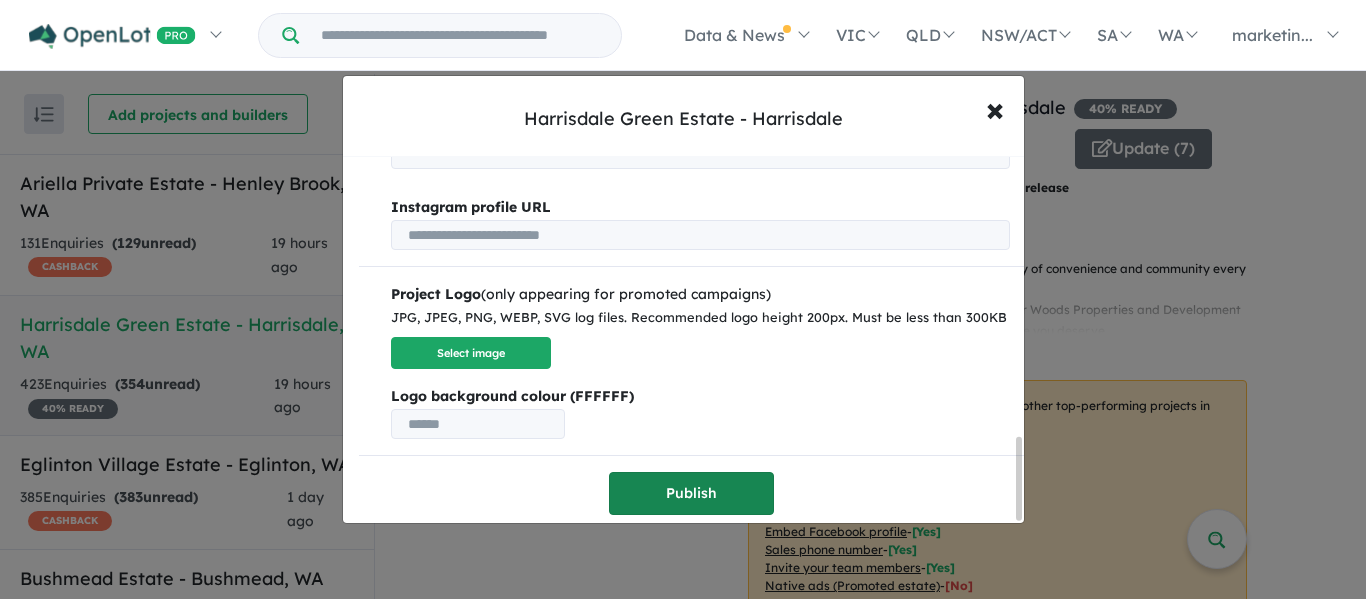 click on "Publish" at bounding box center (691, 493) 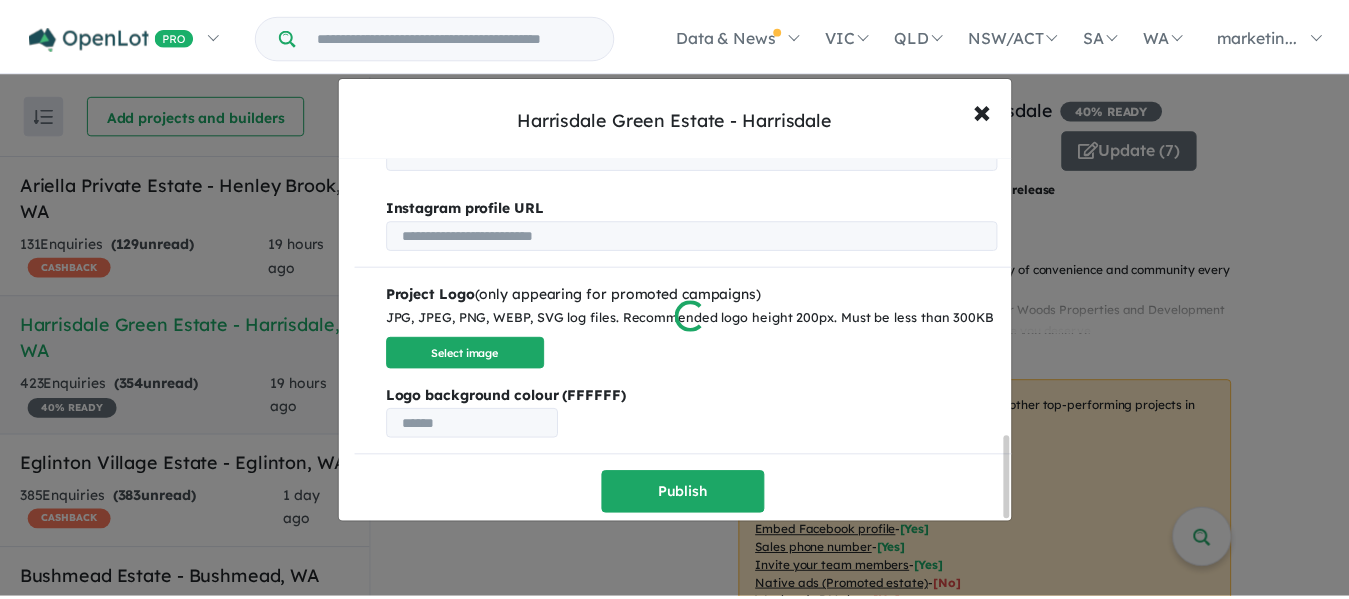 scroll, scrollTop: 0, scrollLeft: 0, axis: both 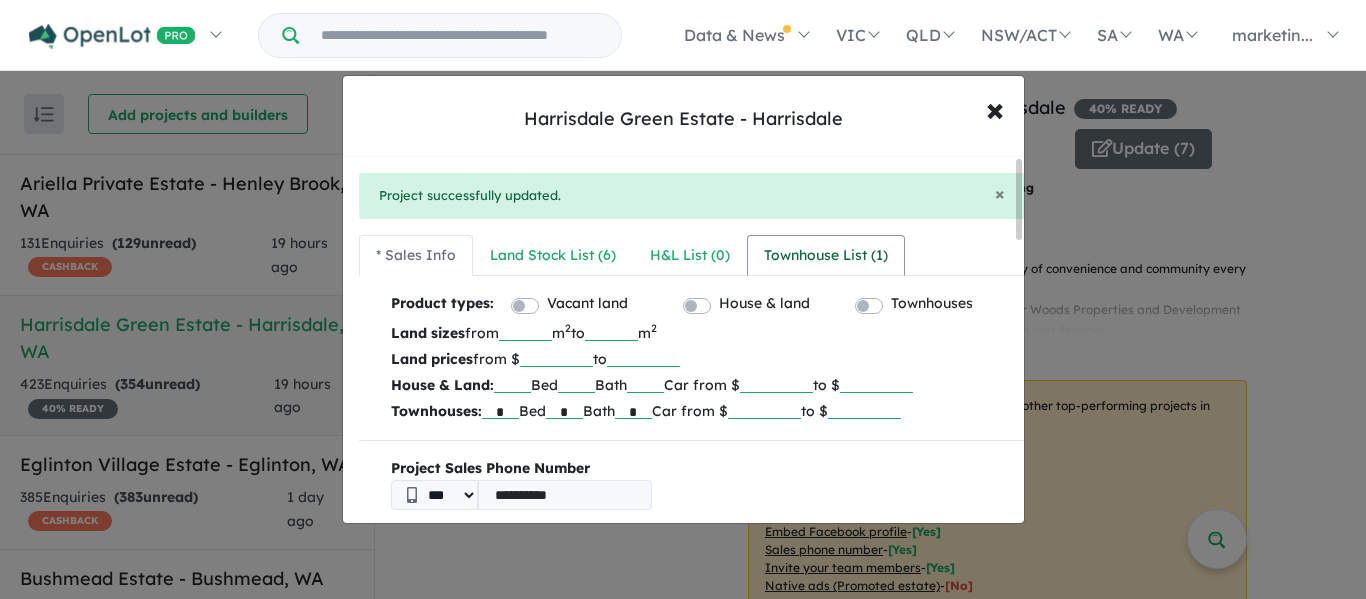 click on "Townhouse List ( 1 )" at bounding box center (826, 256) 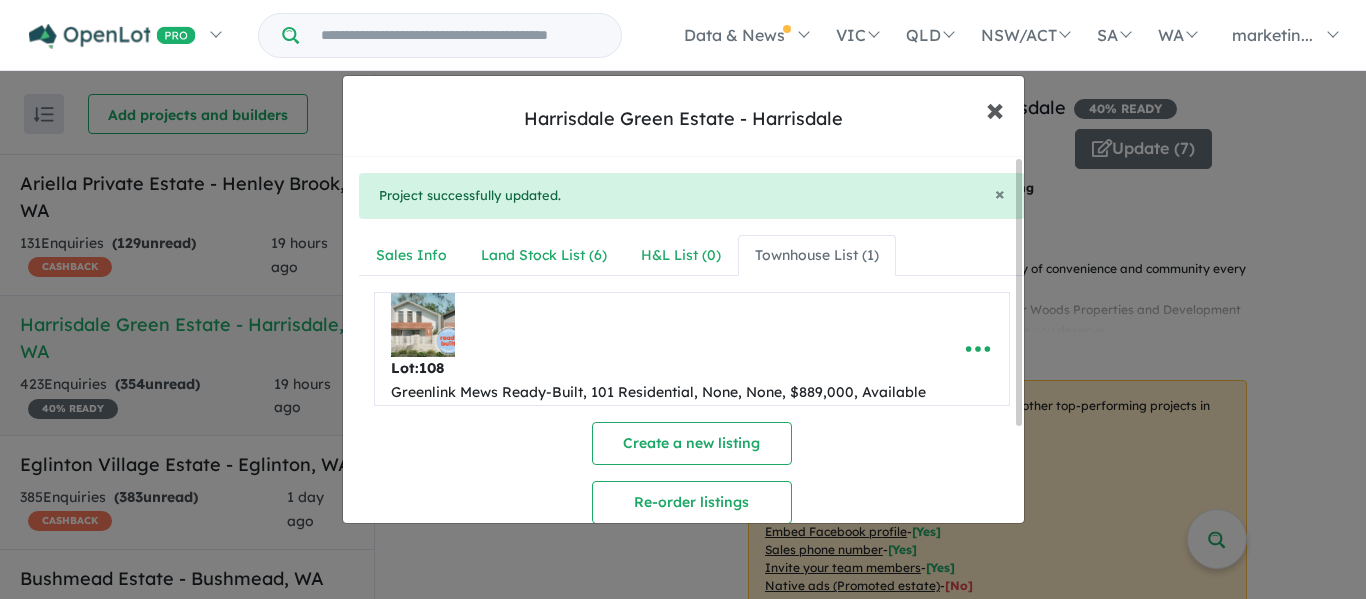 click on "×" at bounding box center [995, 108] 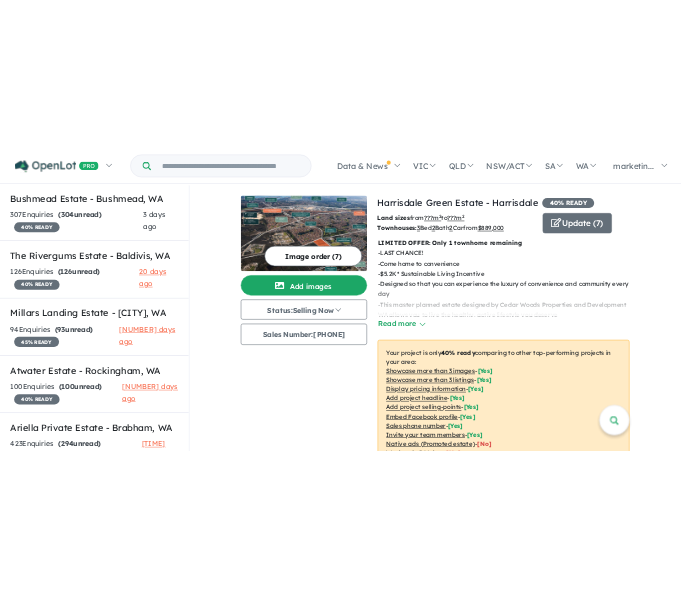 scroll, scrollTop: 485, scrollLeft: 0, axis: vertical 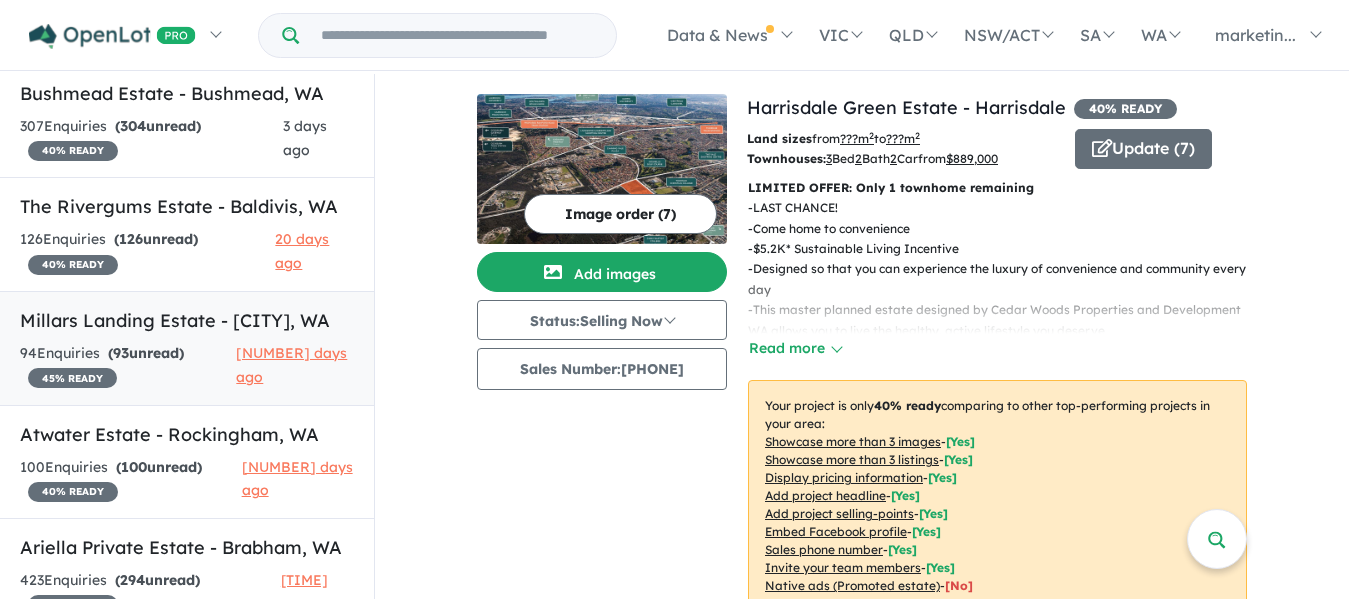 click on "[NUMBER] Enquir ies ( [NUMBER] unread) [PERCENT] READY" at bounding box center (128, 366) 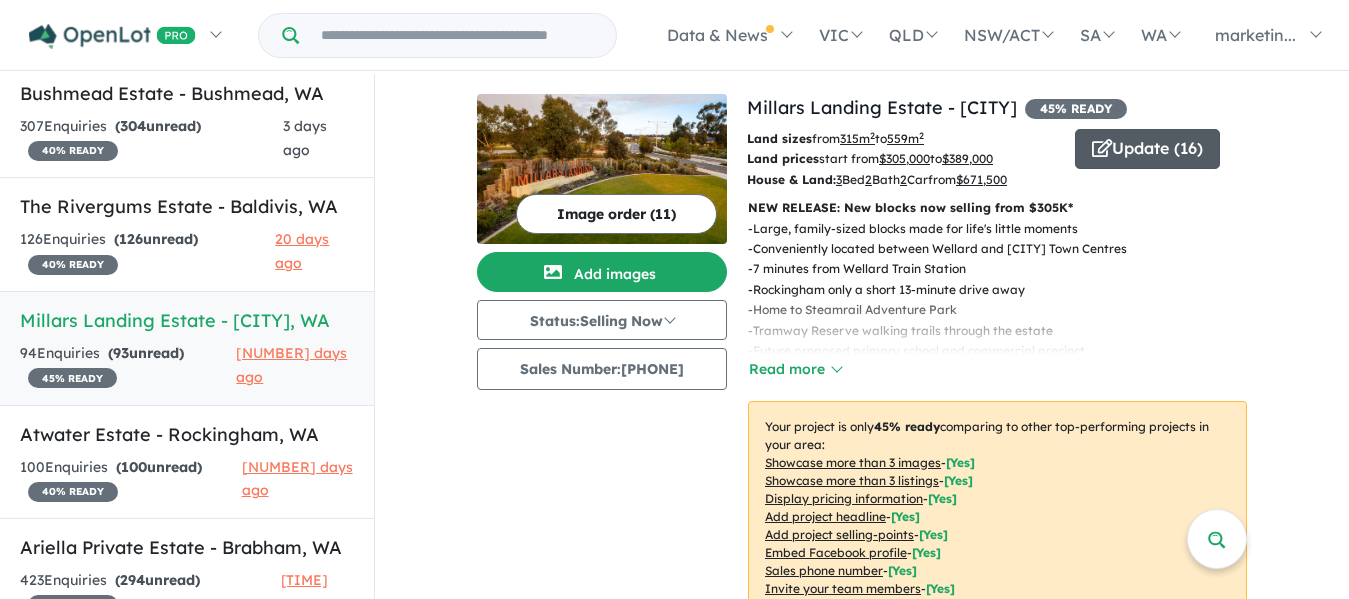 click at bounding box center (1102, 148) 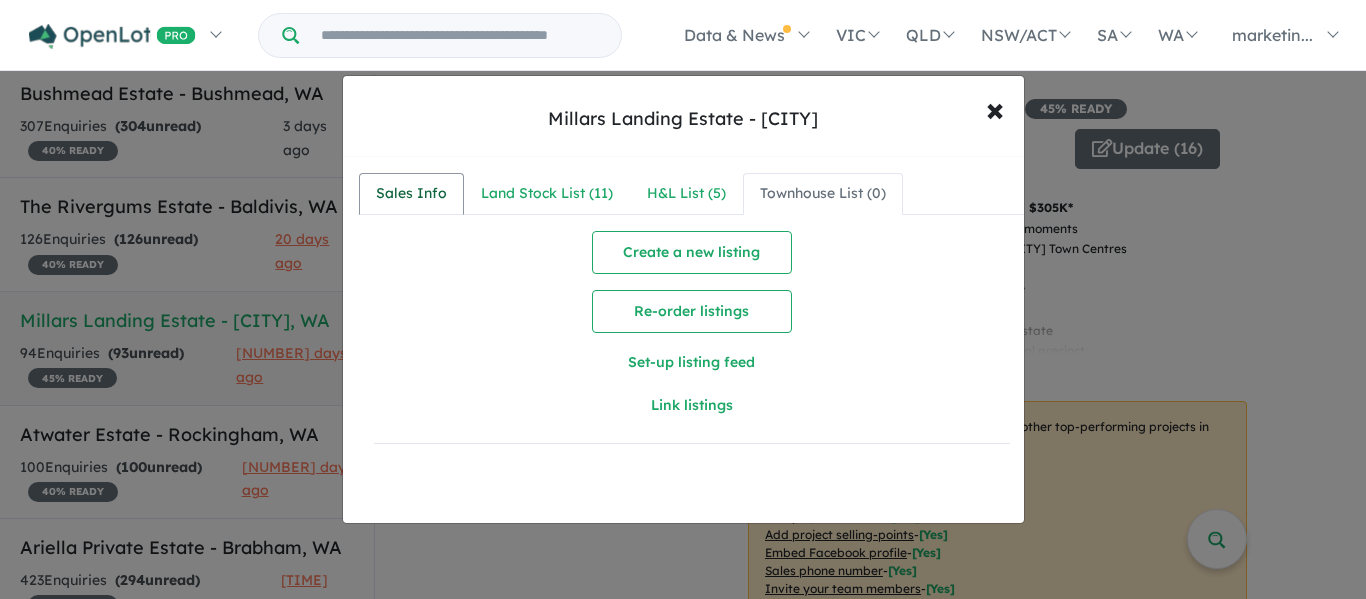 click on "Sales Info" at bounding box center [411, 194] 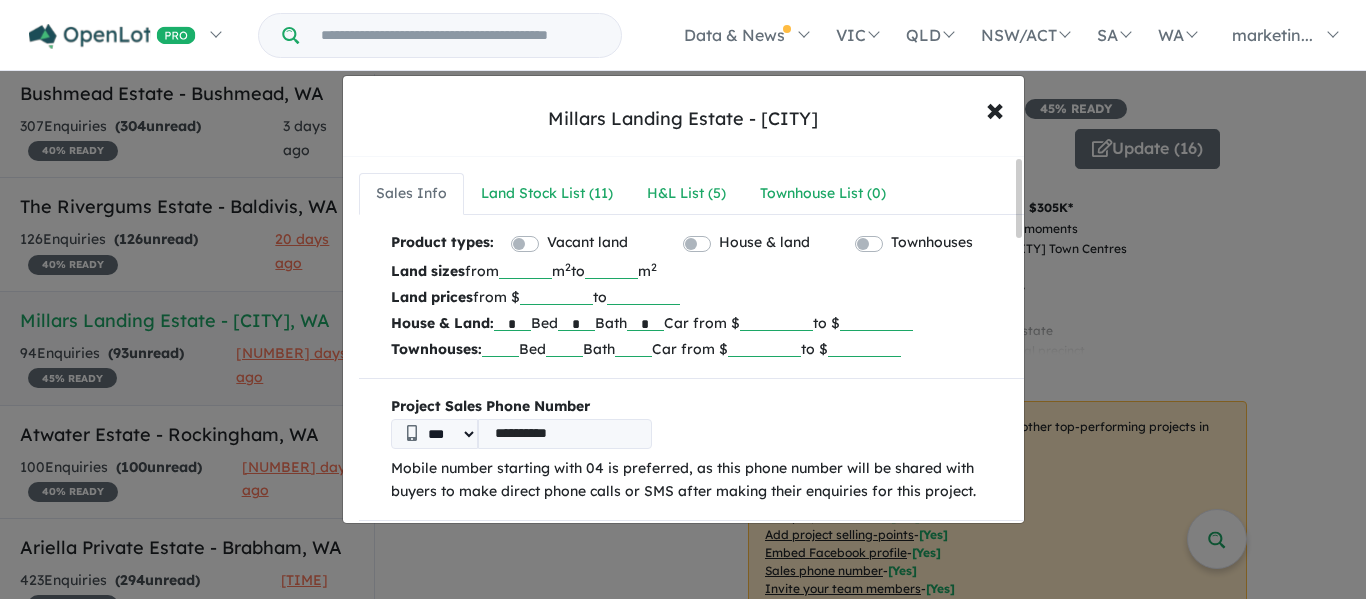 click on "******" at bounding box center [556, 295] 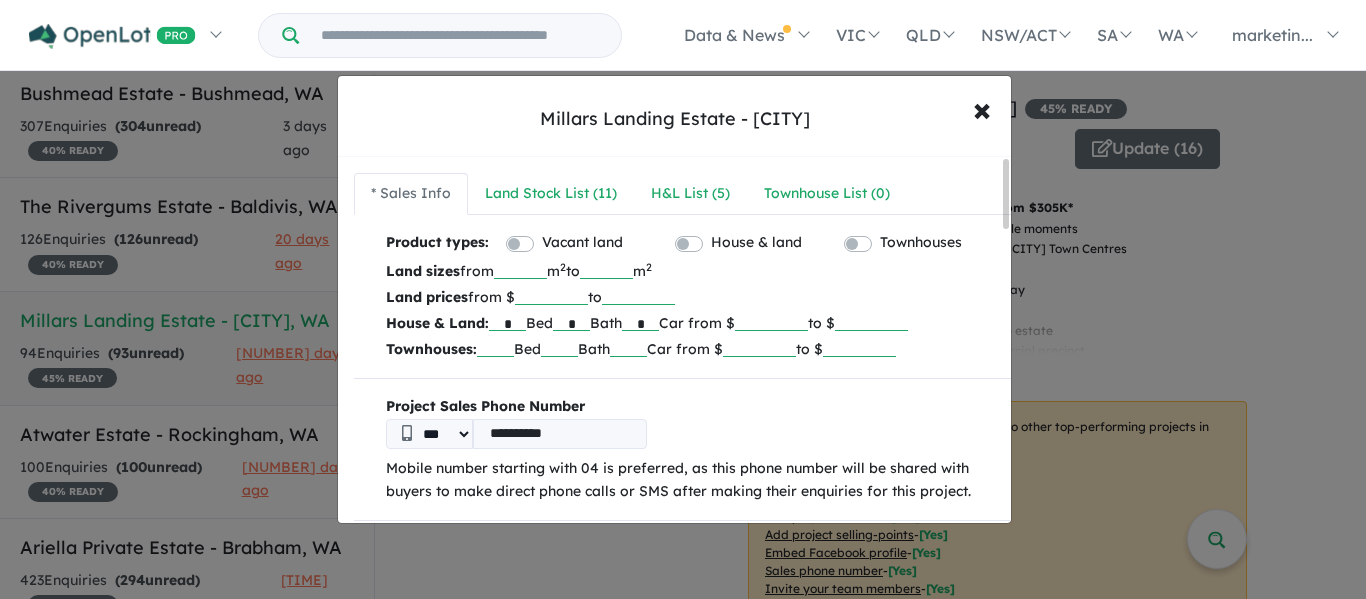 type on "*******" 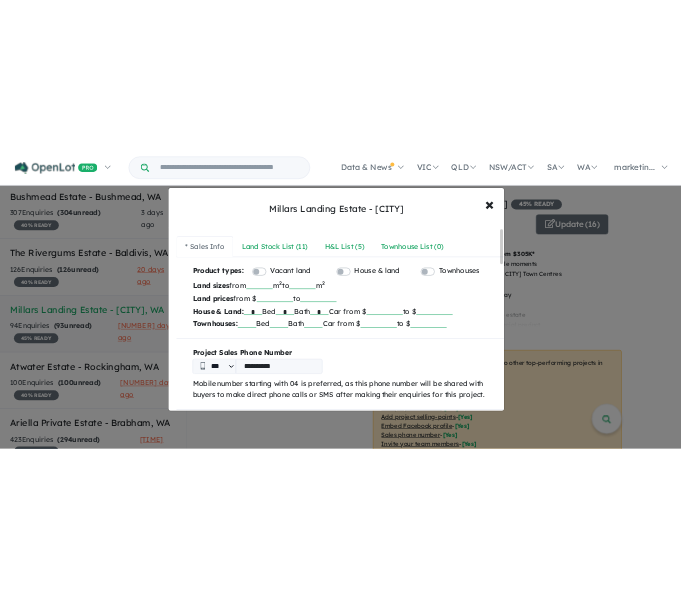scroll, scrollTop: 248, scrollLeft: 0, axis: vertical 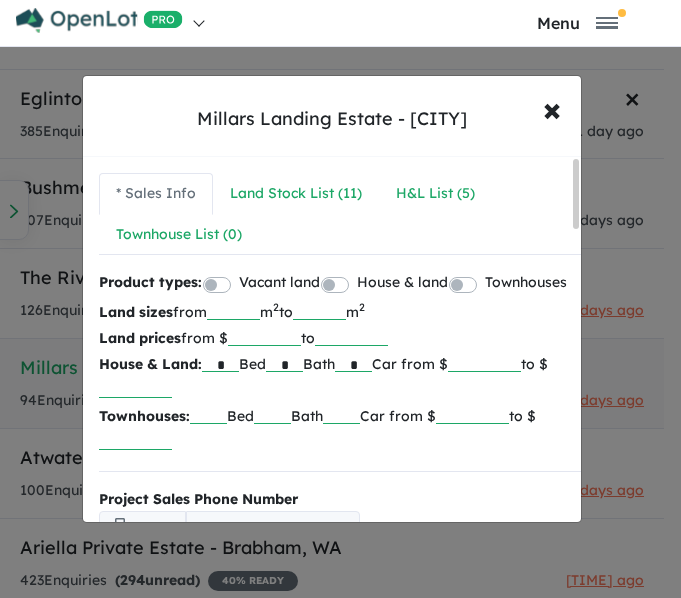 click on "***" at bounding box center (233, 310) 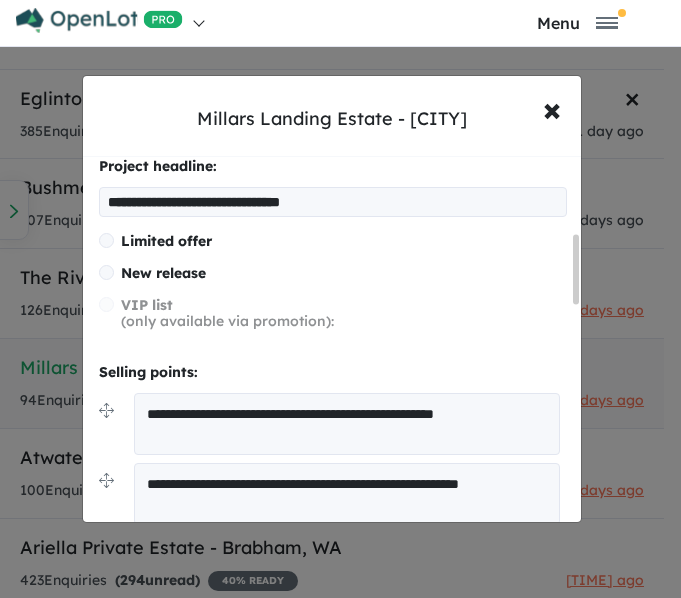 scroll, scrollTop: 398, scrollLeft: 0, axis: vertical 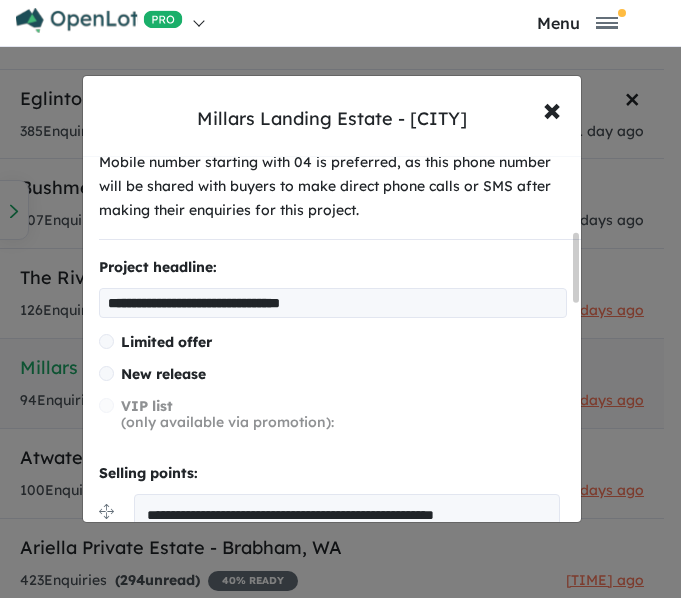 click on "**********" at bounding box center [333, 303] 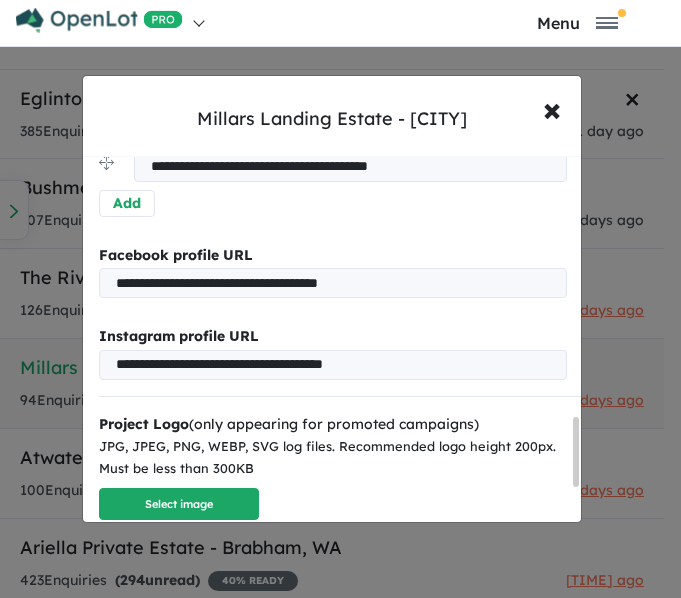 scroll, scrollTop: 1575, scrollLeft: 0, axis: vertical 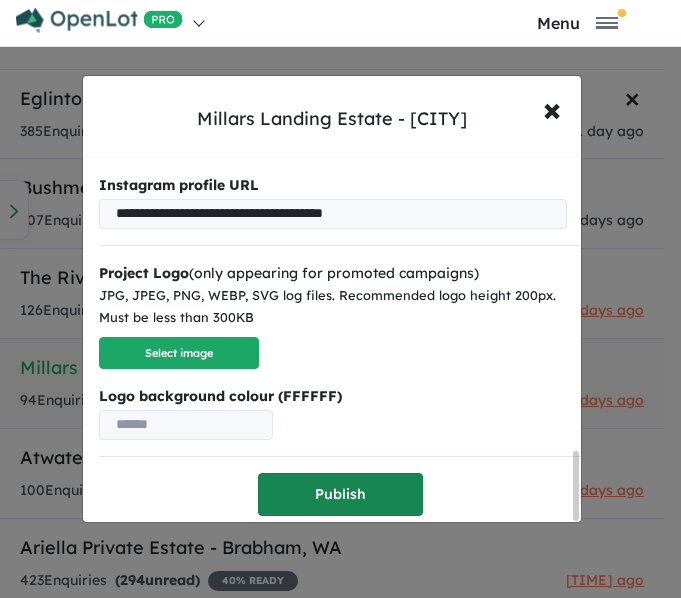 type on "**********" 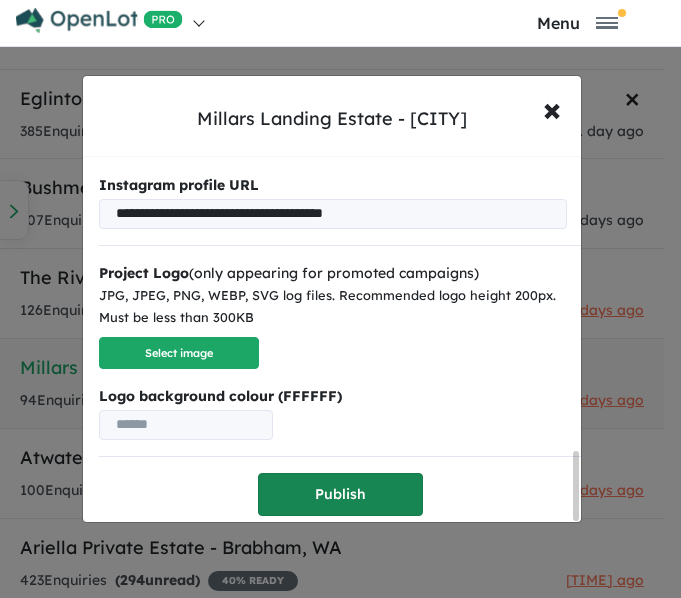 click on "Publish" at bounding box center (340, 494) 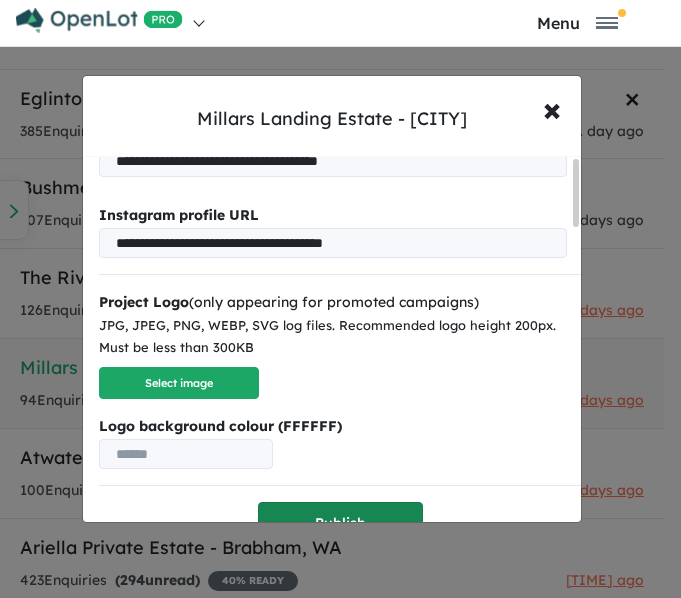 scroll, scrollTop: 0, scrollLeft: 0, axis: both 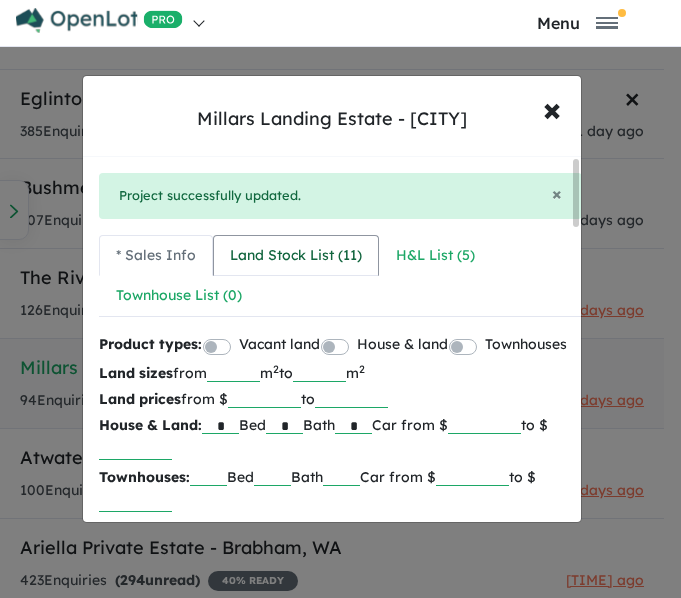 click on "Land Stock List ( 11 )" at bounding box center [296, 256] 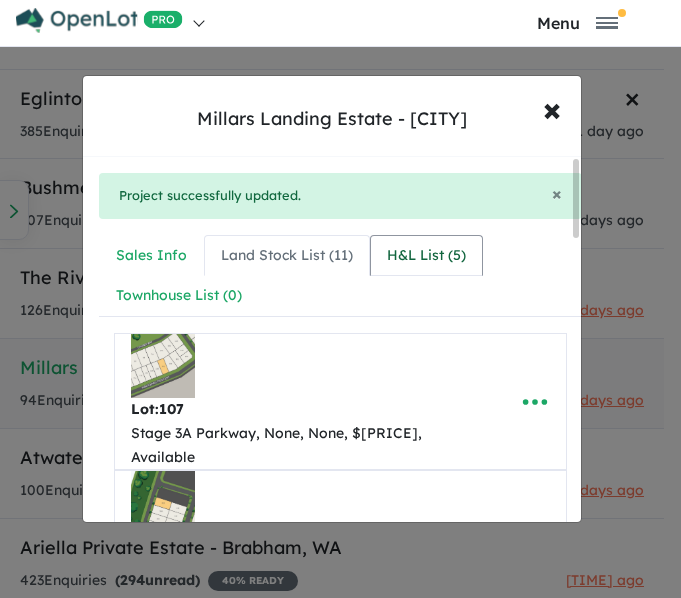 click on "H&L List ( 5 )" at bounding box center (426, 256) 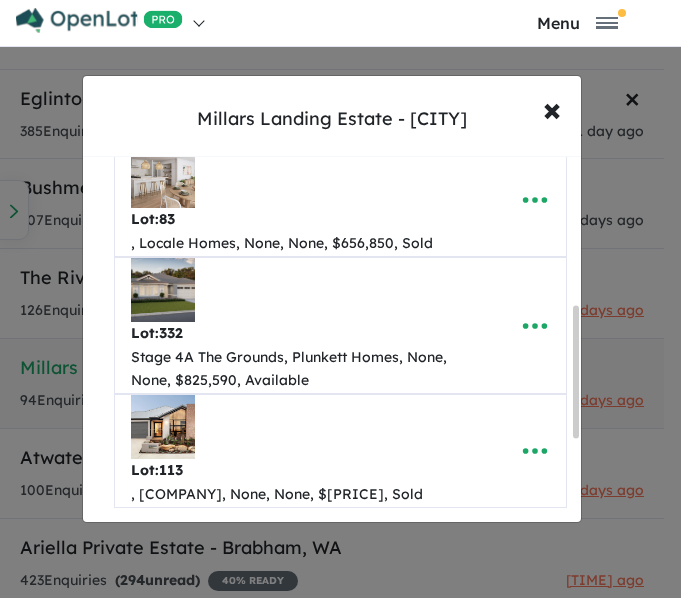 scroll, scrollTop: 419, scrollLeft: 0, axis: vertical 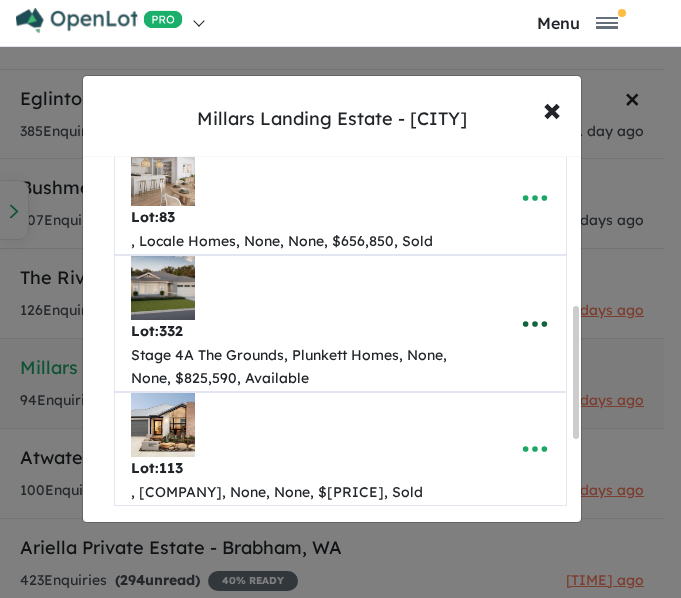 click 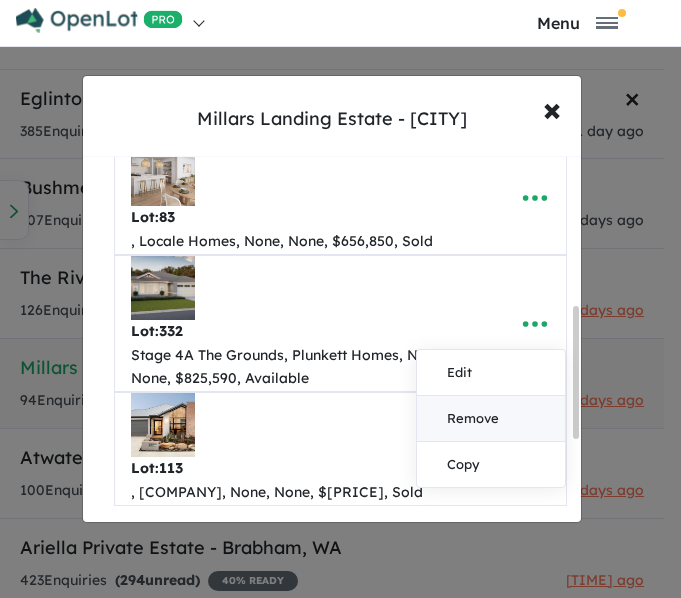 click on "Remove" at bounding box center [491, 419] 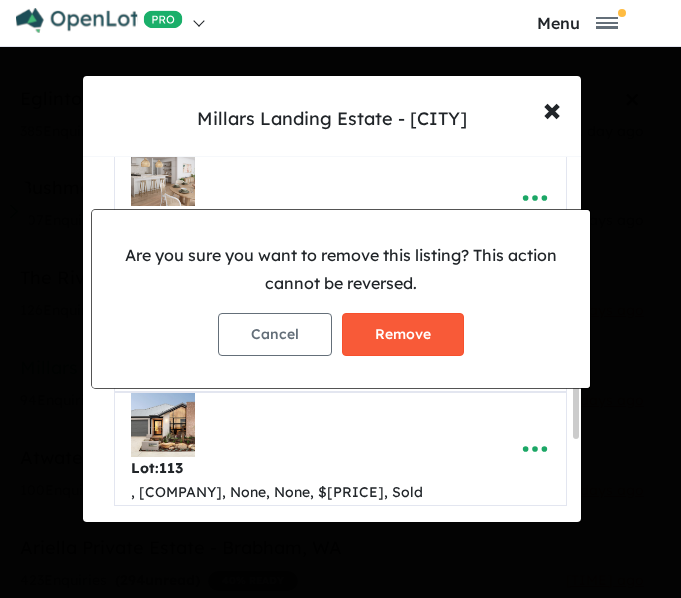 click on "Remove" at bounding box center [403, 334] 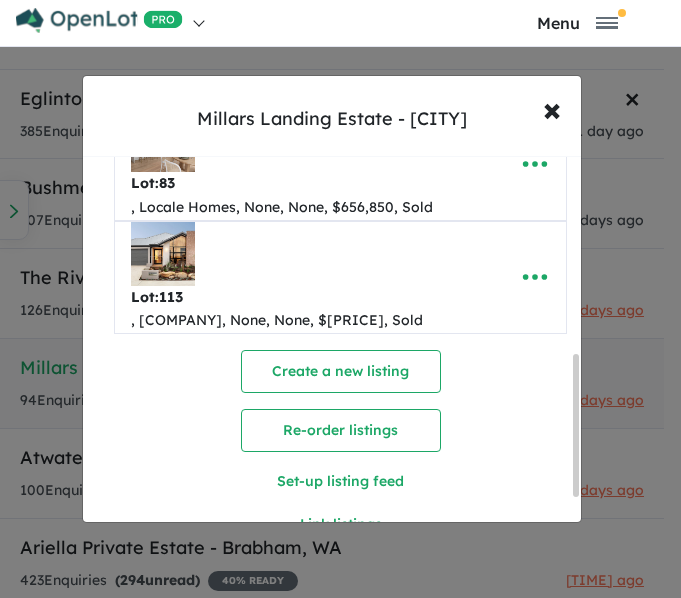 scroll, scrollTop: 514, scrollLeft: 0, axis: vertical 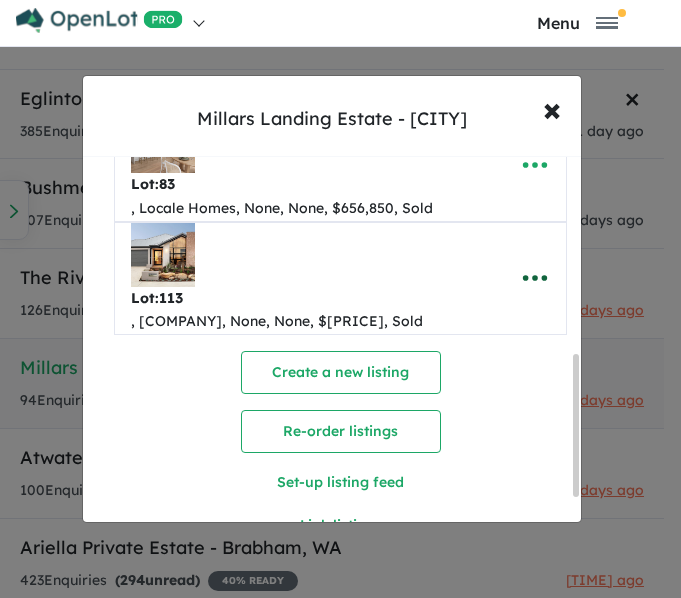 click 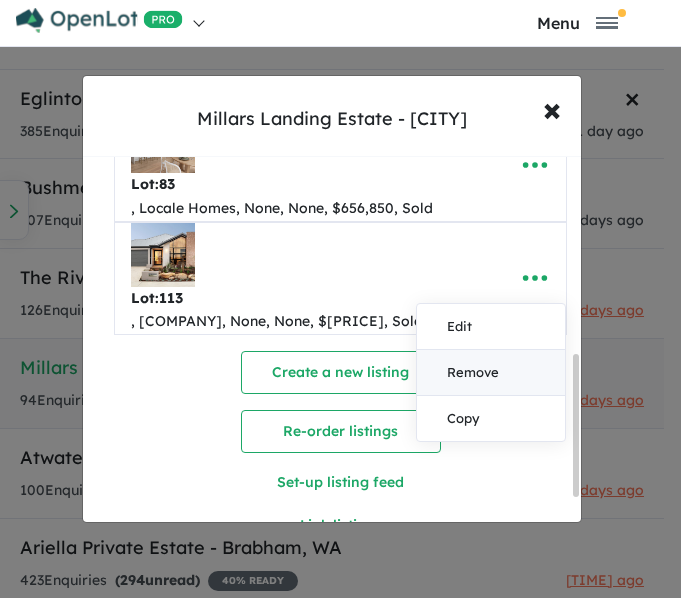click on "Remove" at bounding box center (491, 373) 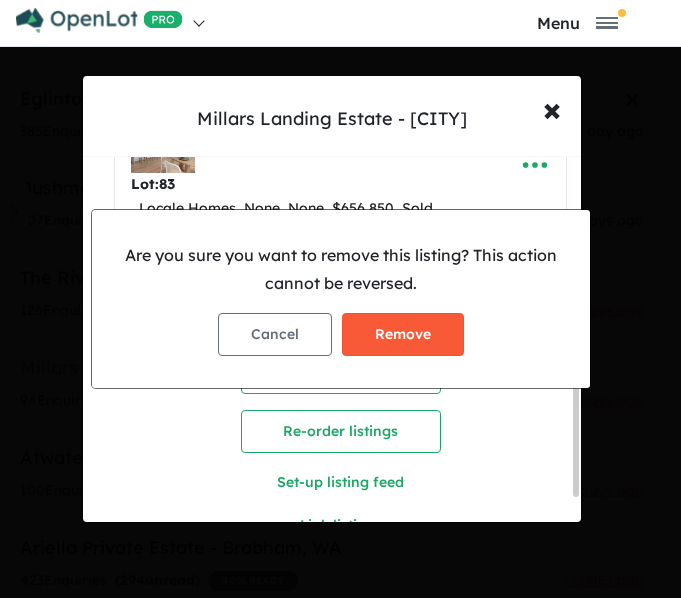click on "Remove" at bounding box center (403, 334) 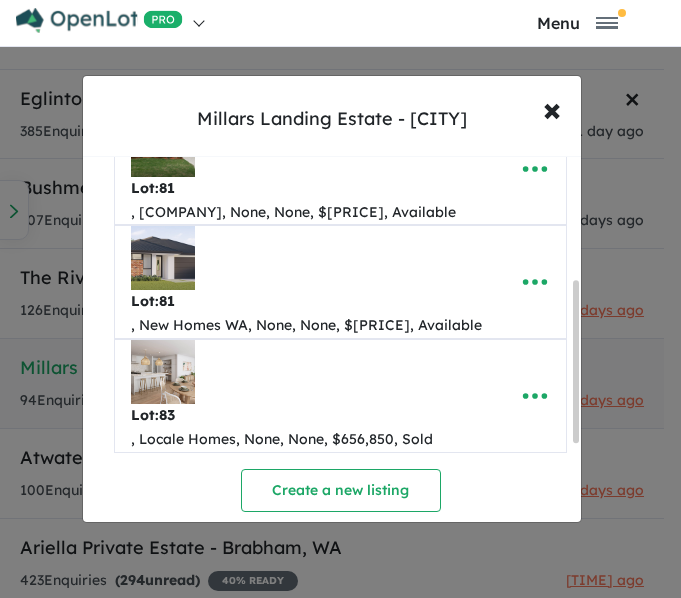 scroll, scrollTop: 284, scrollLeft: 0, axis: vertical 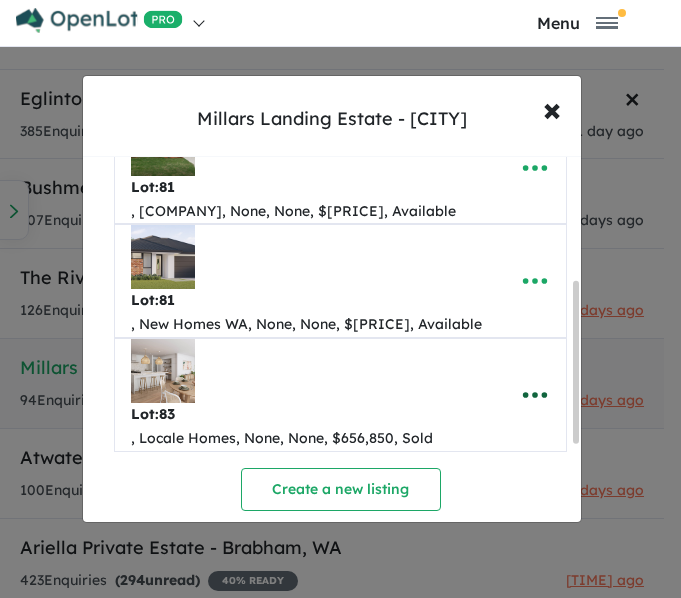 click 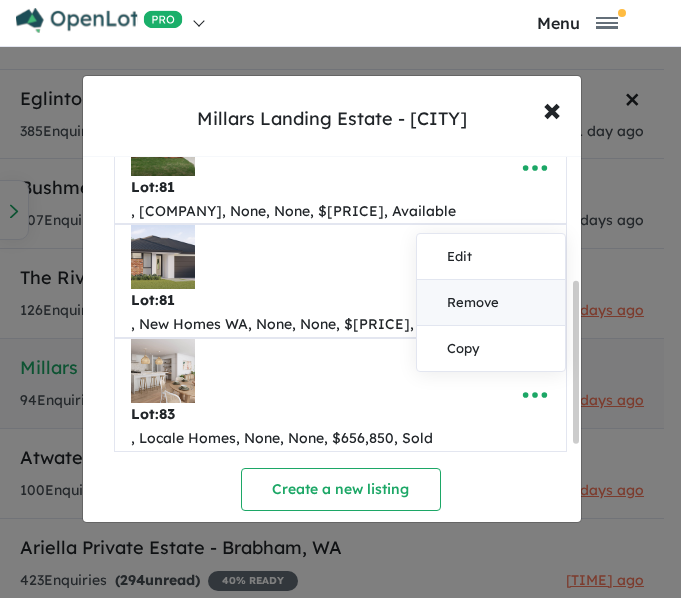 click on "Remove" at bounding box center [491, 303] 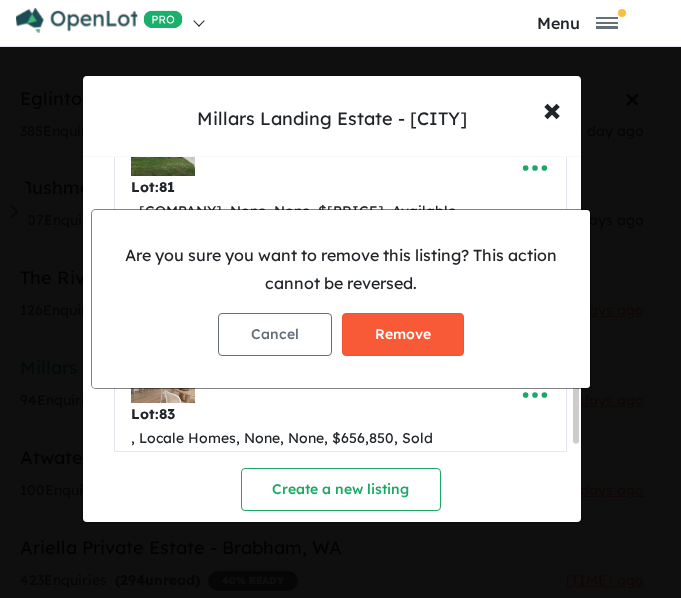 click on "Remove" at bounding box center [403, 334] 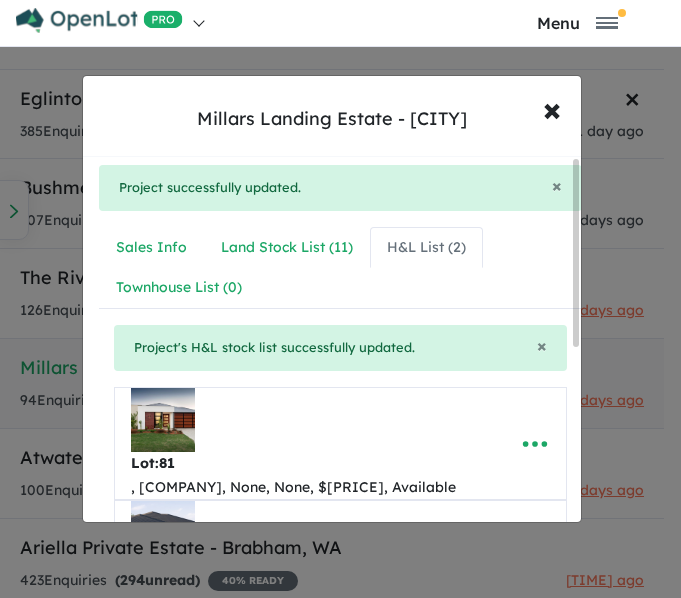 scroll, scrollTop: 0, scrollLeft: 0, axis: both 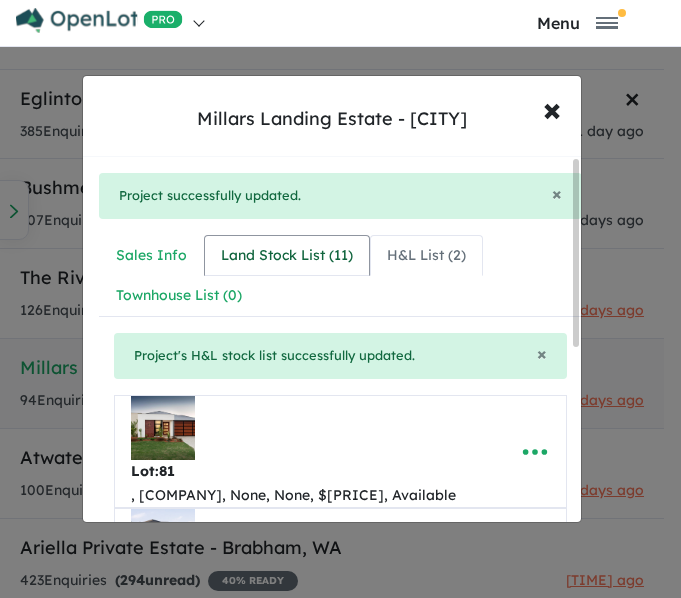 click on "Land Stock List ( 11 )" at bounding box center (287, 256) 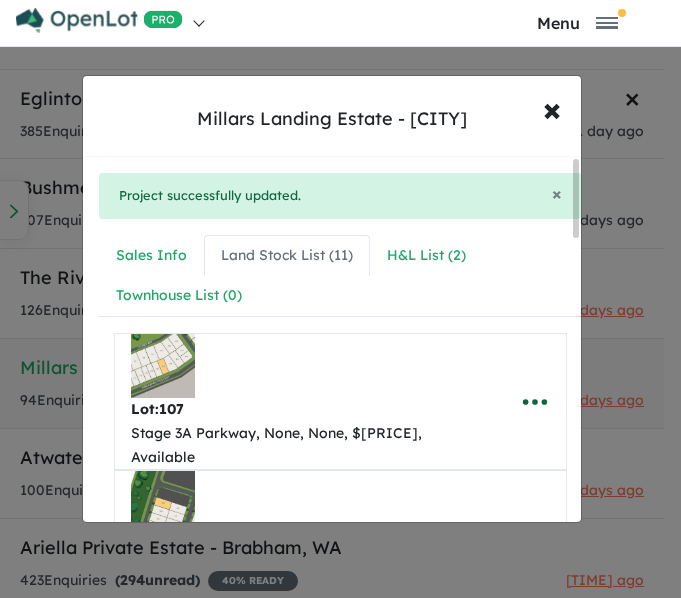click at bounding box center (535, 402) 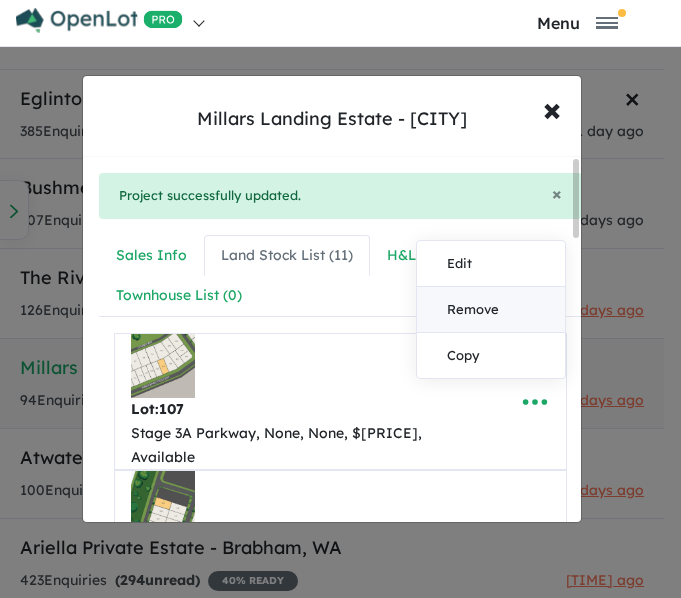 click on "Remove" at bounding box center (491, 310) 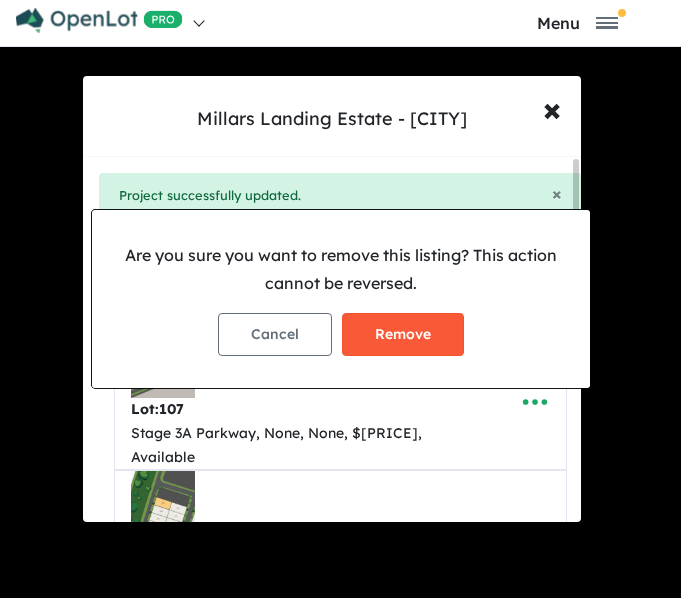 click on "Remove" at bounding box center [403, 334] 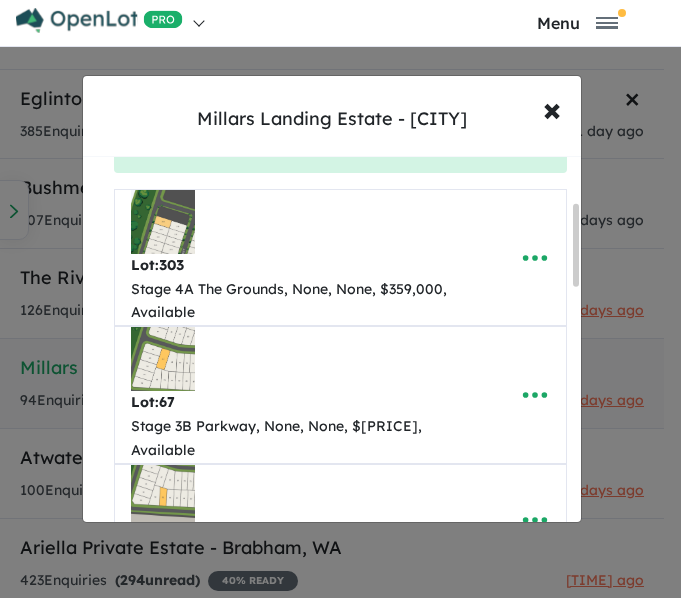 scroll, scrollTop: 207, scrollLeft: 0, axis: vertical 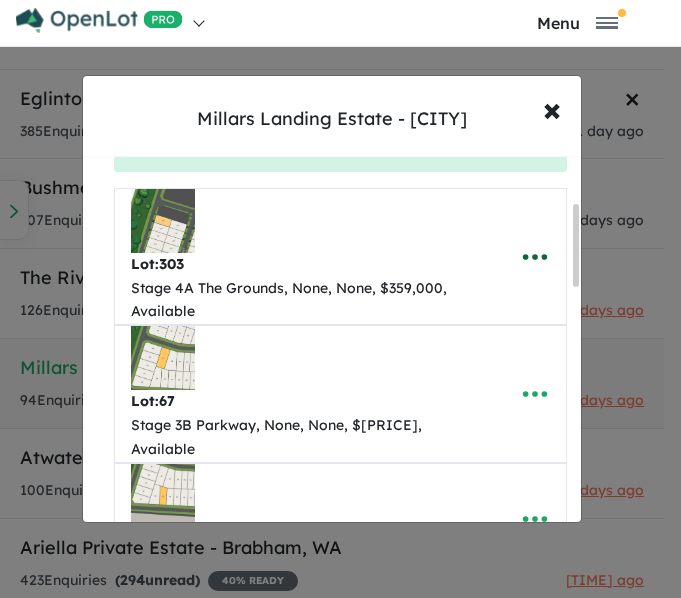 click 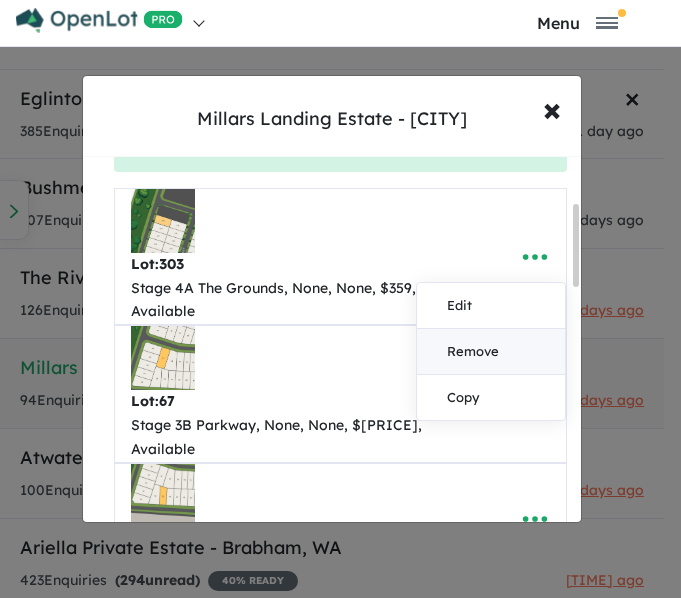 click on "Remove" at bounding box center (491, 352) 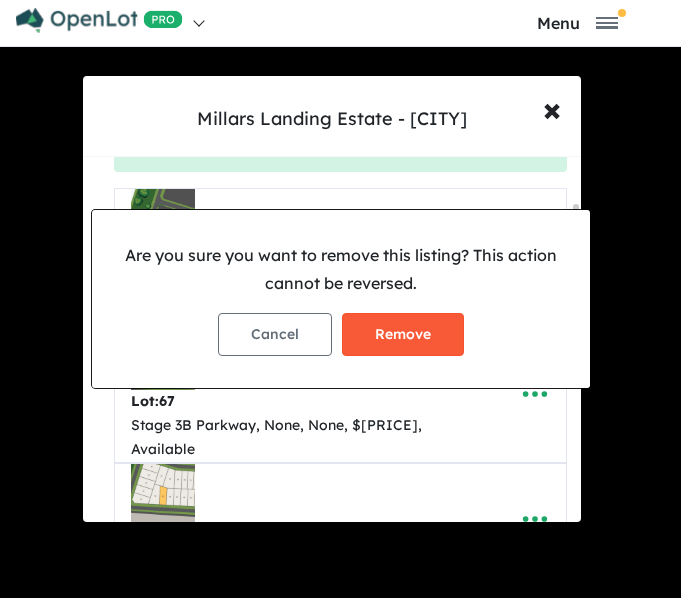 click on "Remove" at bounding box center (403, 334) 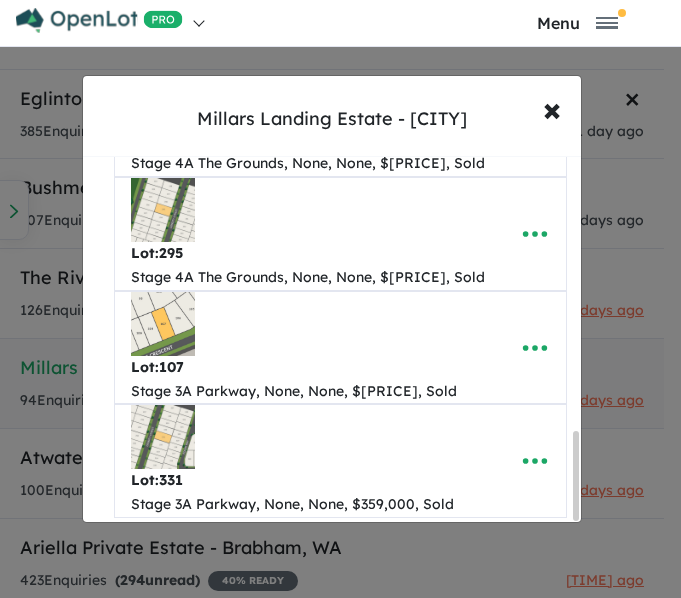 scroll, scrollTop: 1145, scrollLeft: 0, axis: vertical 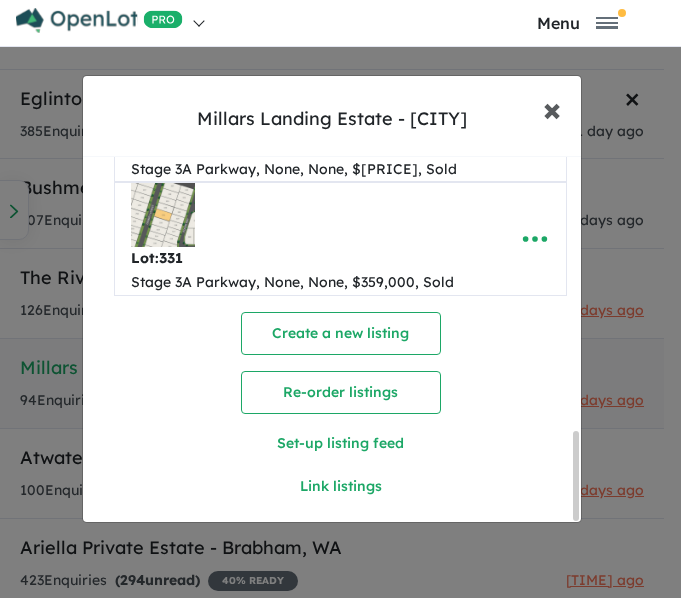 click on "×" at bounding box center [552, 108] 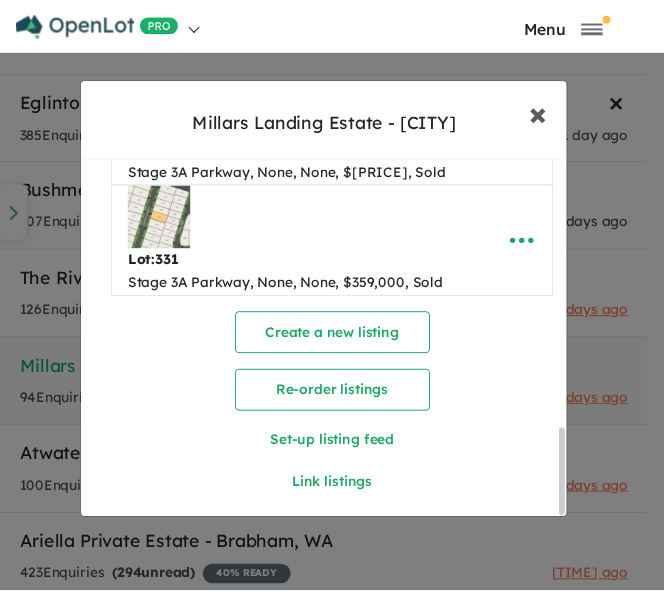 scroll, scrollTop: 0, scrollLeft: 0, axis: both 